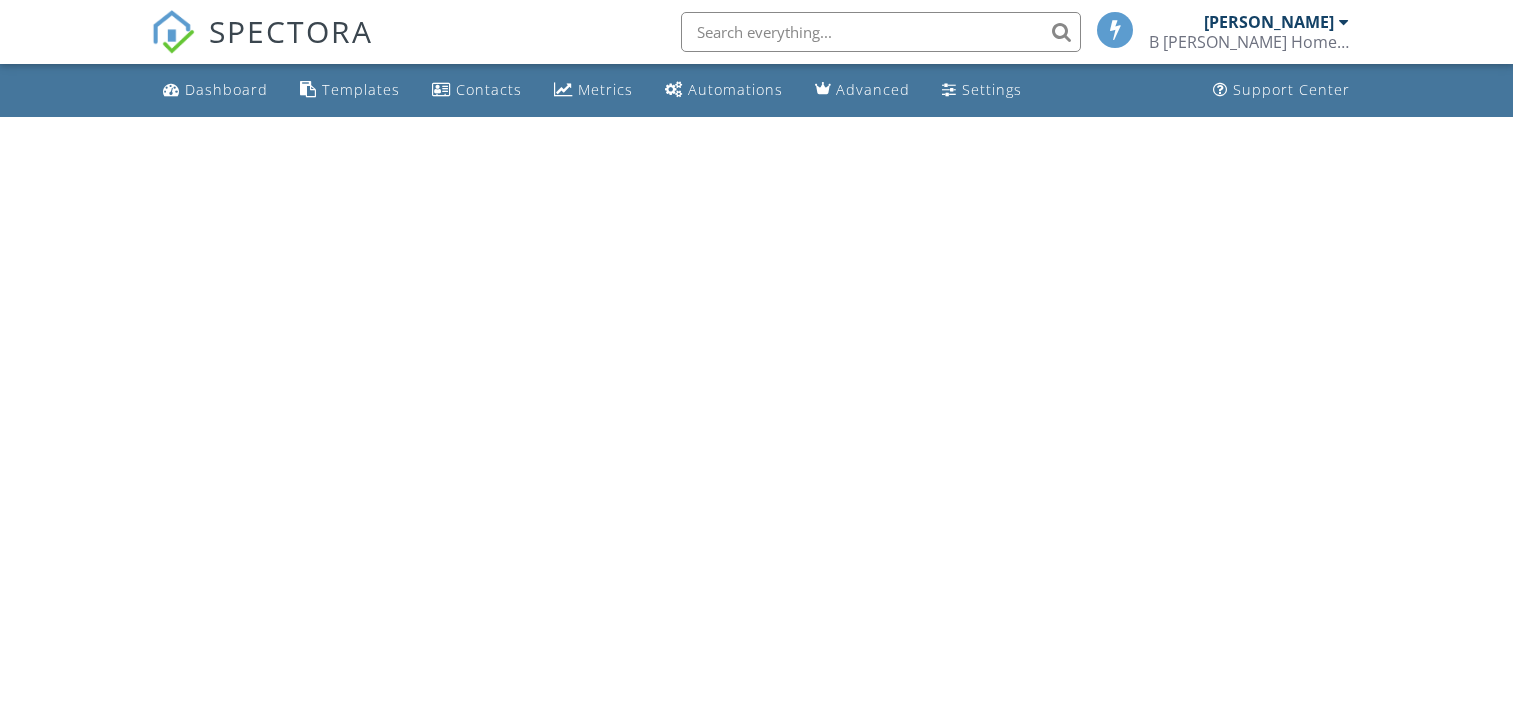 scroll, scrollTop: 0, scrollLeft: 0, axis: both 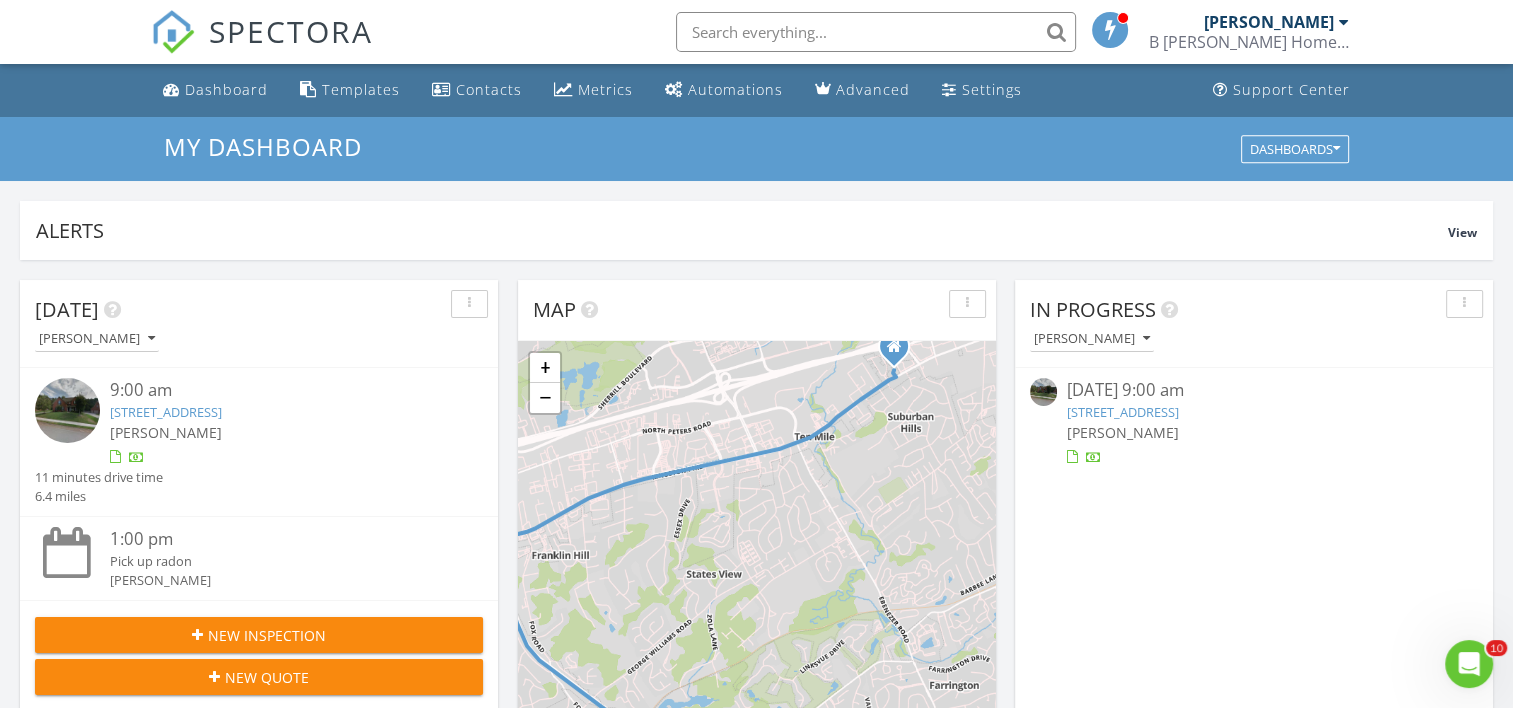 click on "New Inspection" at bounding box center (267, 635) 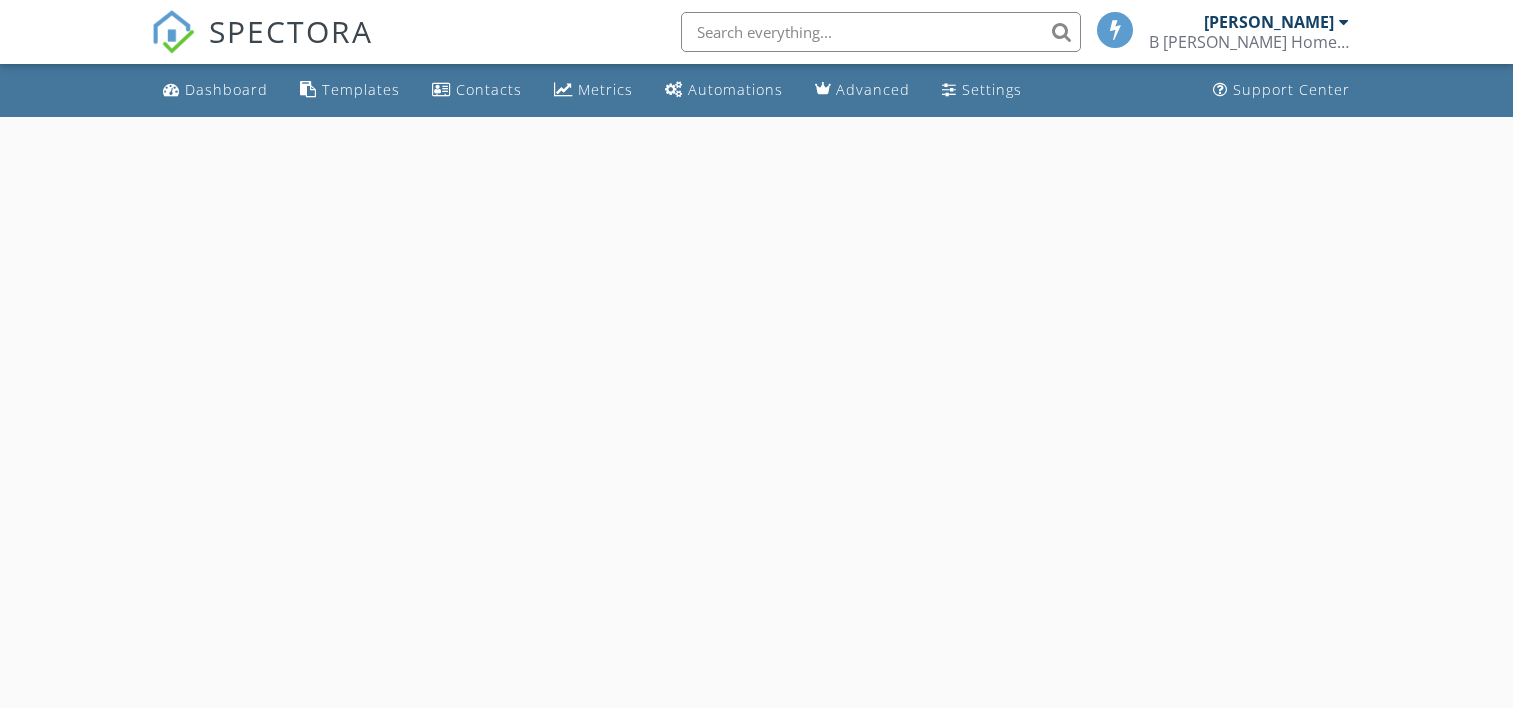 scroll, scrollTop: 0, scrollLeft: 0, axis: both 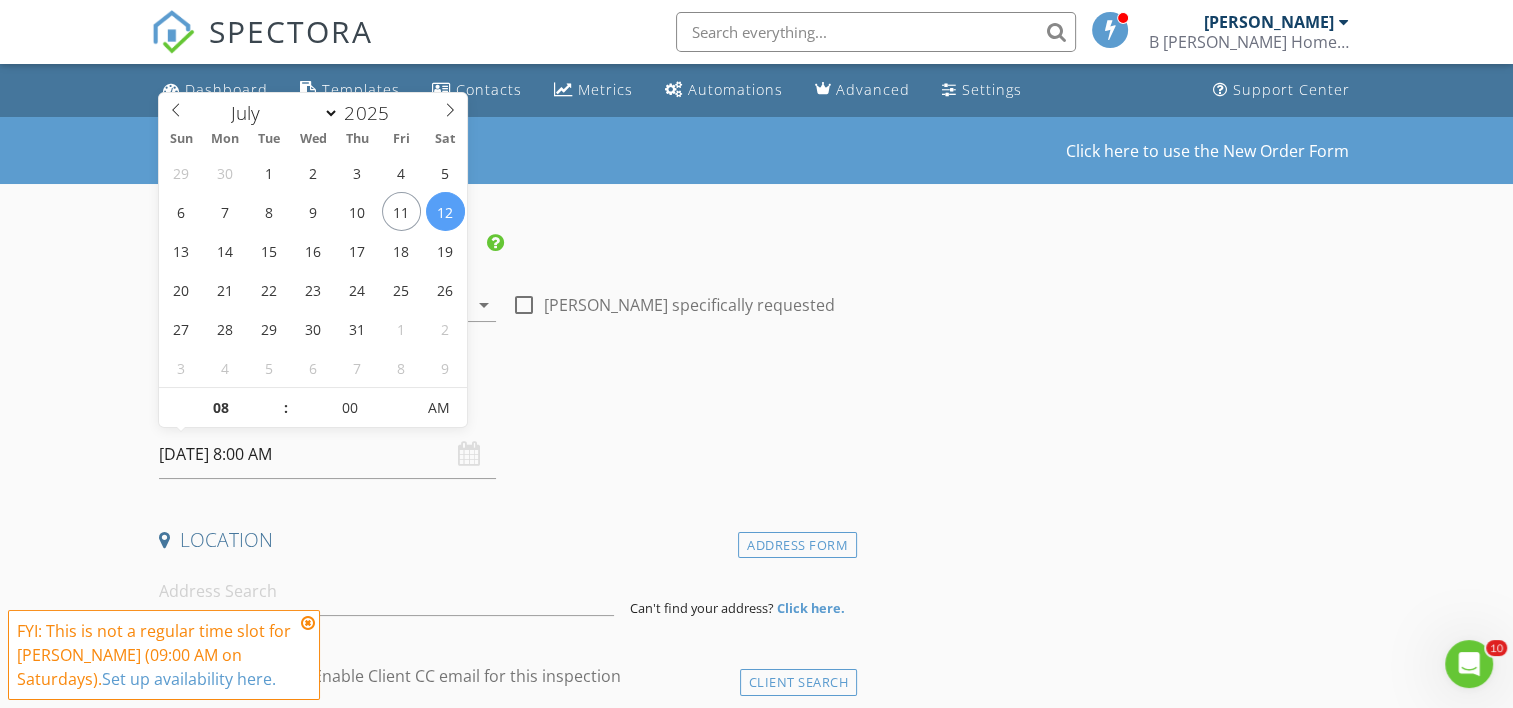 click on "[DATE] 8:00 AM" at bounding box center [327, 454] 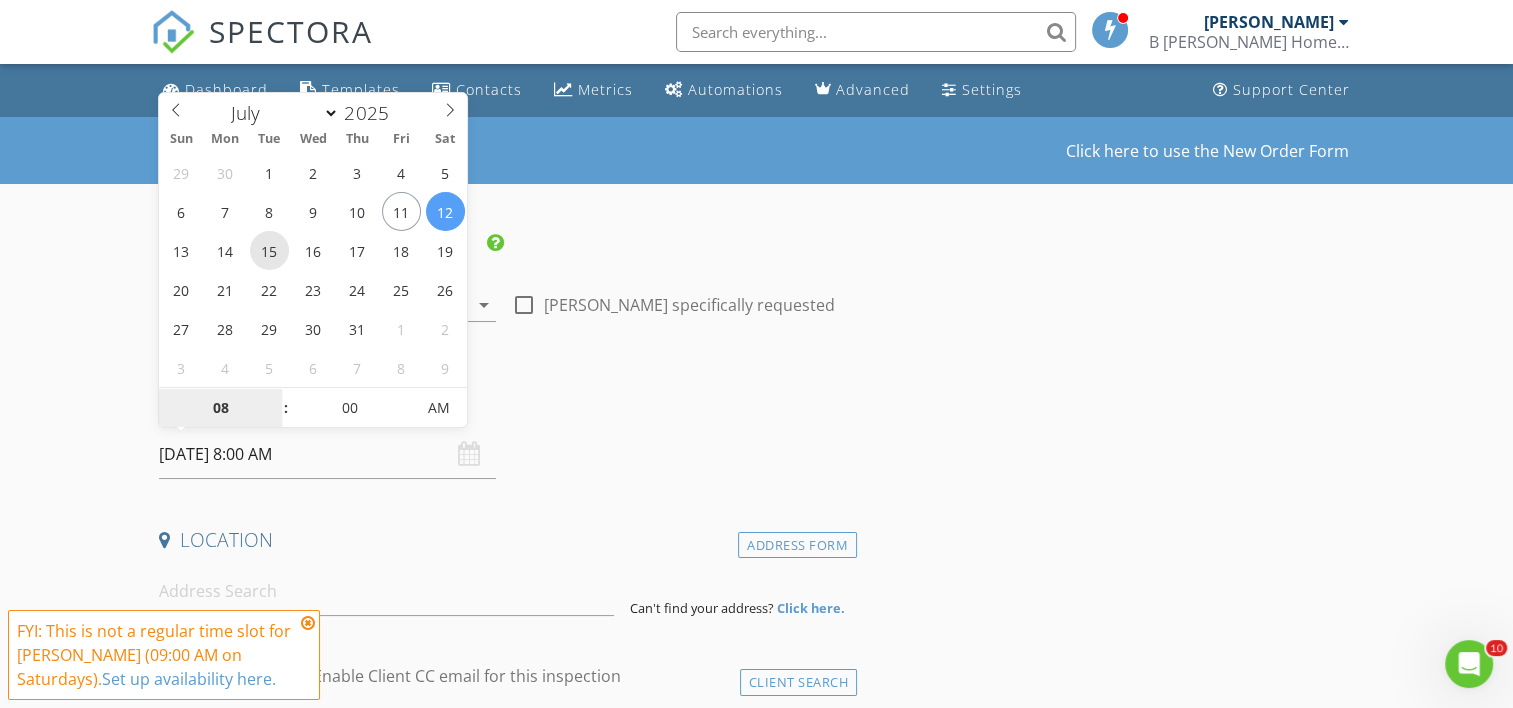 type on "07/15/2025 8:00 AM" 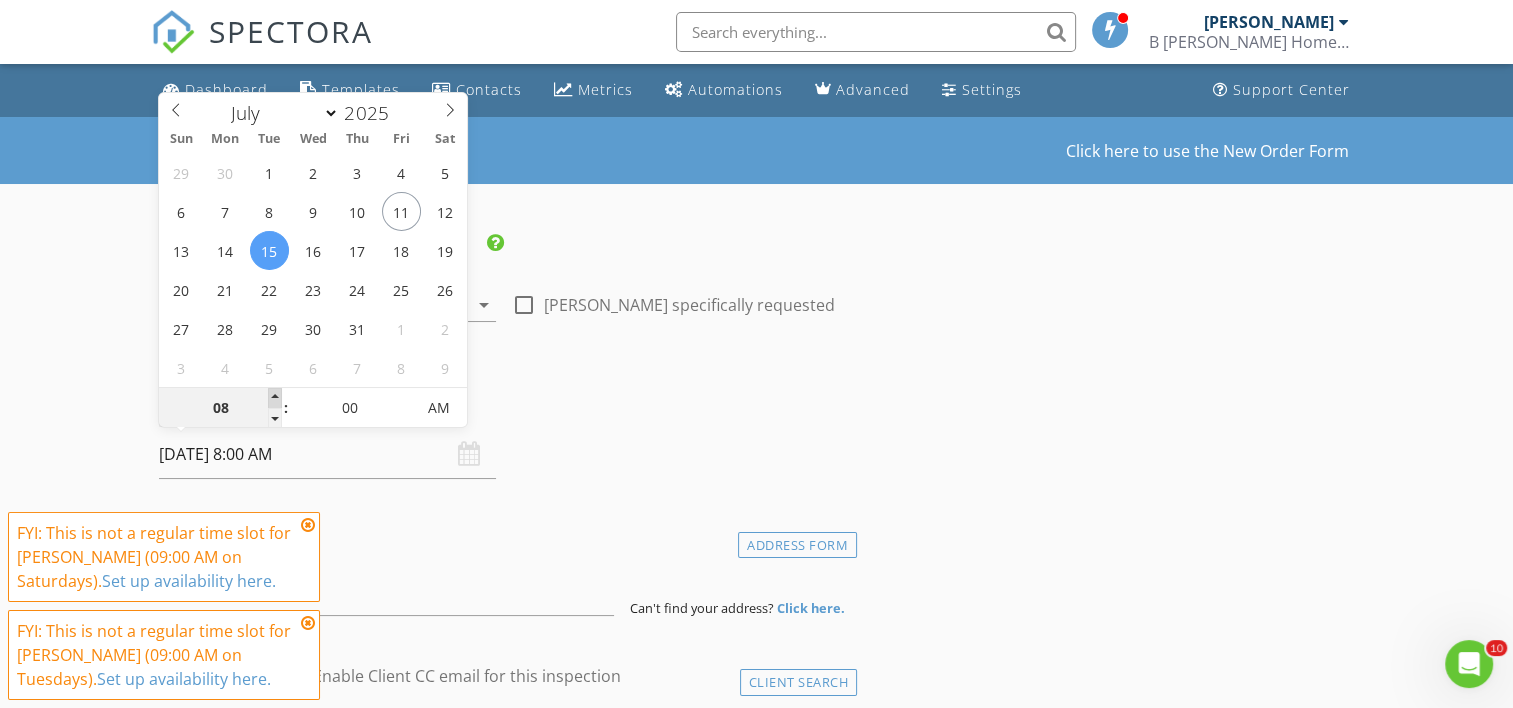 type on "09" 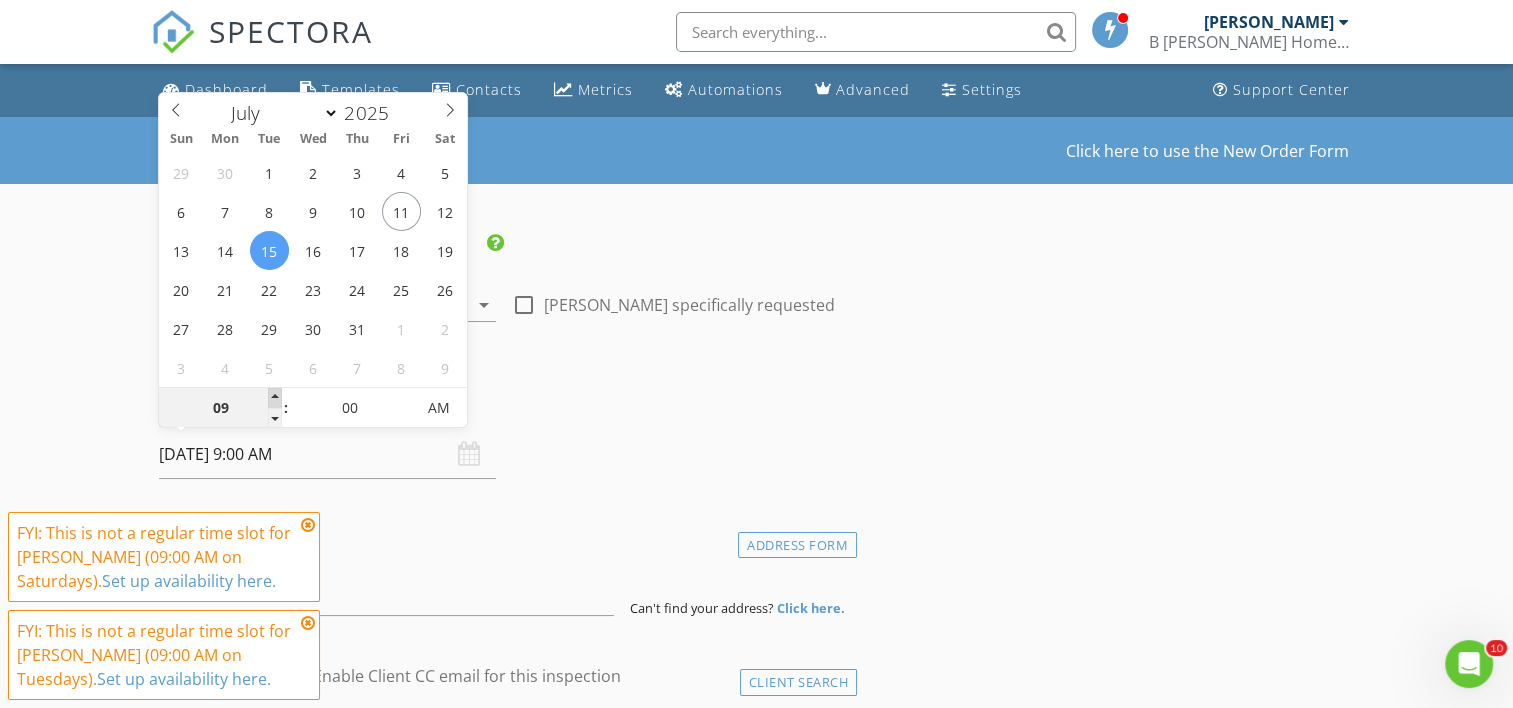 click at bounding box center (275, 398) 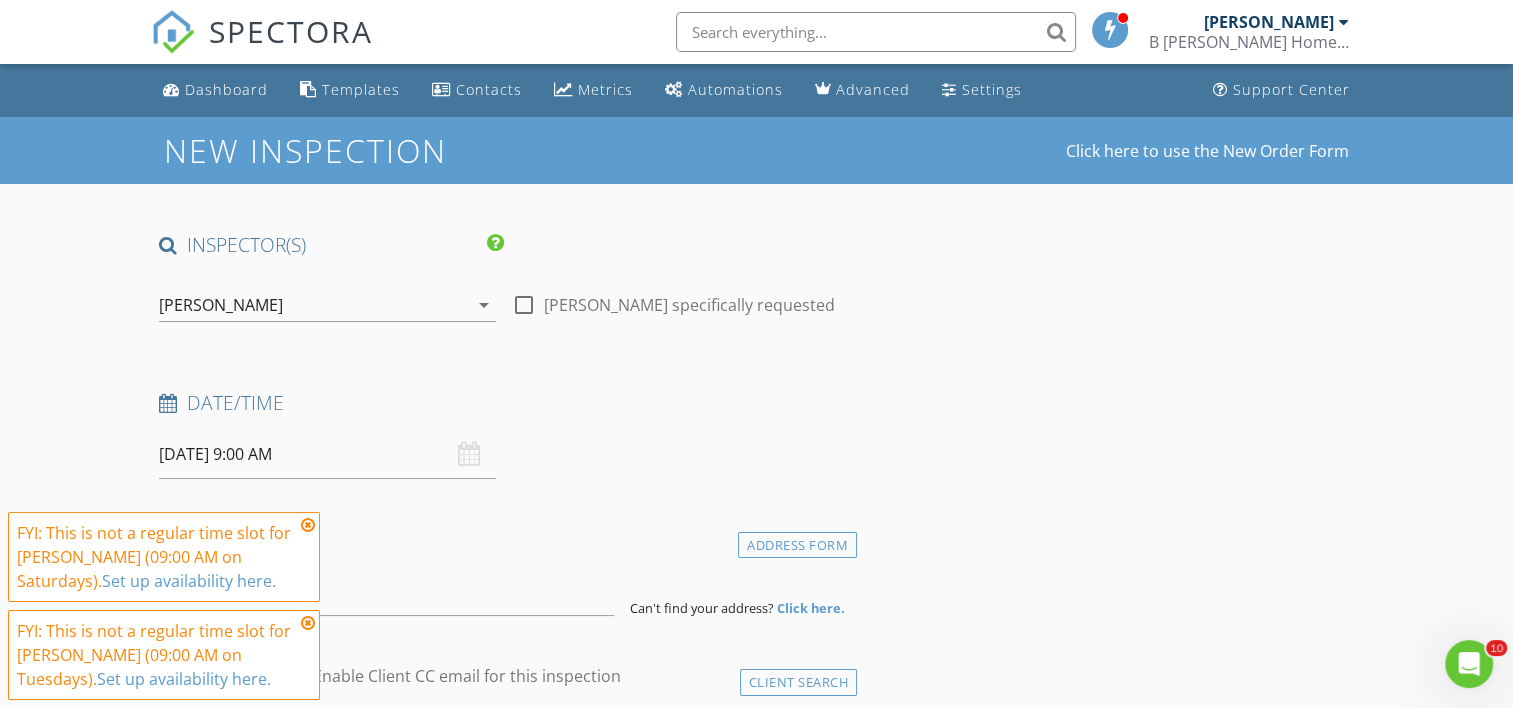 click on "INSPECTOR(S)
check_box   Billy Trew   PRIMARY   Billy Trew arrow_drop_down   check_box_outline_blank Billy Trew specifically requested
Date/Time
07/15/2025 9:00 AM
Location
Address Form       Can't find your address?   Click here.
client
check_box Enable Client CC email for this inspection   Client Search     check_box_outline_blank Client is a Company/Organization     First Name   Last Name   Email   CC Email   Phone           Notes   Private Notes
ADD ADDITIONAL client
SERVICES
arrow_drop_down     Select Discount Code arrow_drop_down    Charges       TOTAL   $0.00    Duration    No services with durations selected      Templates    No templates selected    Agreements    No agreements selected
Manual Edit
FEES
TOTAL:   $0.00" at bounding box center [504, 1608] 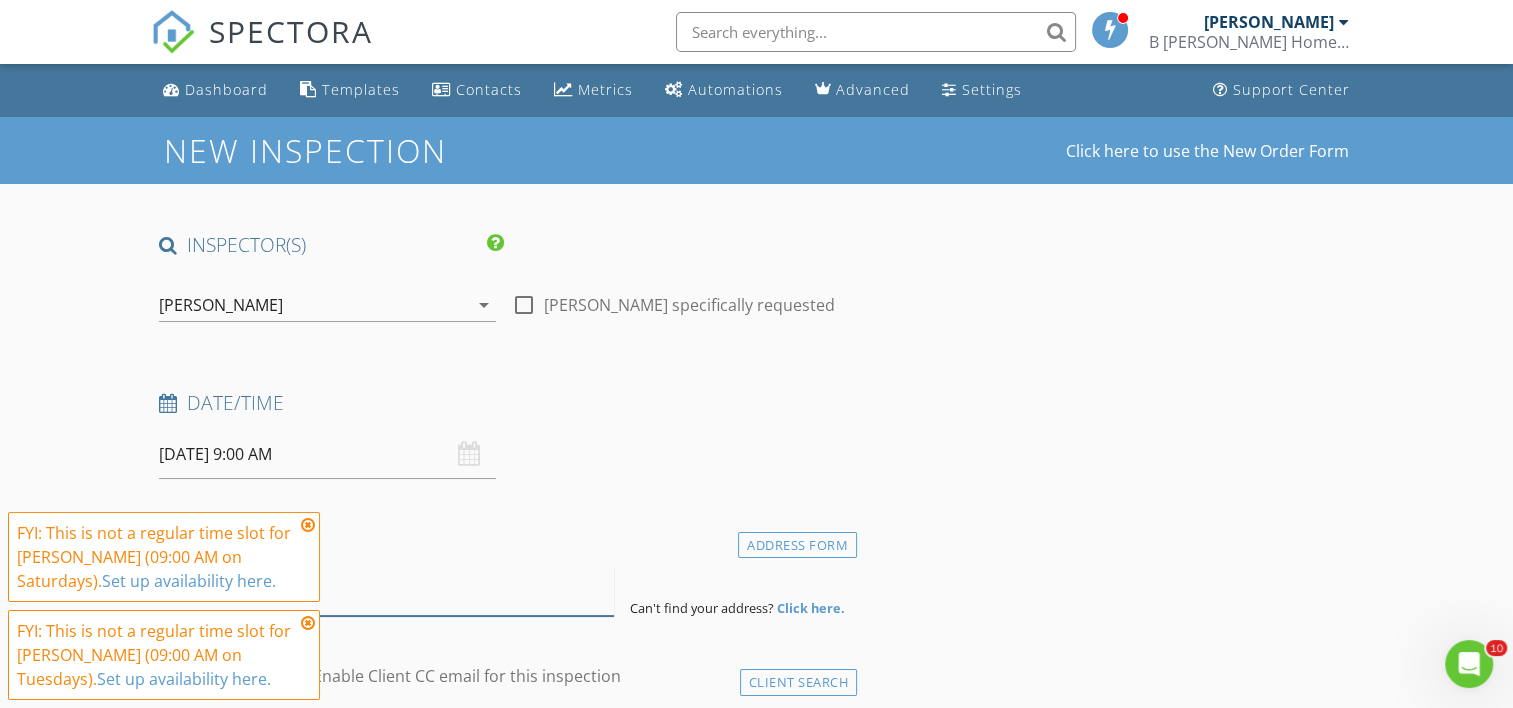 click at bounding box center (386, 591) 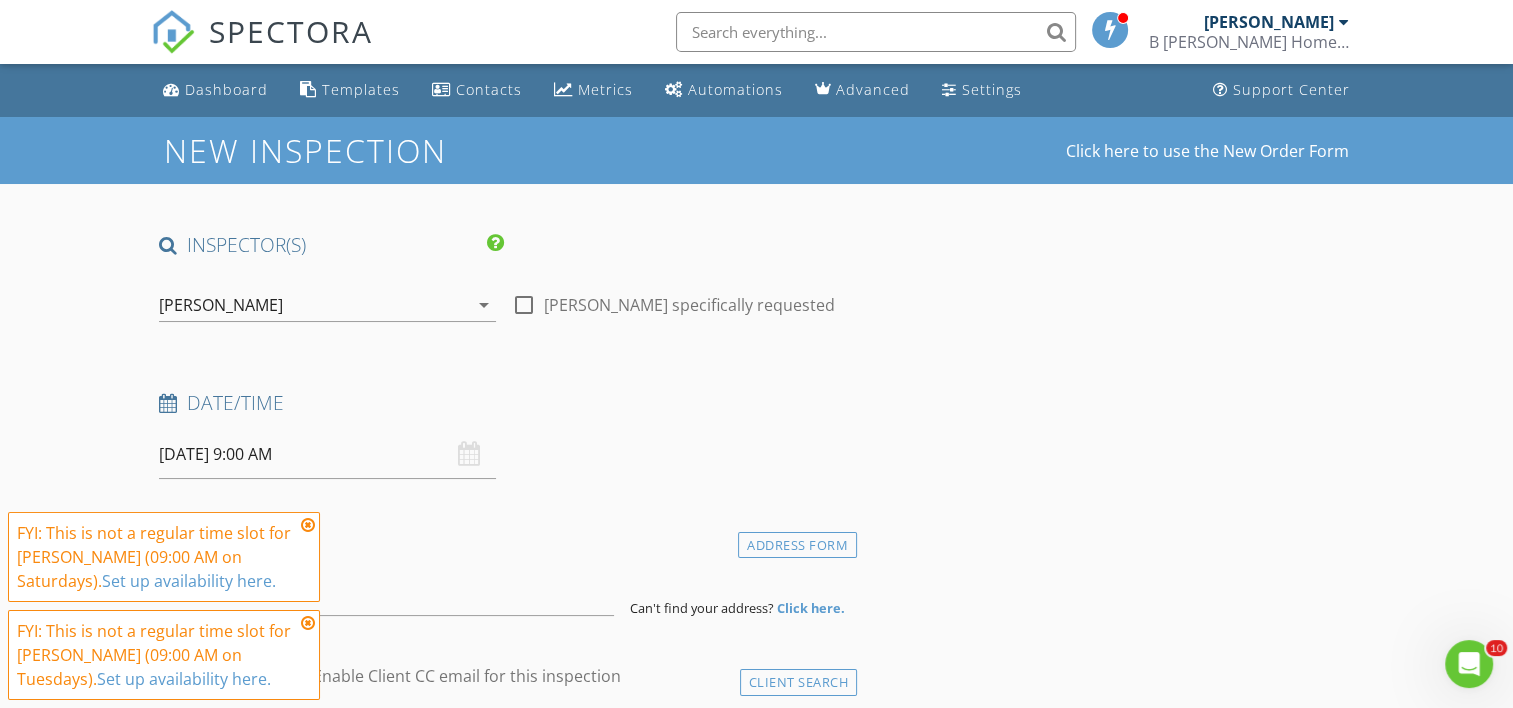 click at bounding box center [308, 525] 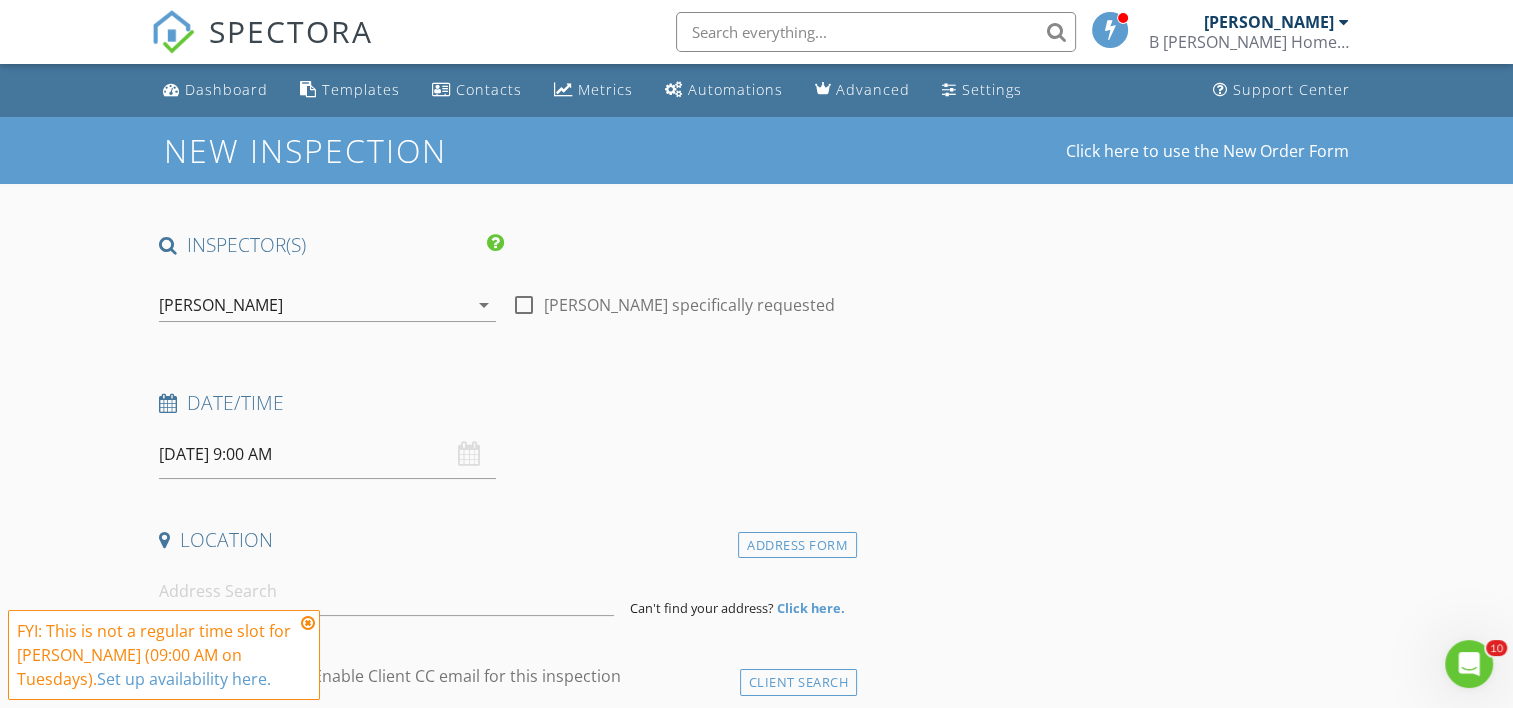 click at bounding box center [308, 623] 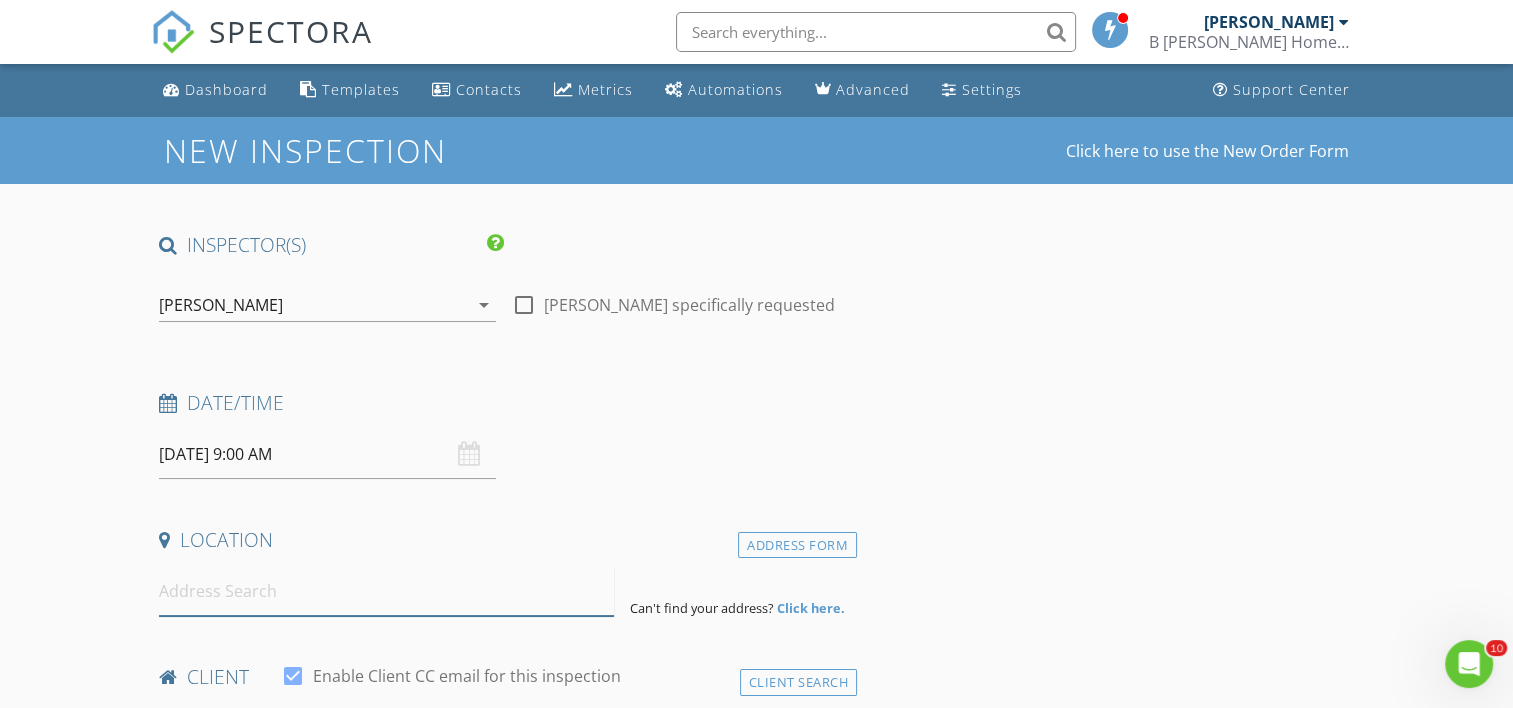click at bounding box center [386, 591] 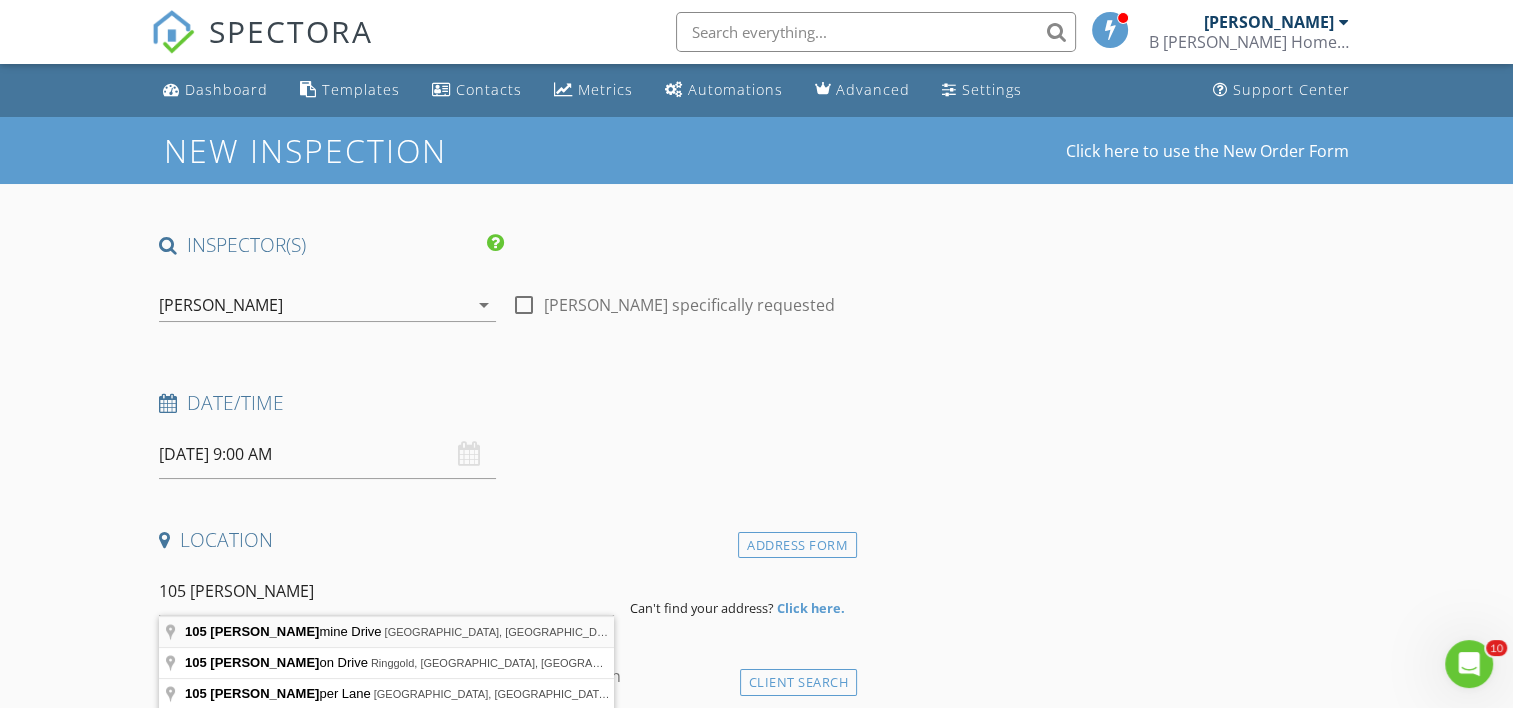 type on "105 Jasmine Drive, Andersonville, TN, USA" 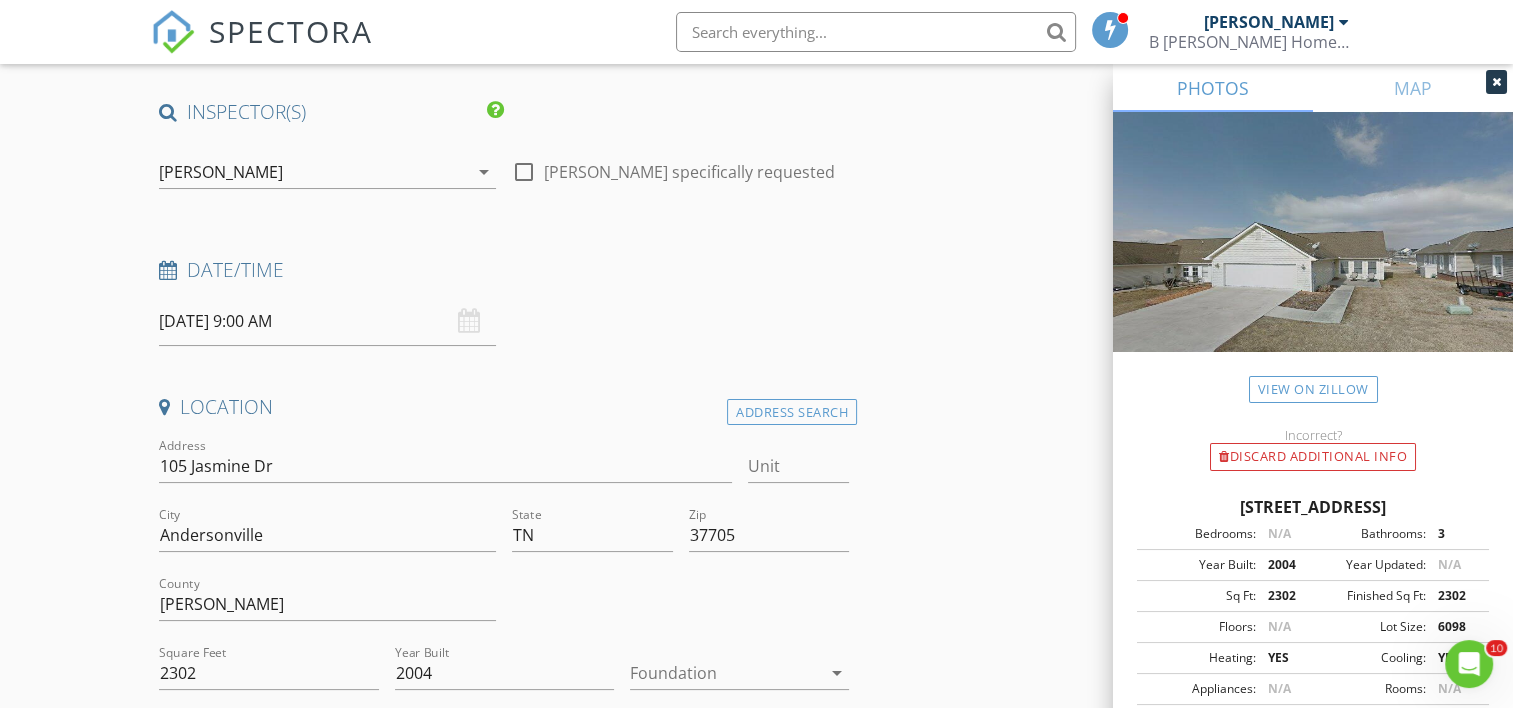 scroll, scrollTop: 173, scrollLeft: 0, axis: vertical 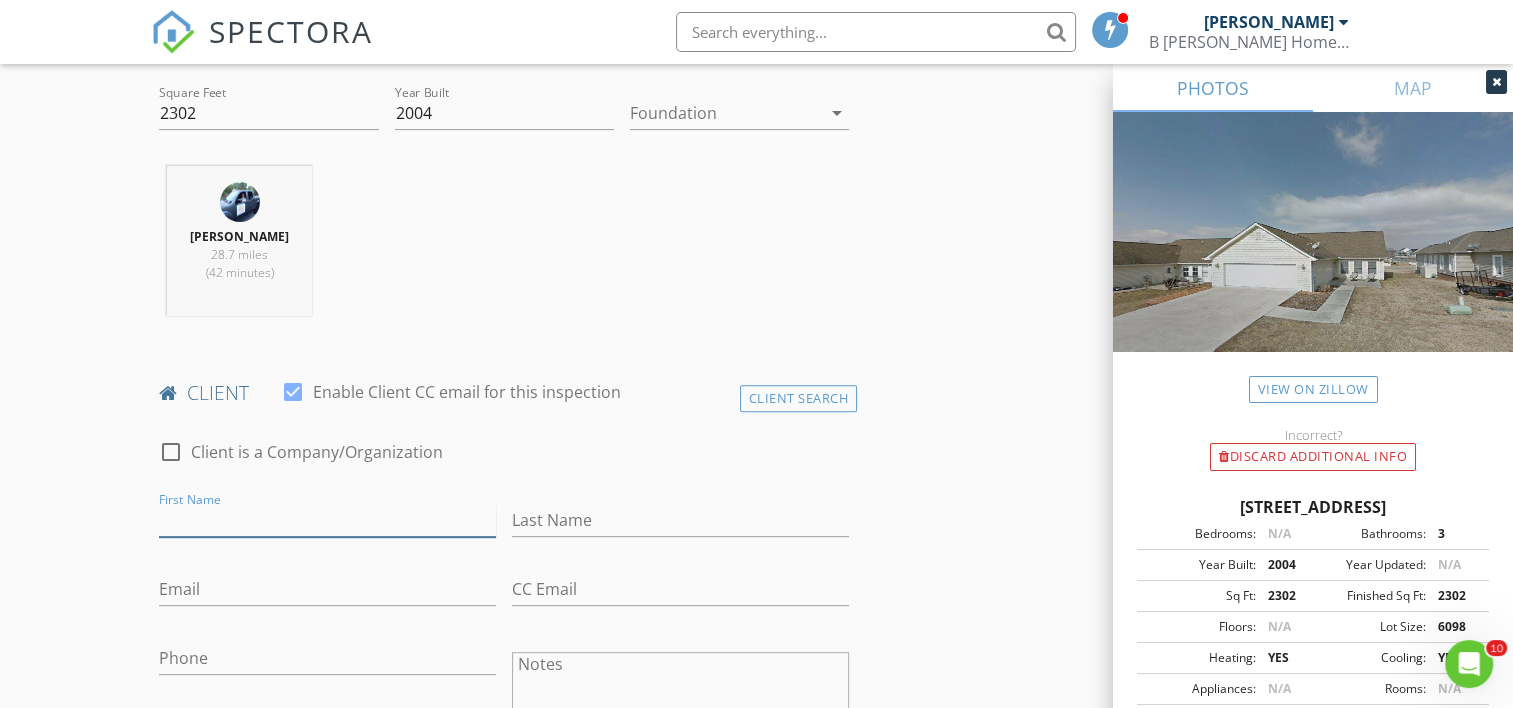 click on "First Name" at bounding box center (327, 520) 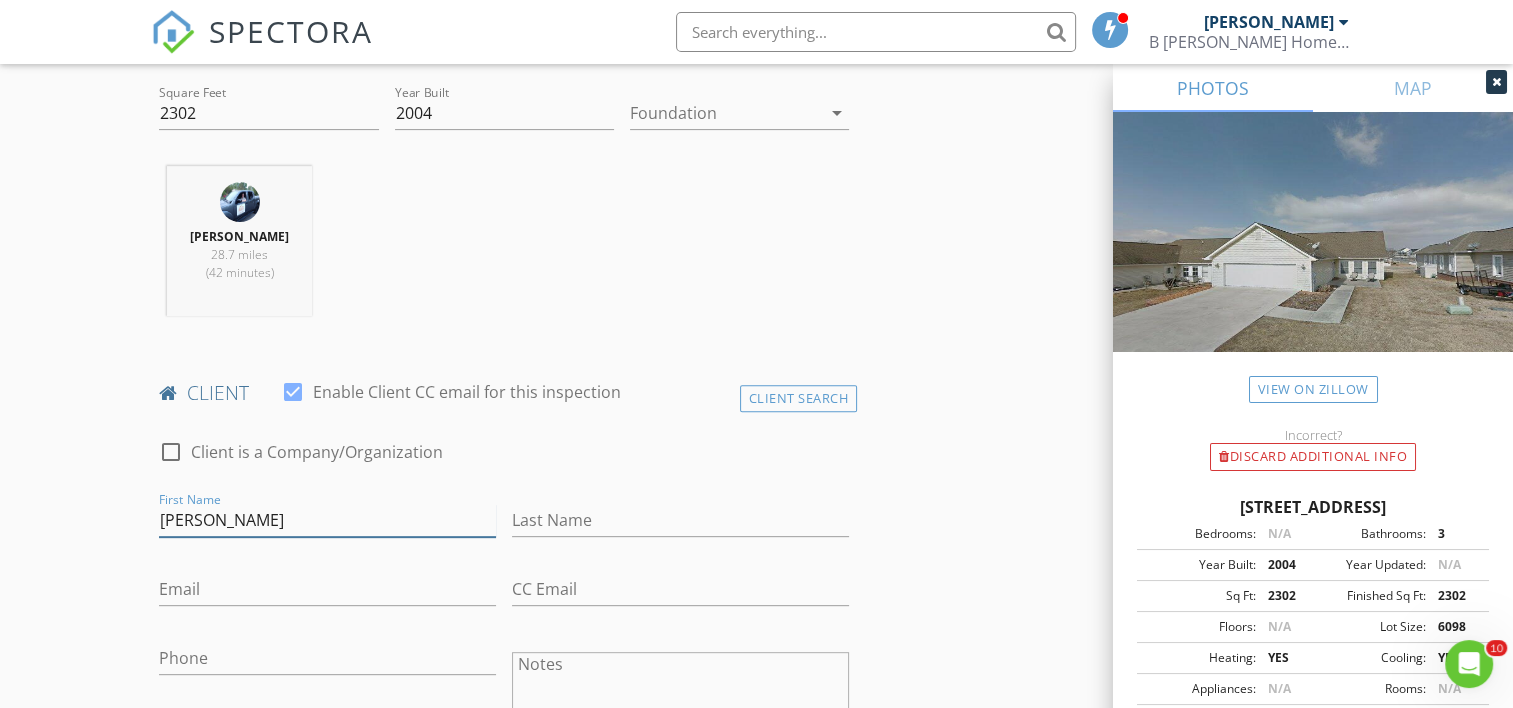 type on "[PERSON_NAME]" 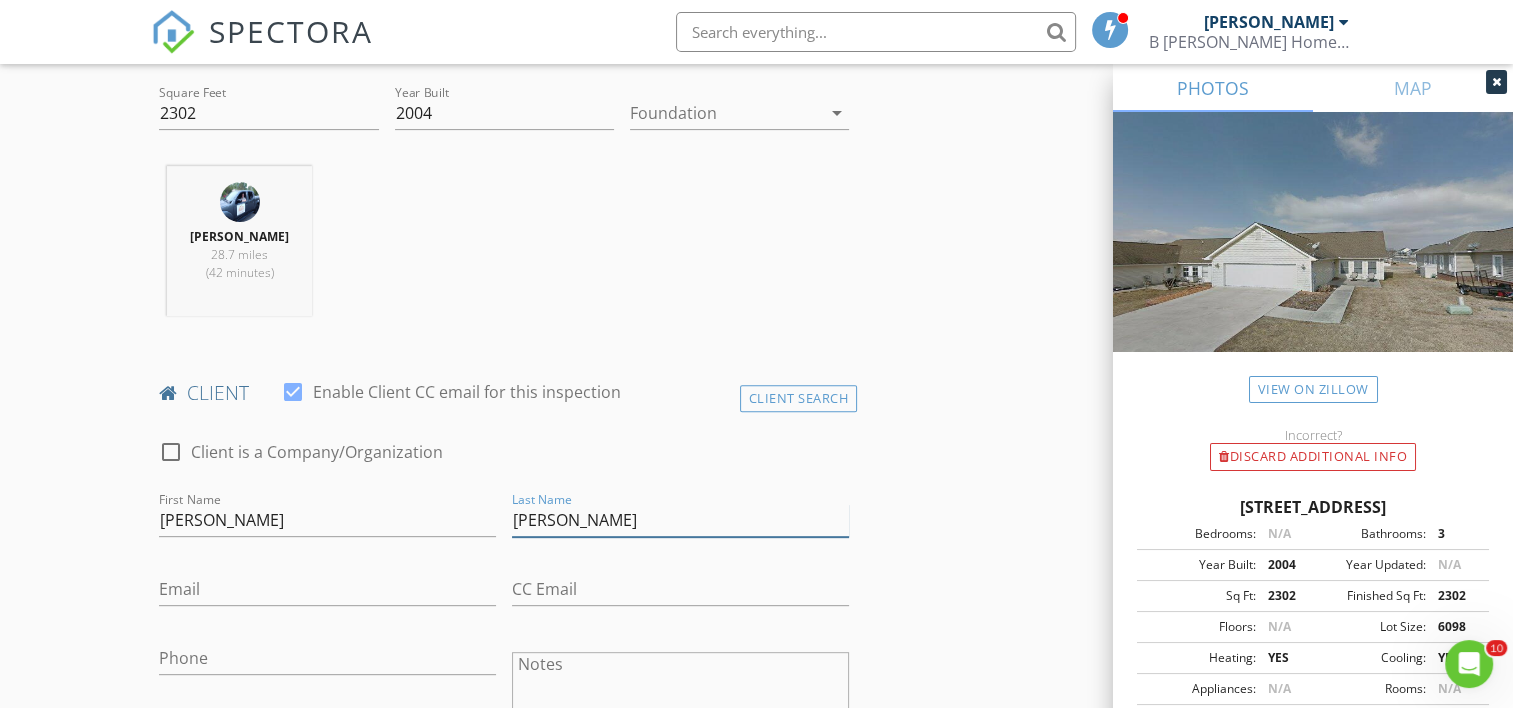 type on "[PERSON_NAME]" 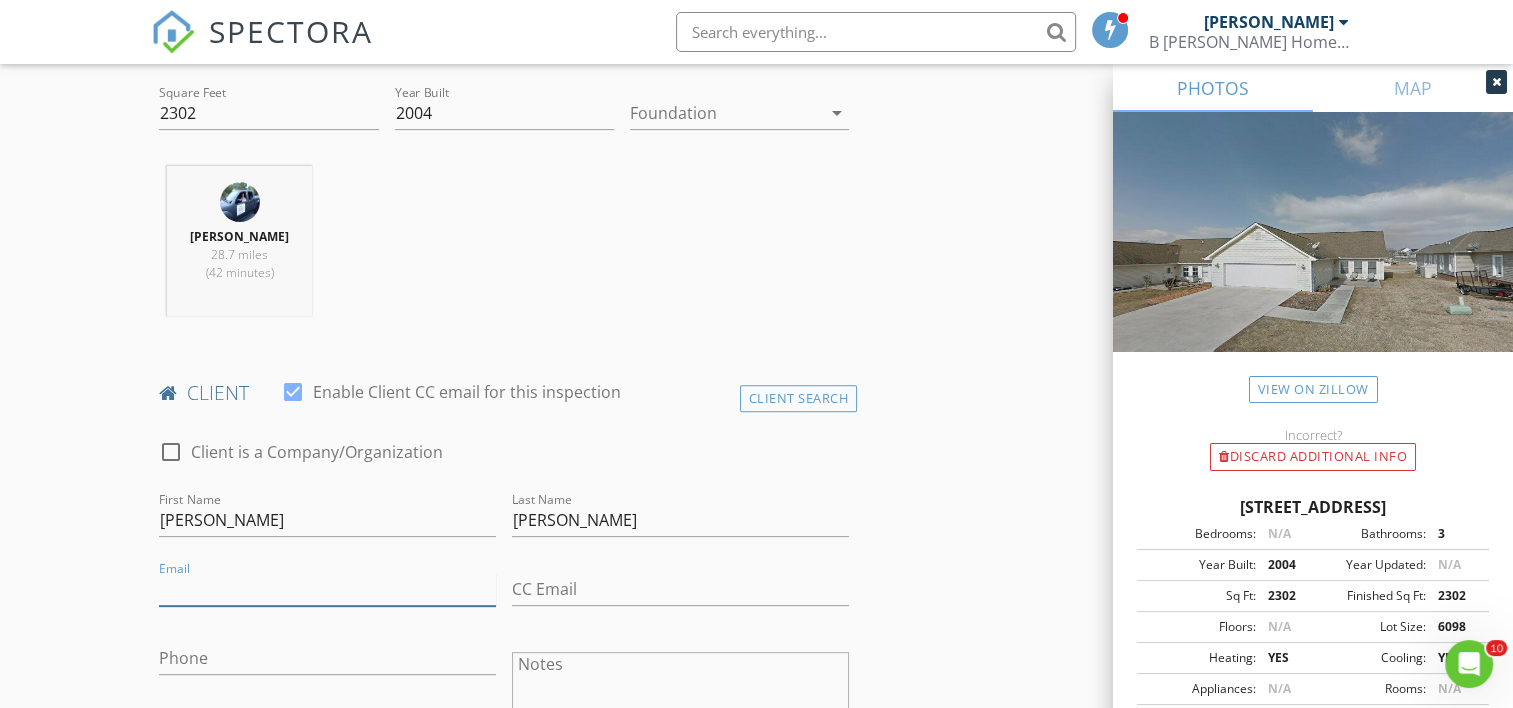 click on "Email" at bounding box center (327, 589) 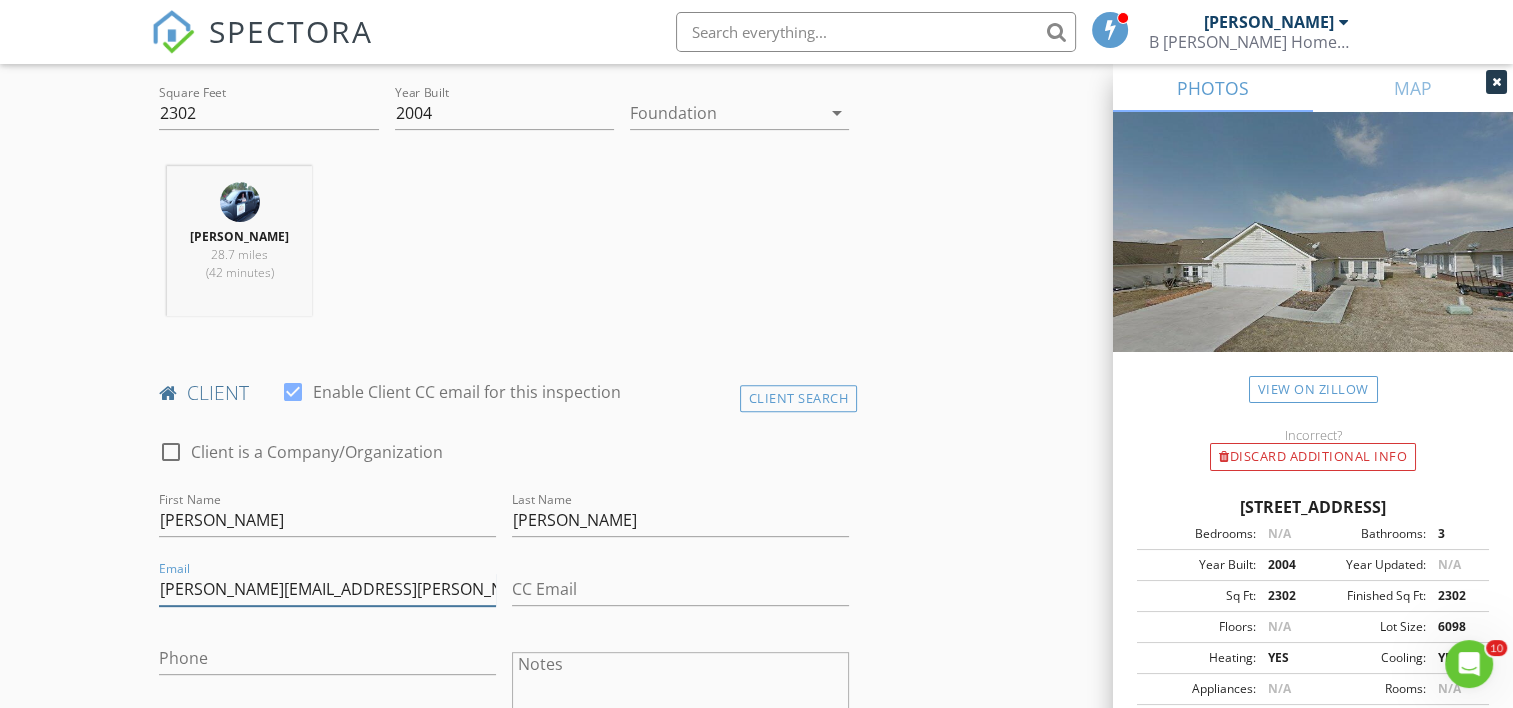 type on "[PERSON_NAME][EMAIL_ADDRESS][PERSON_NAME][DOMAIN_NAME]" 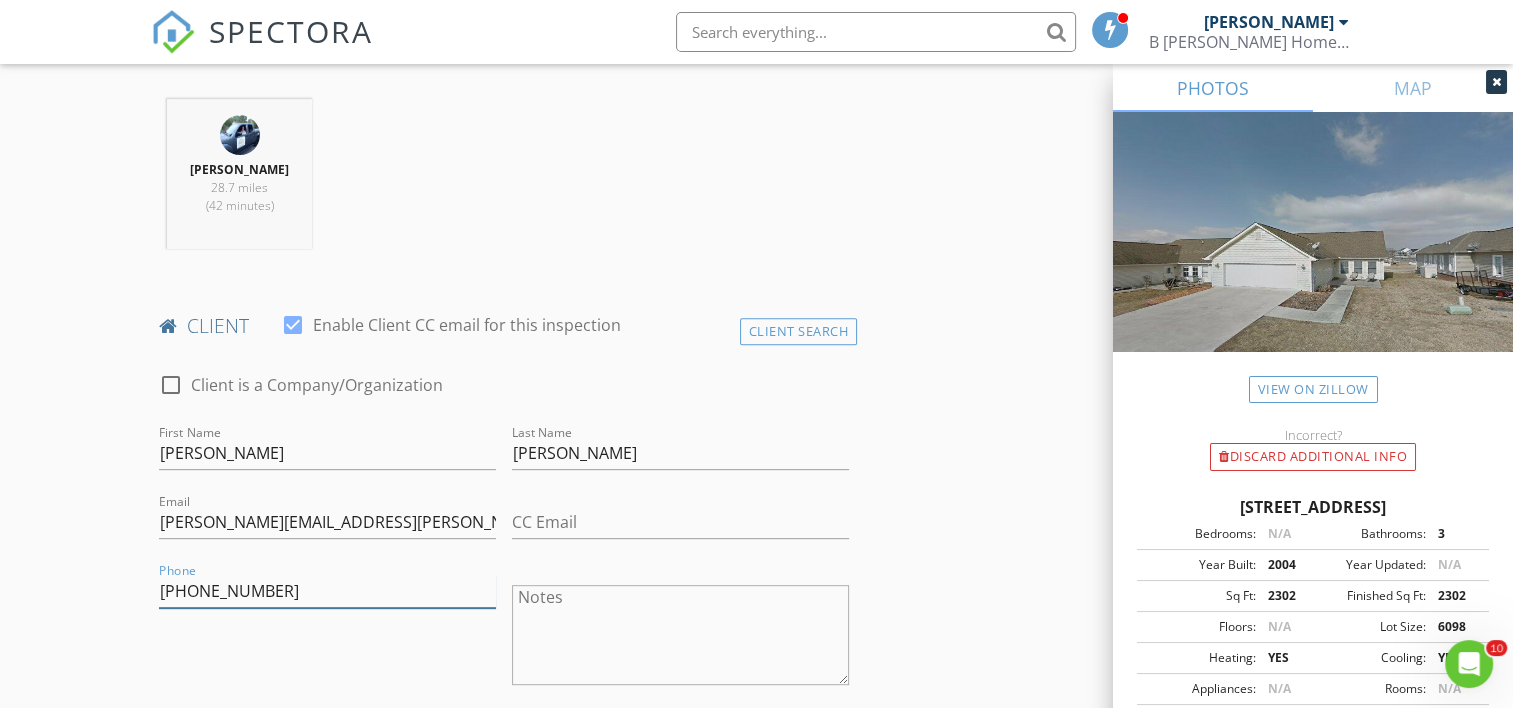 scroll, scrollTop: 773, scrollLeft: 0, axis: vertical 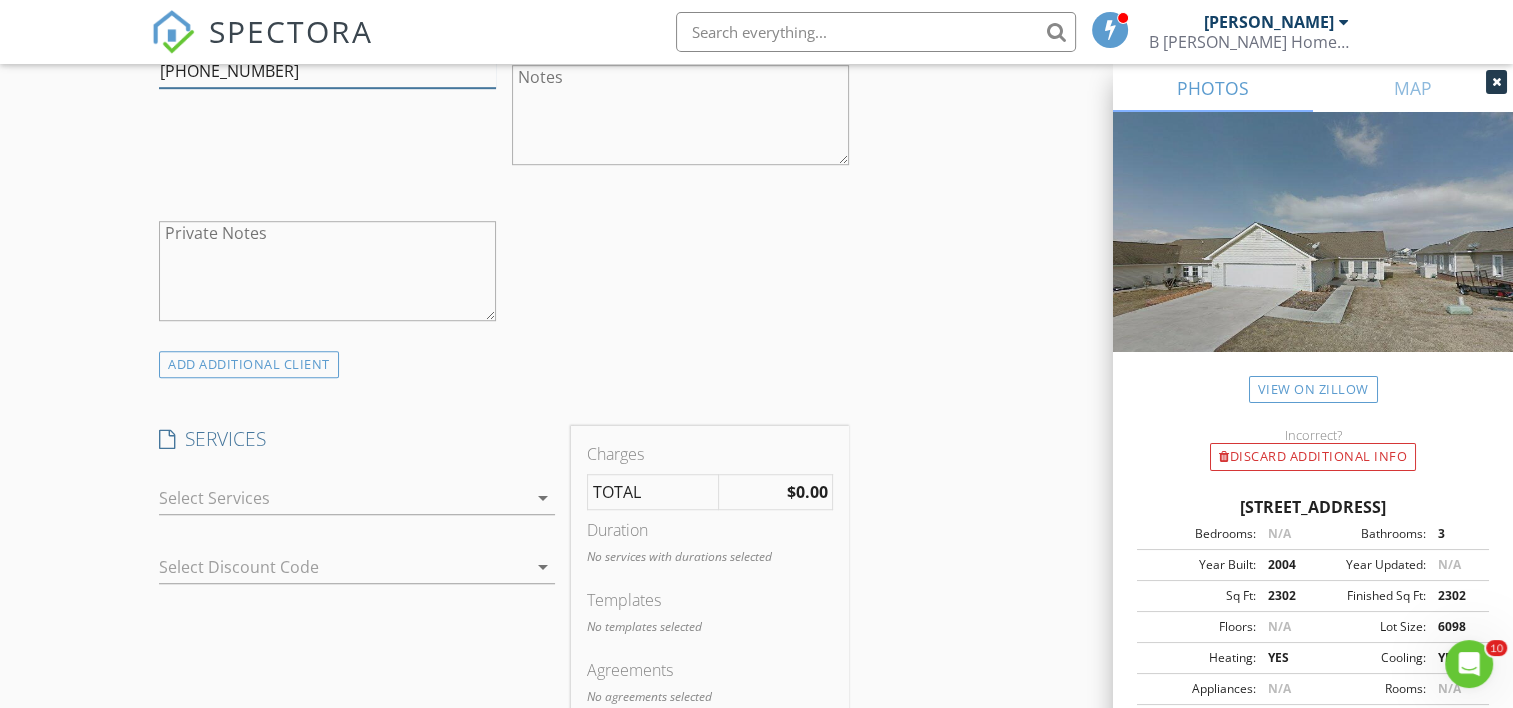 type on "865-603-2885" 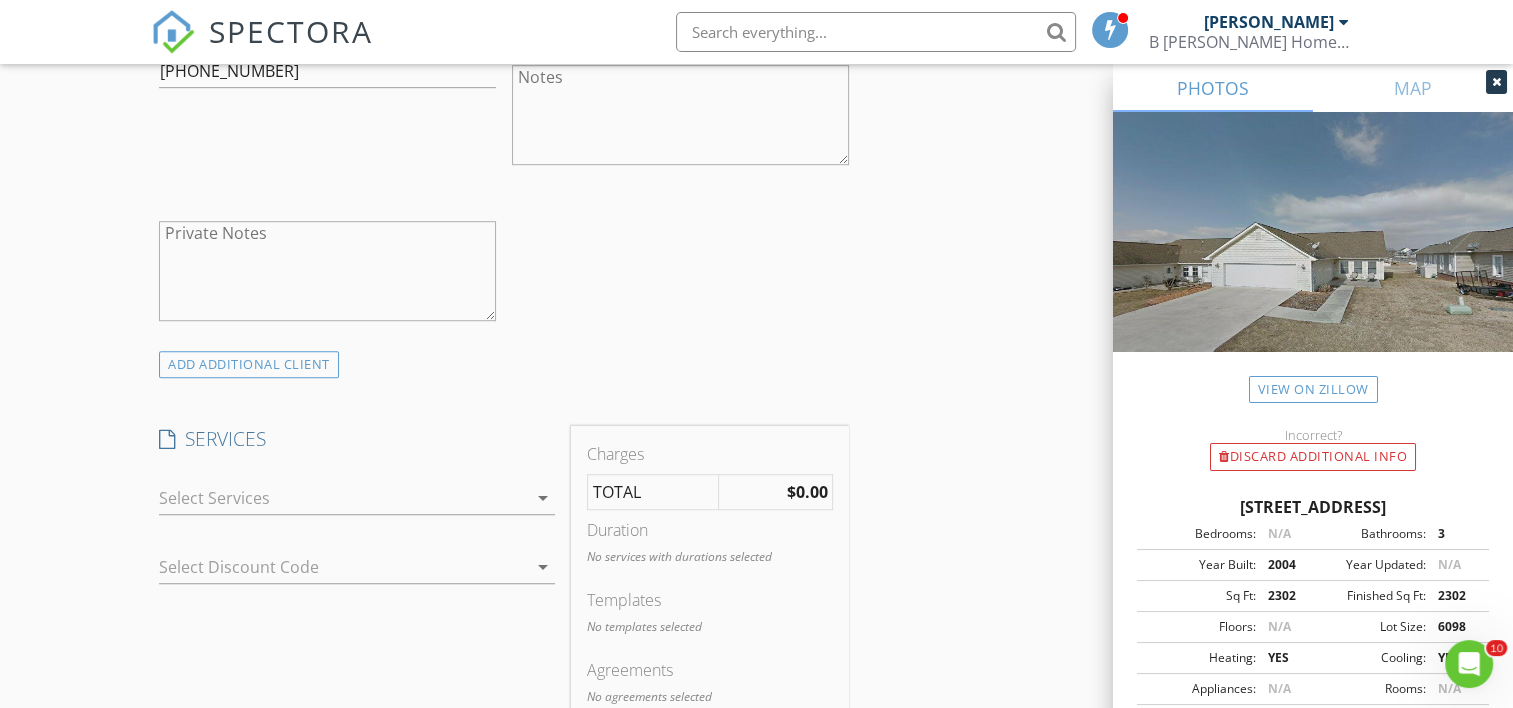 click on "arrow_drop_down" at bounding box center [543, 498] 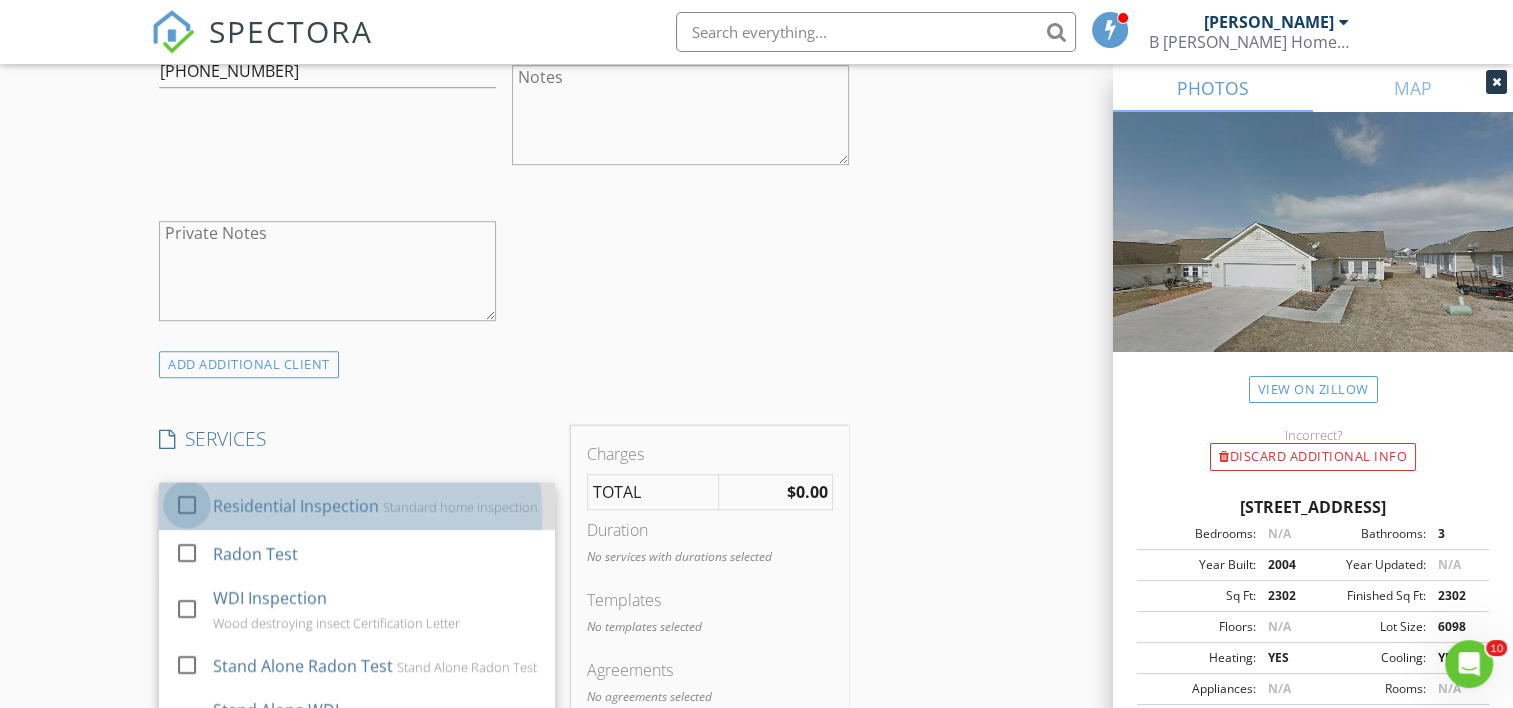 click at bounding box center (187, 505) 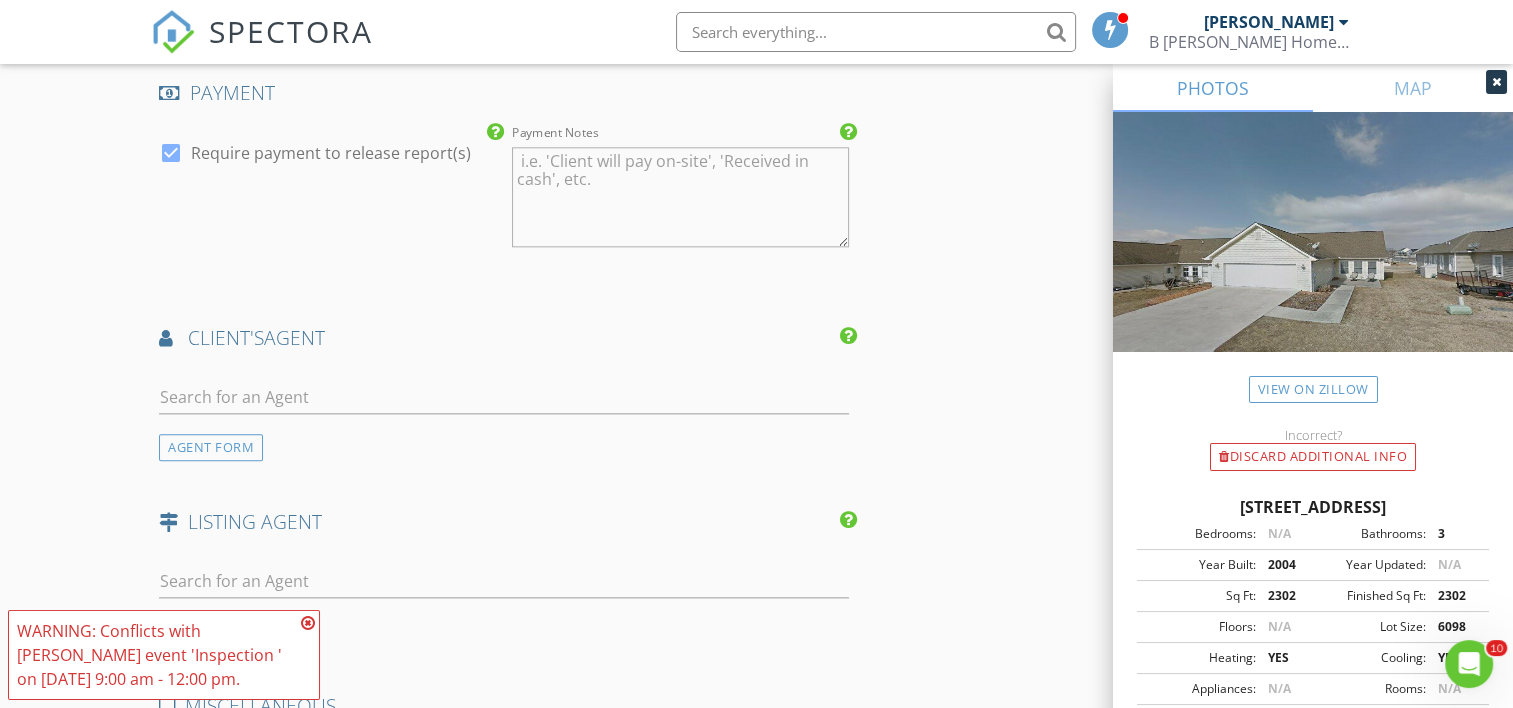 scroll, scrollTop: 2292, scrollLeft: 0, axis: vertical 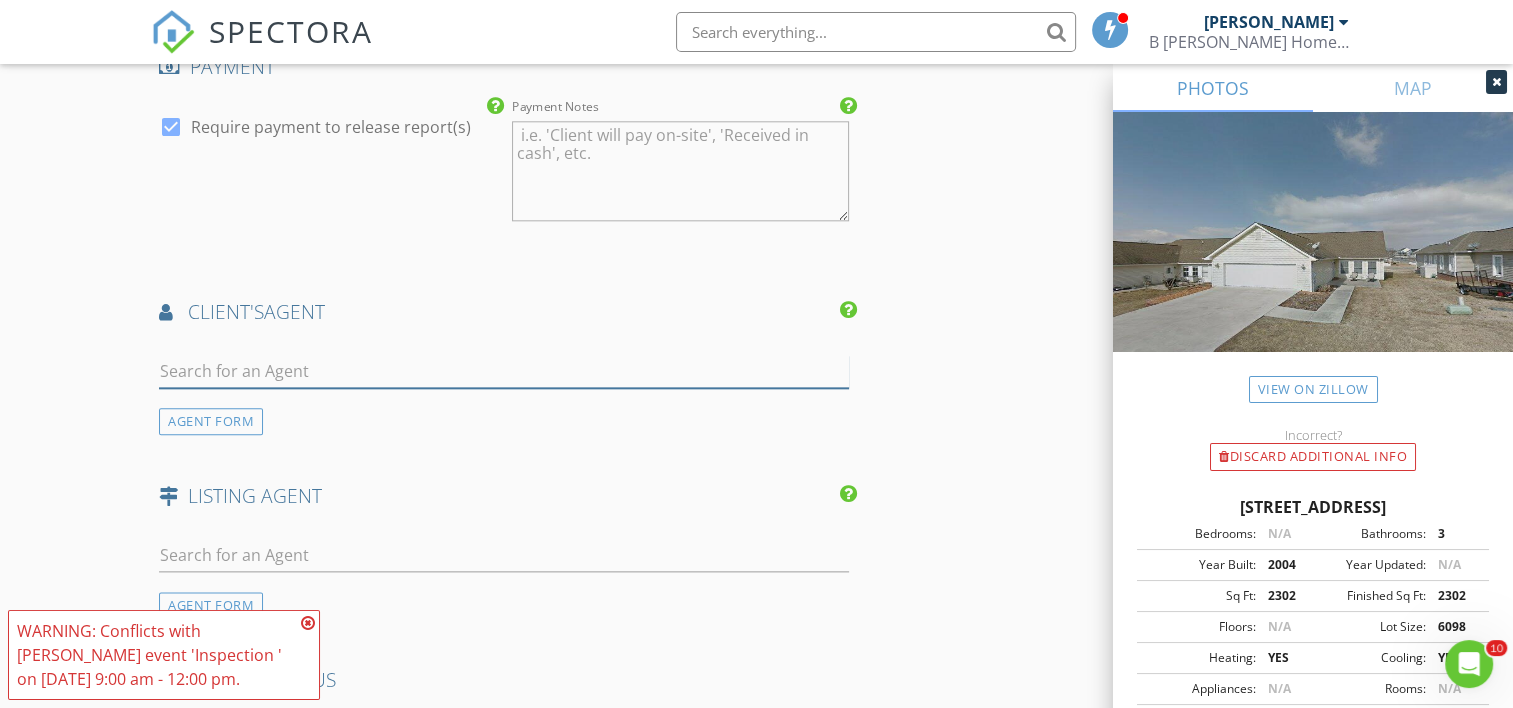 click at bounding box center [504, 371] 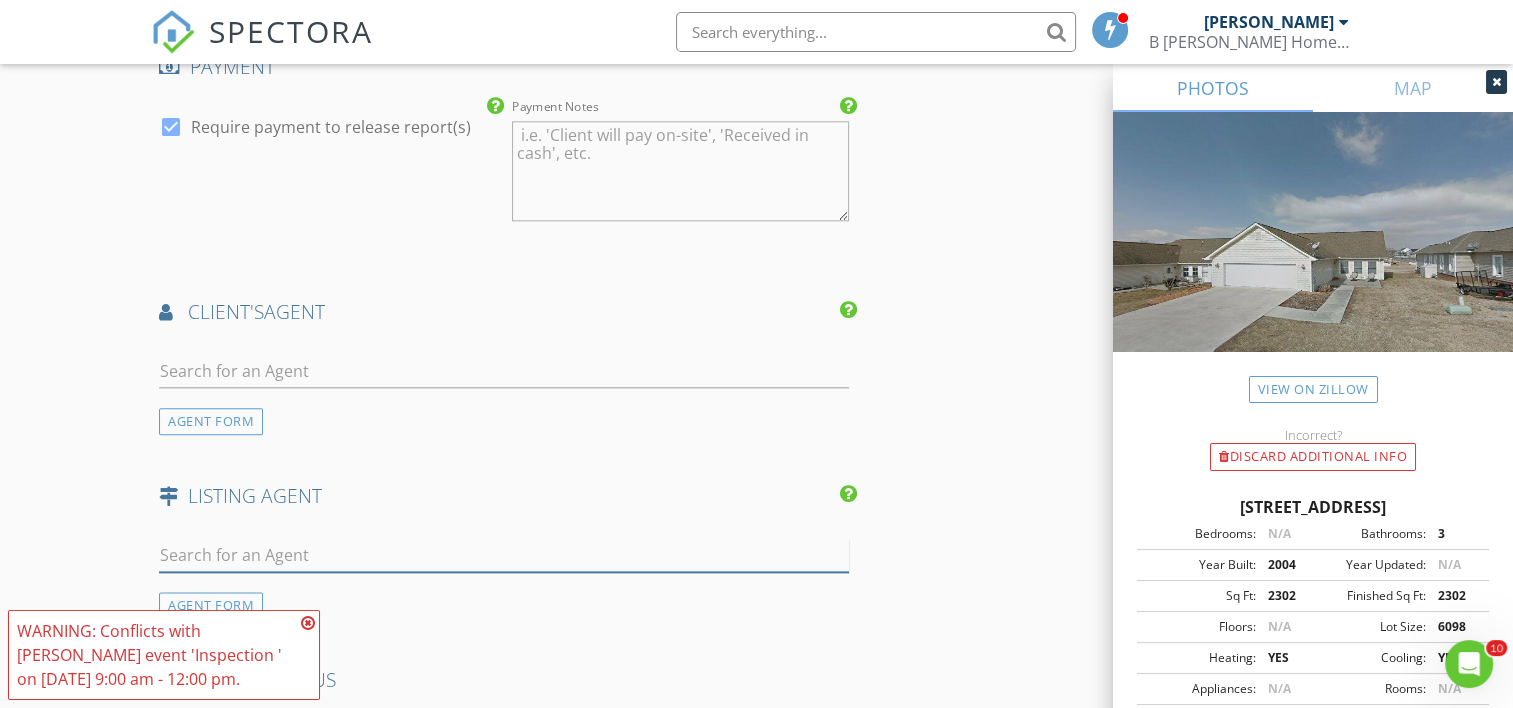 click at bounding box center [504, 555] 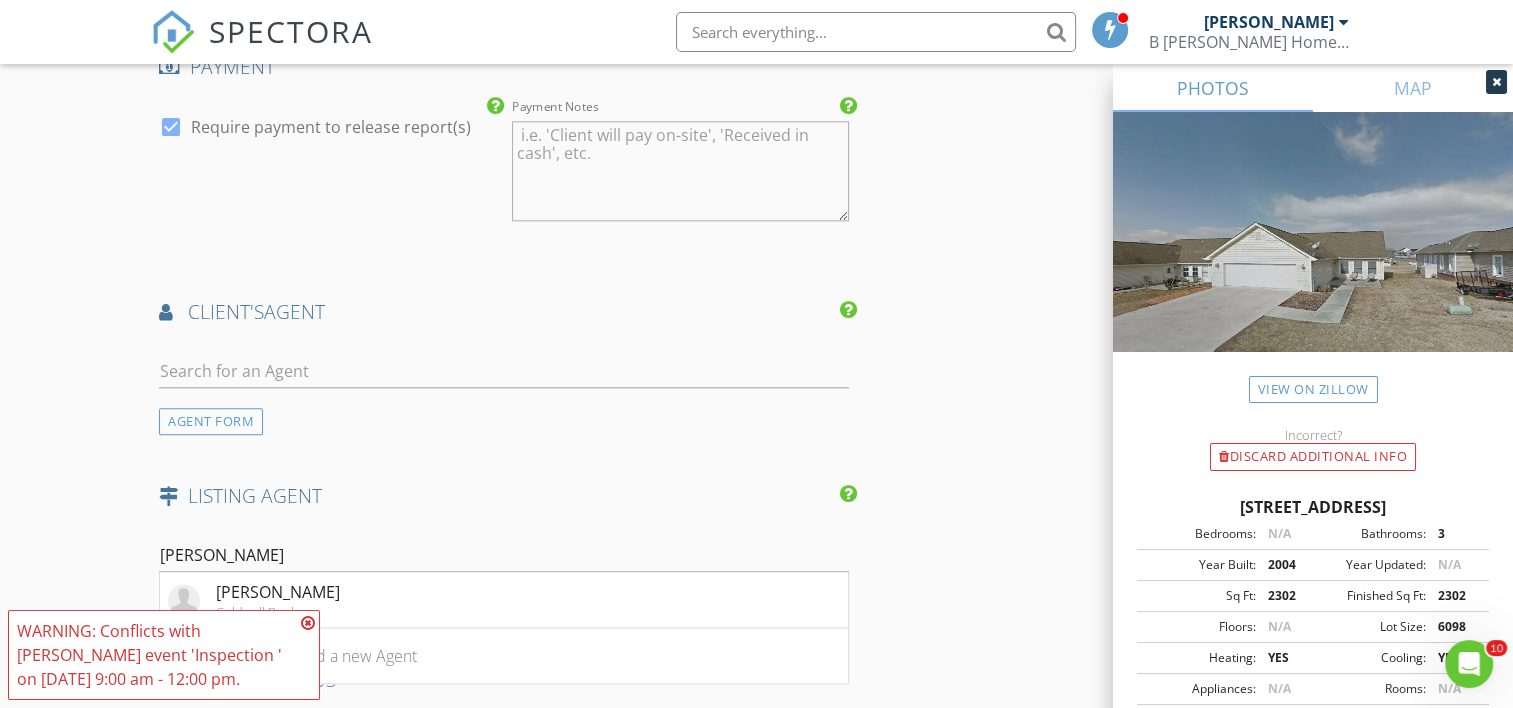 click at bounding box center (308, 623) 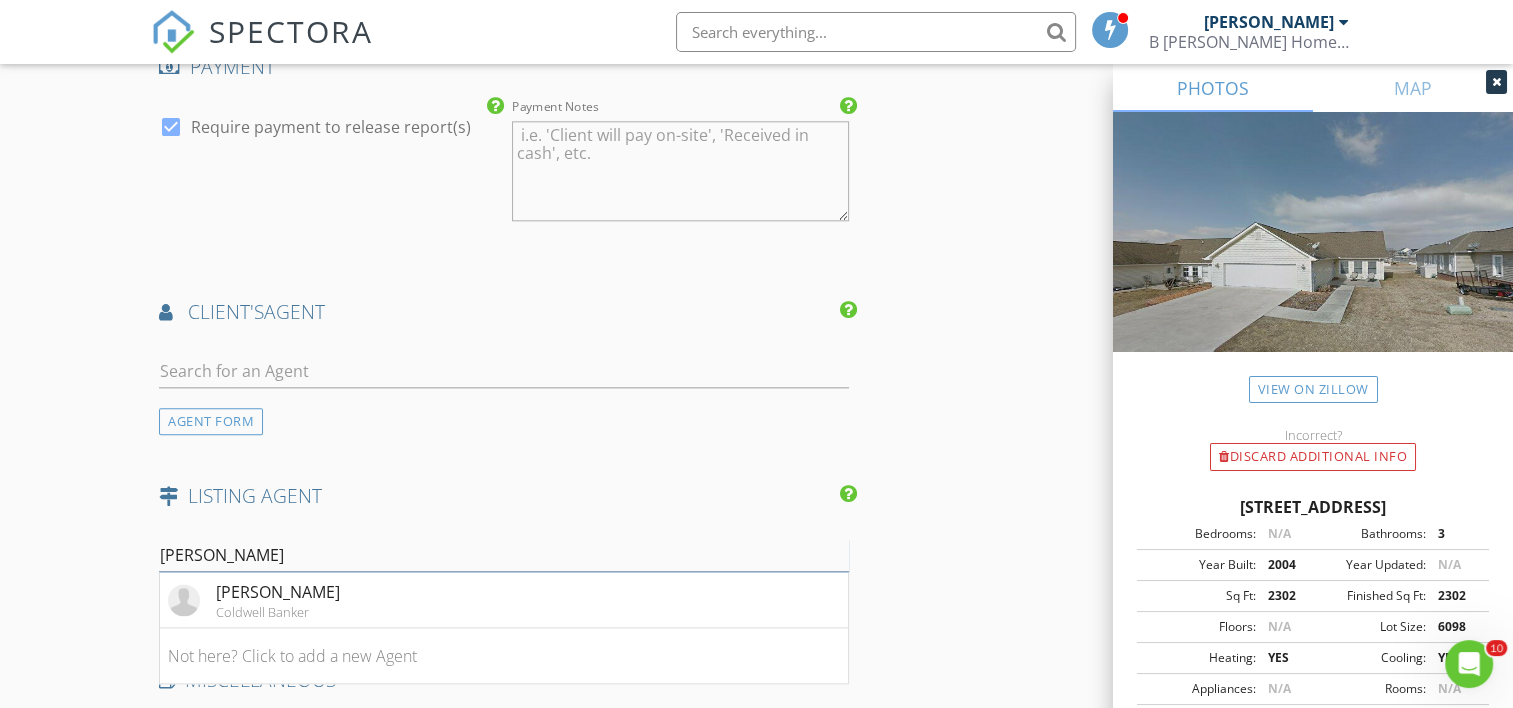 click on "john" at bounding box center [504, 555] 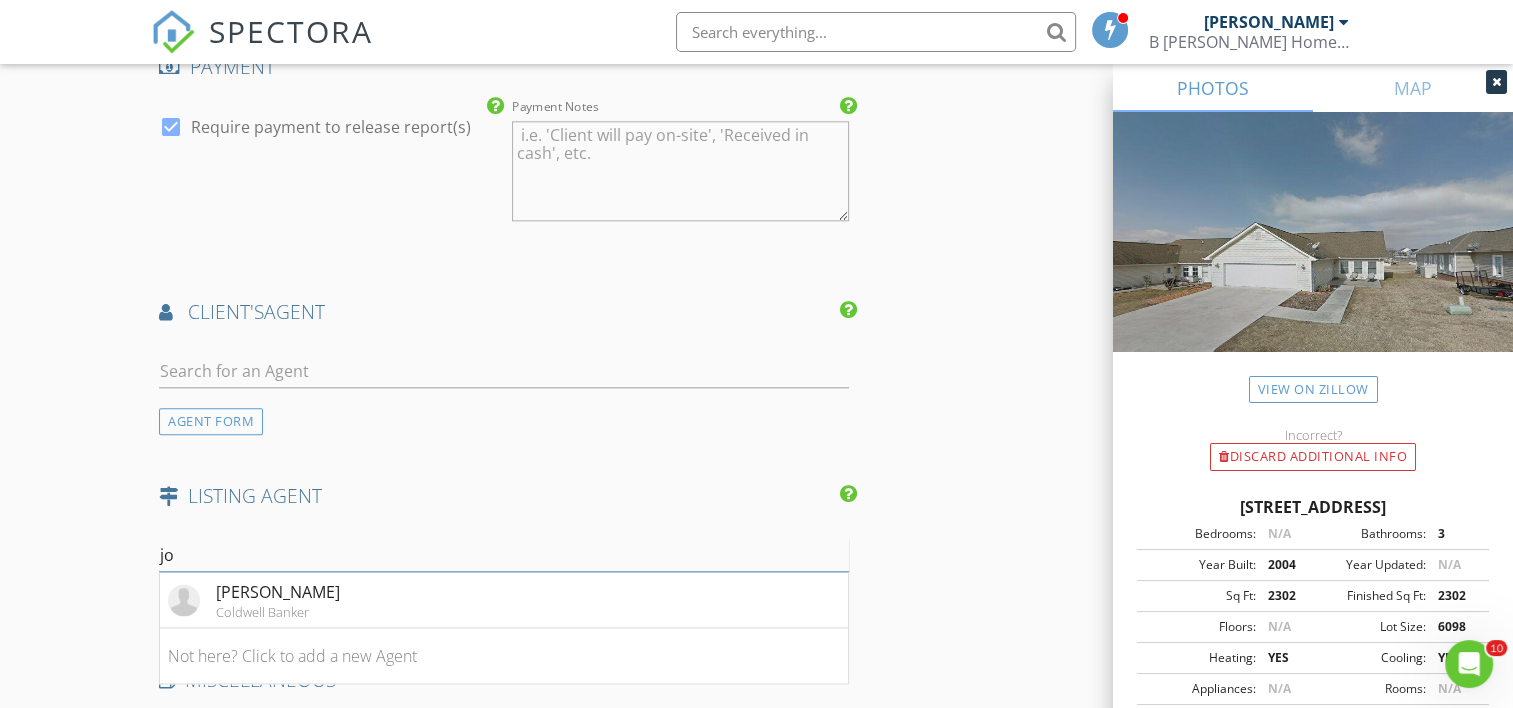 type on "j" 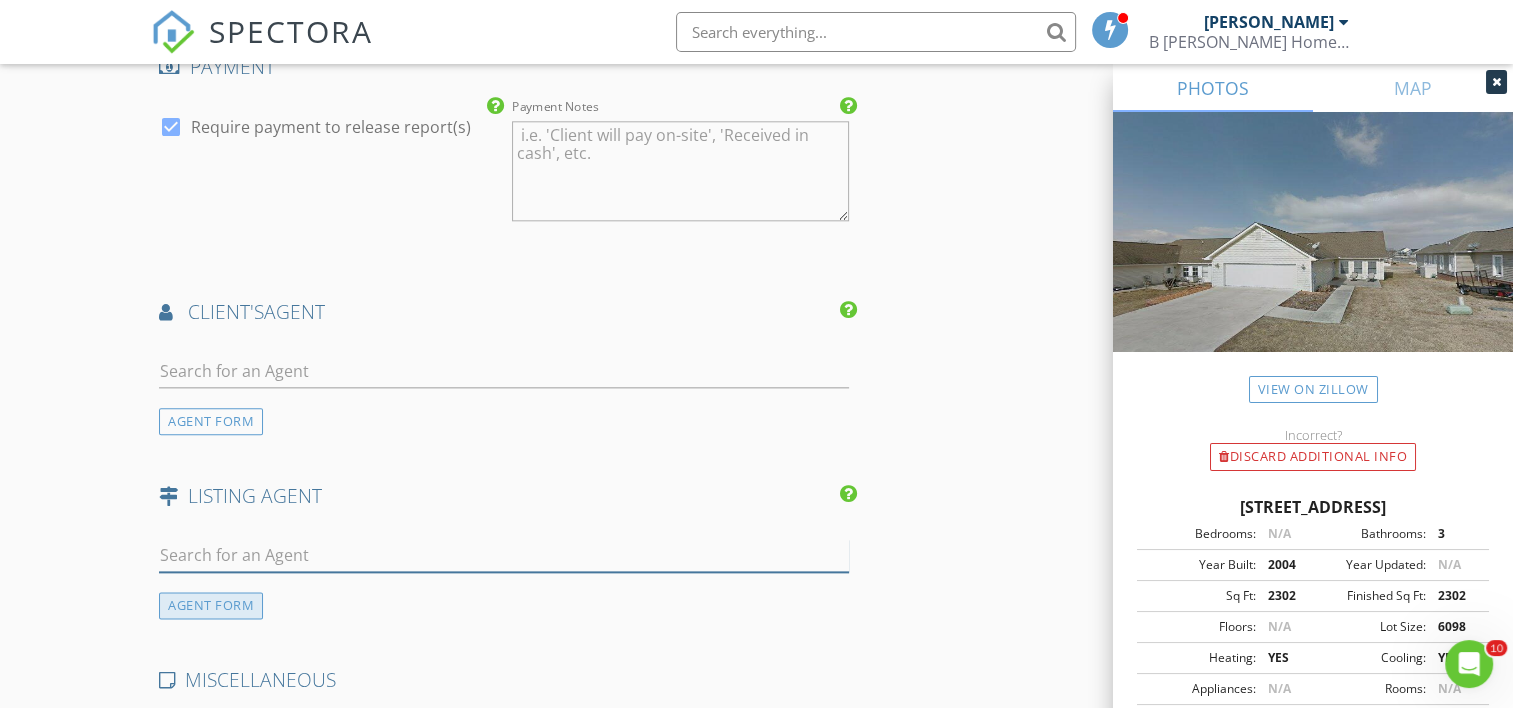 type 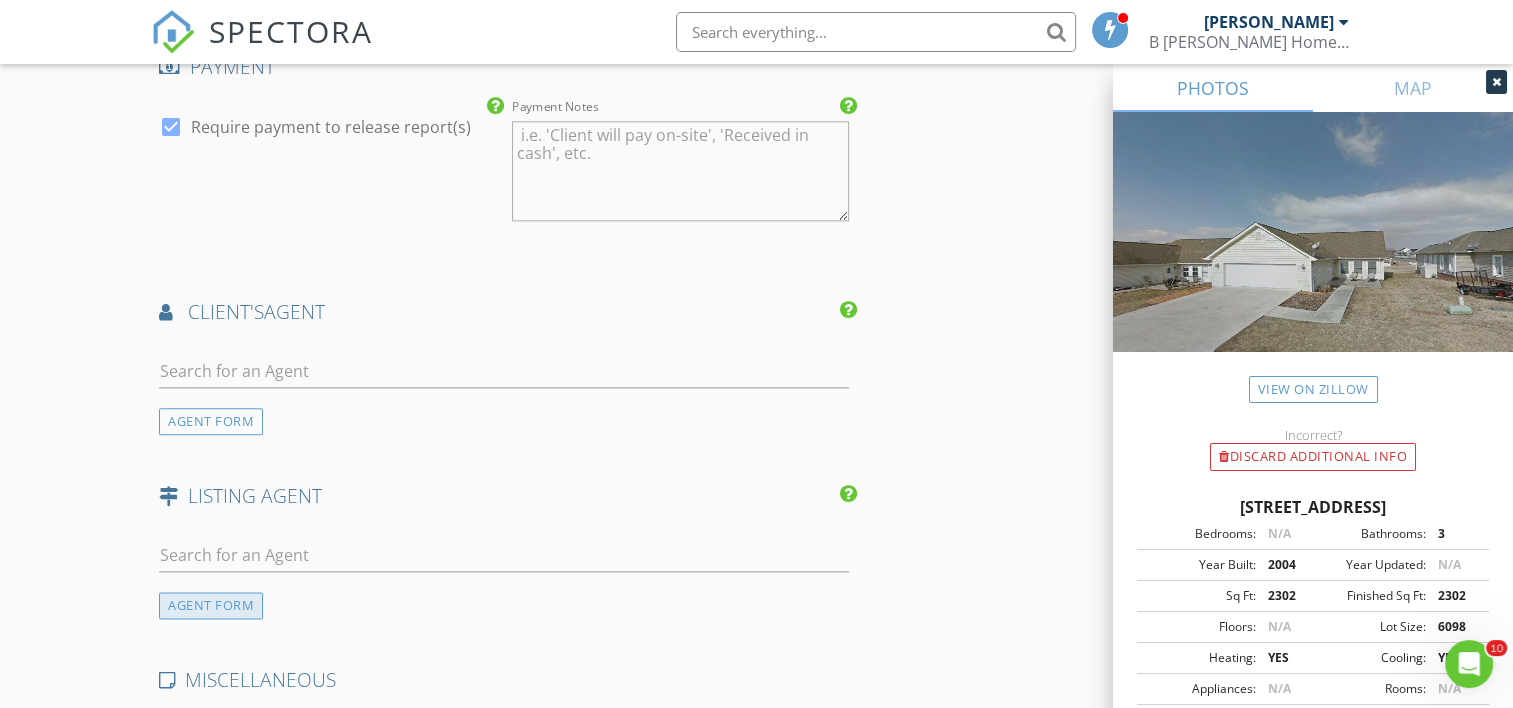 click on "AGENT FORM" at bounding box center [211, 605] 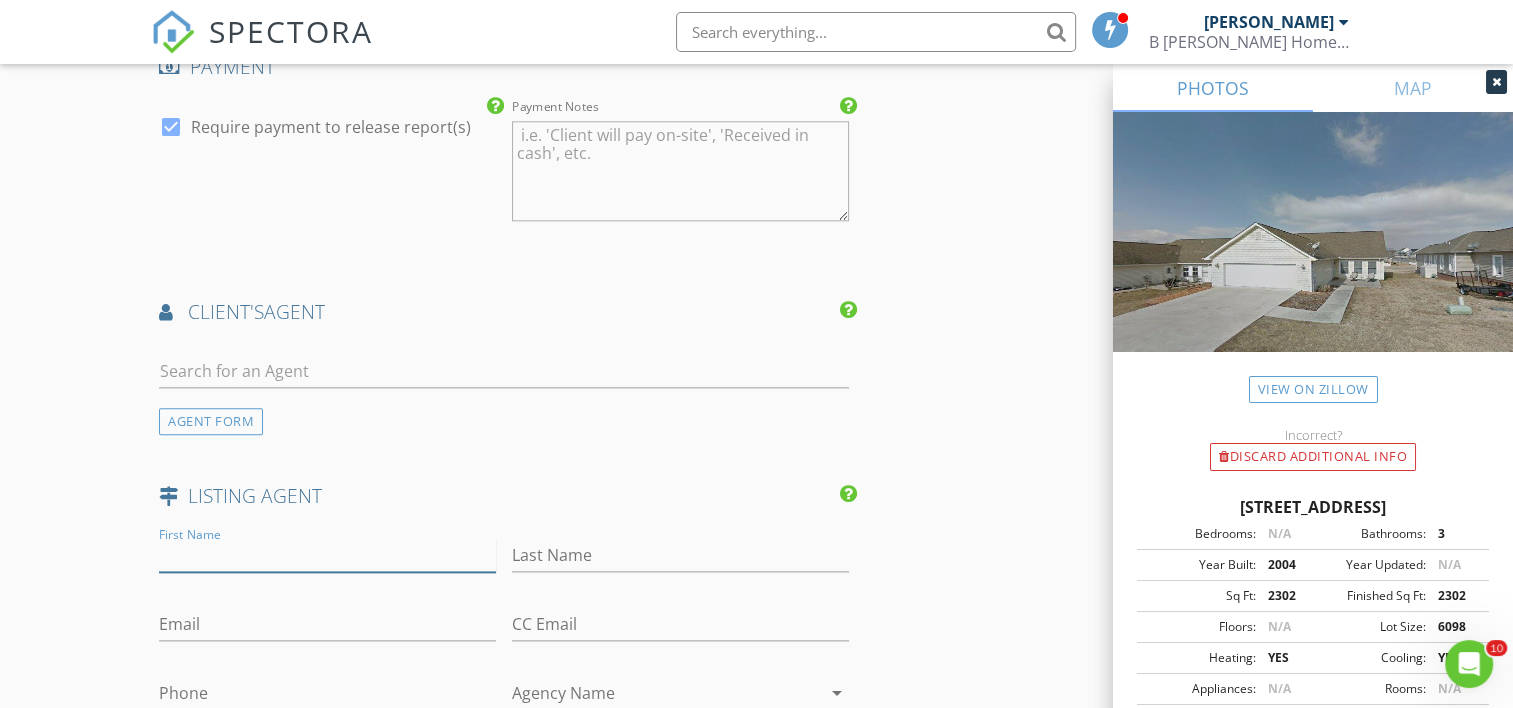 click on "First Name" at bounding box center [327, 555] 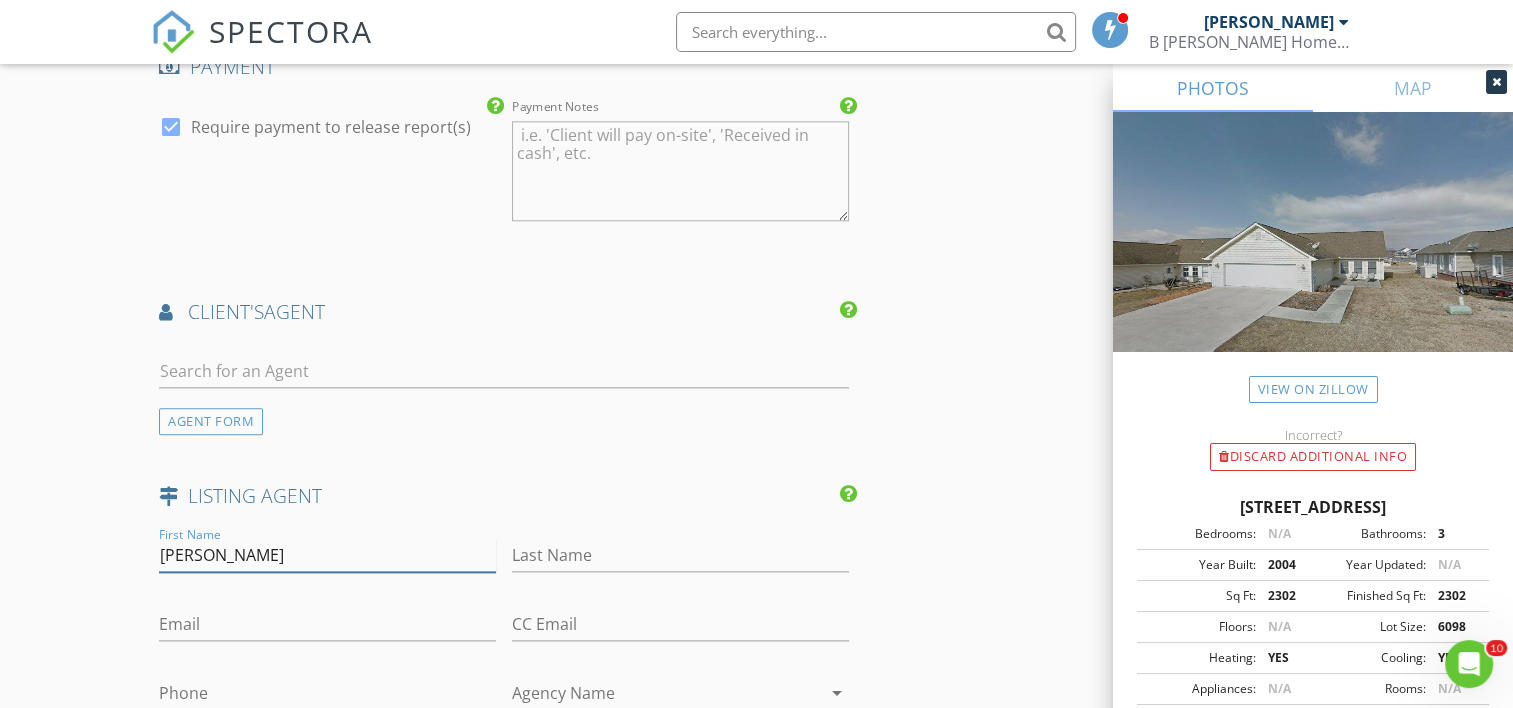 type on "John" 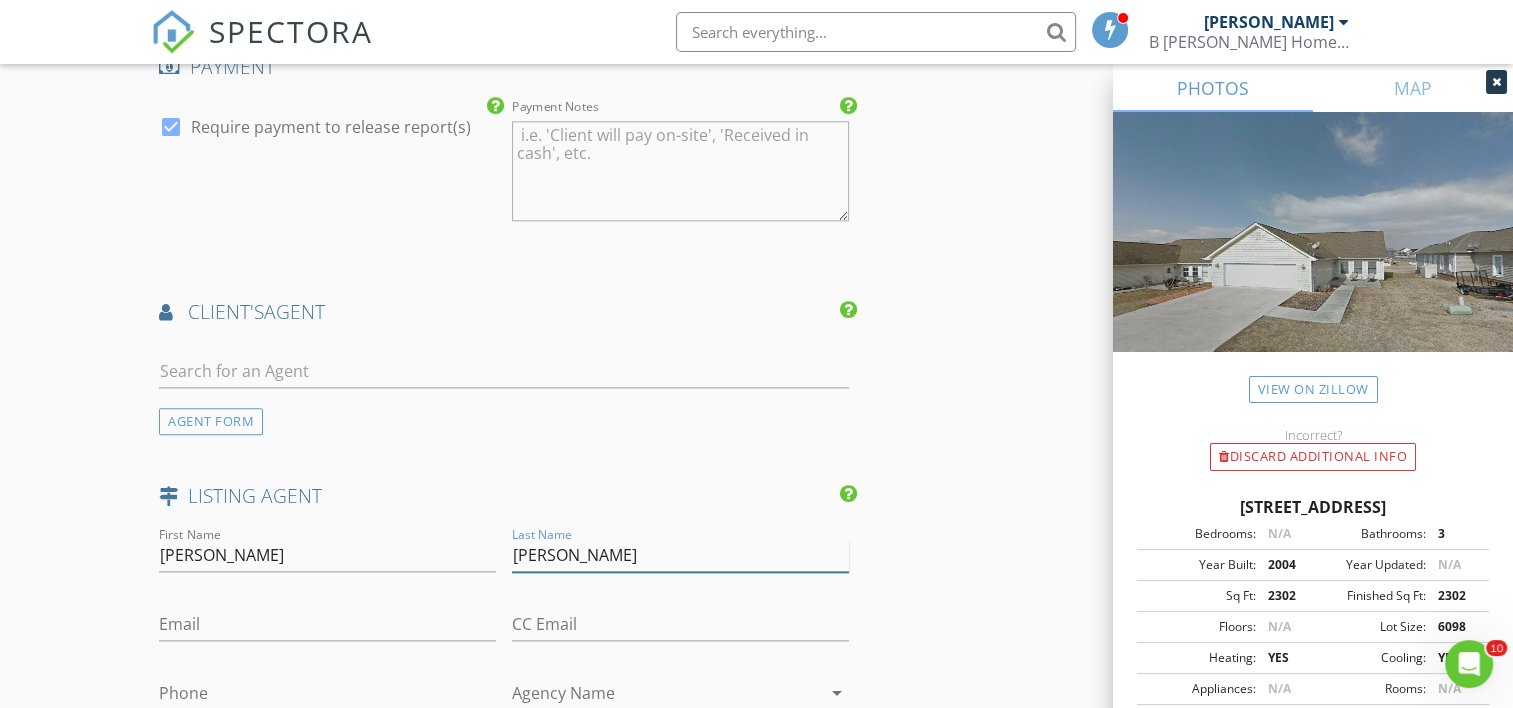 type on "Meyer" 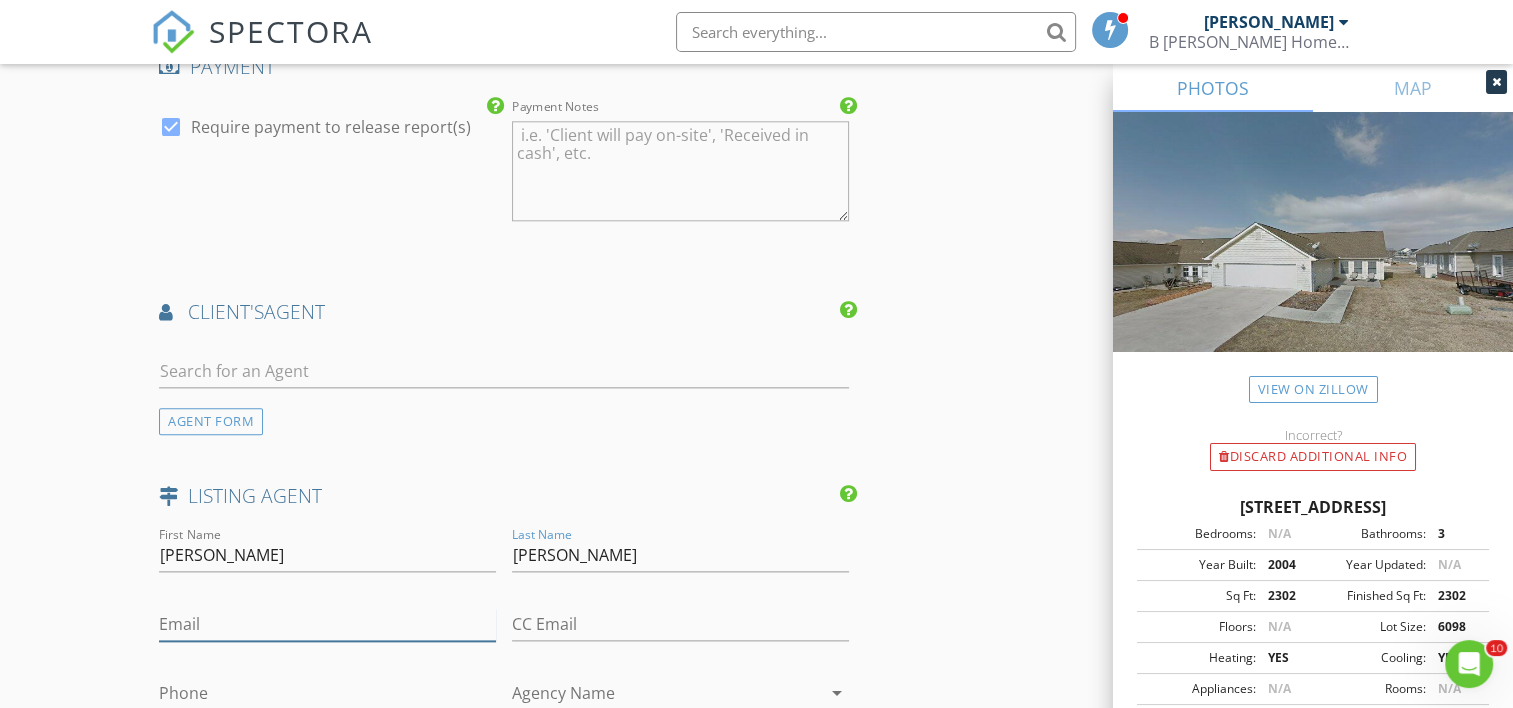 click on "Email" at bounding box center (327, 624) 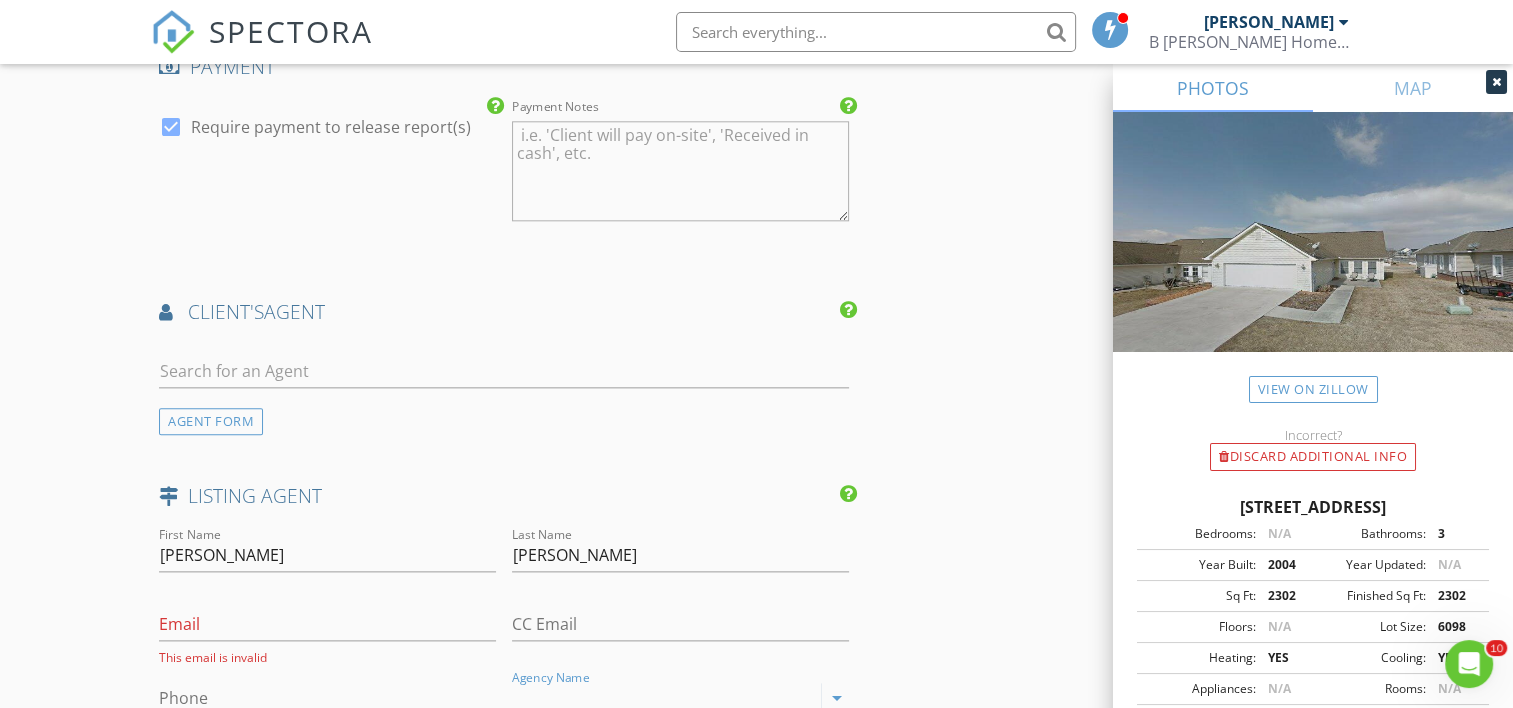 click on "Agency Name" at bounding box center (666, 698) 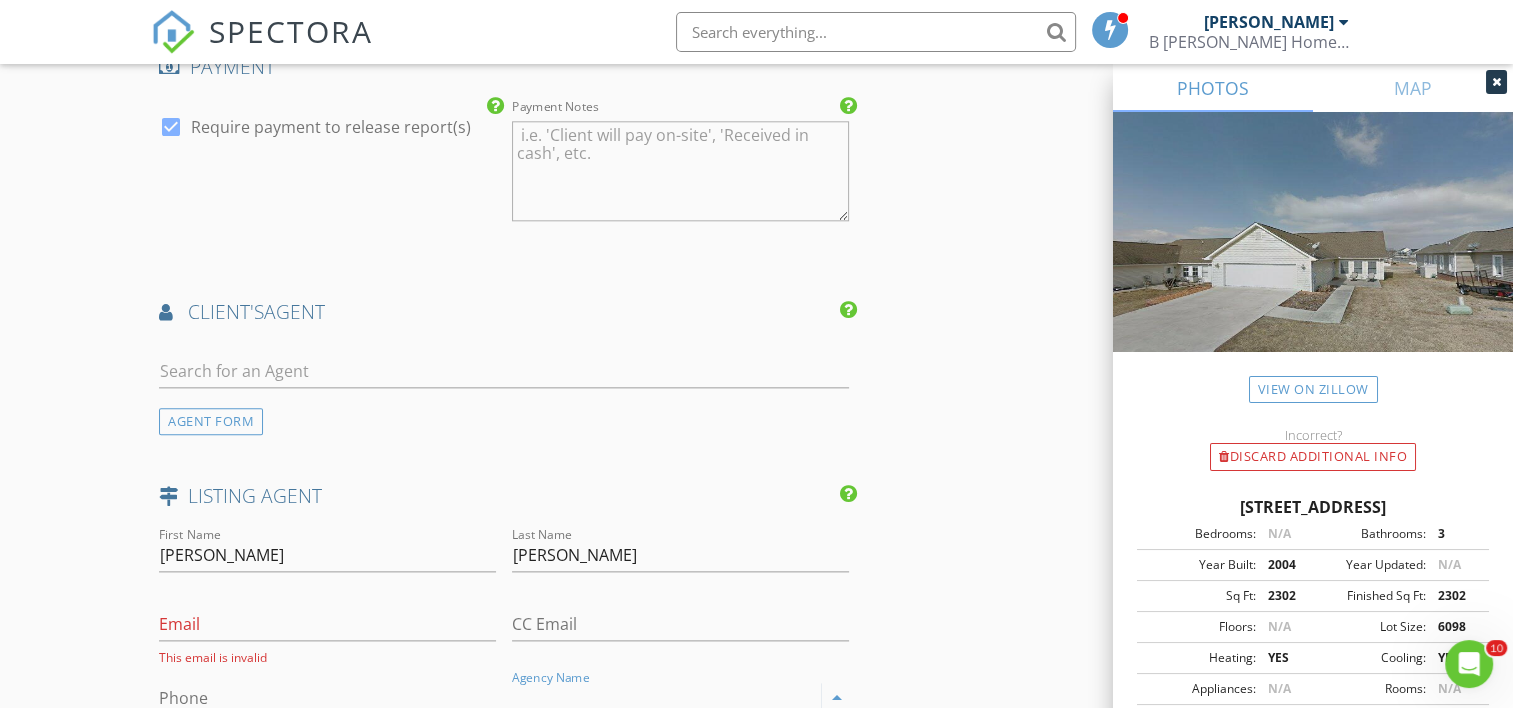 click on "Agency Name" at bounding box center (666, 698) 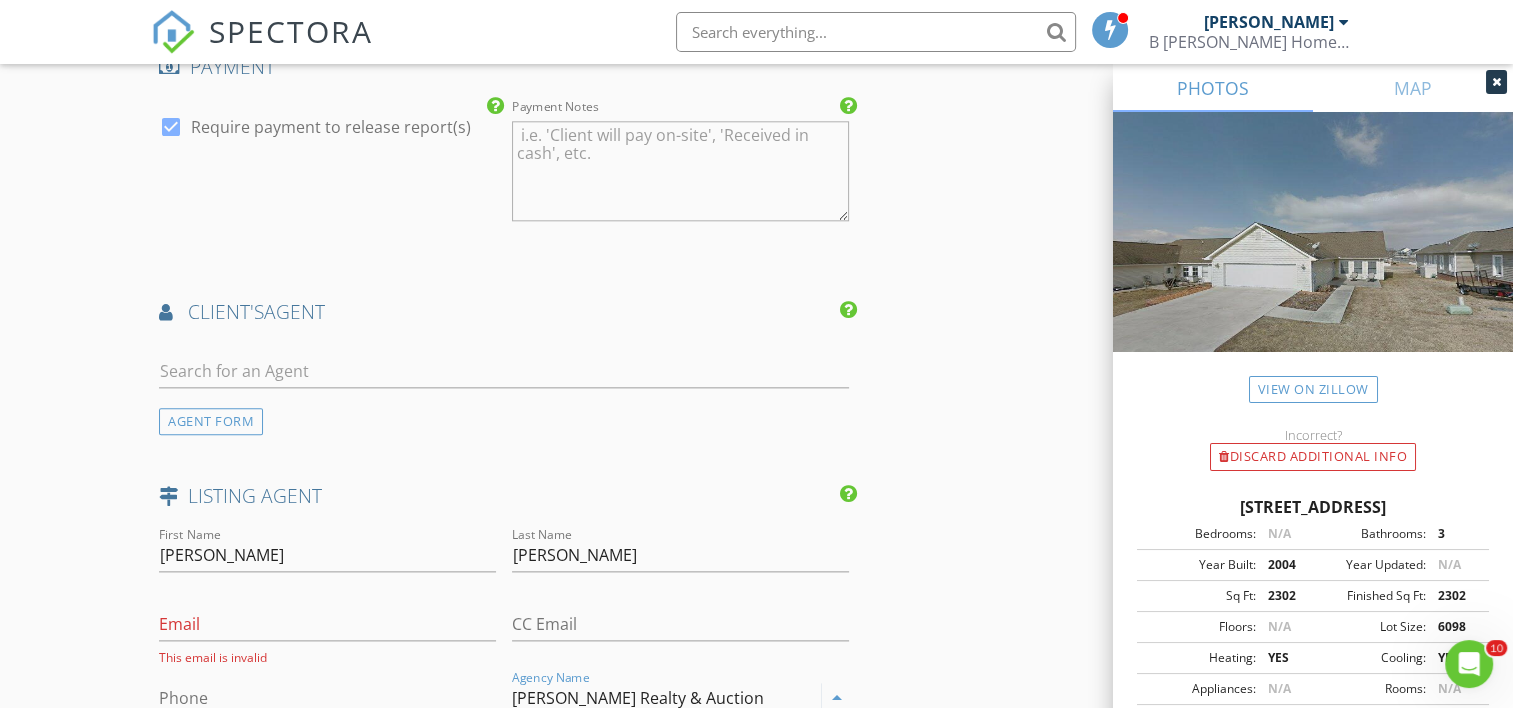 type on "Stephenson Realty & Auction" 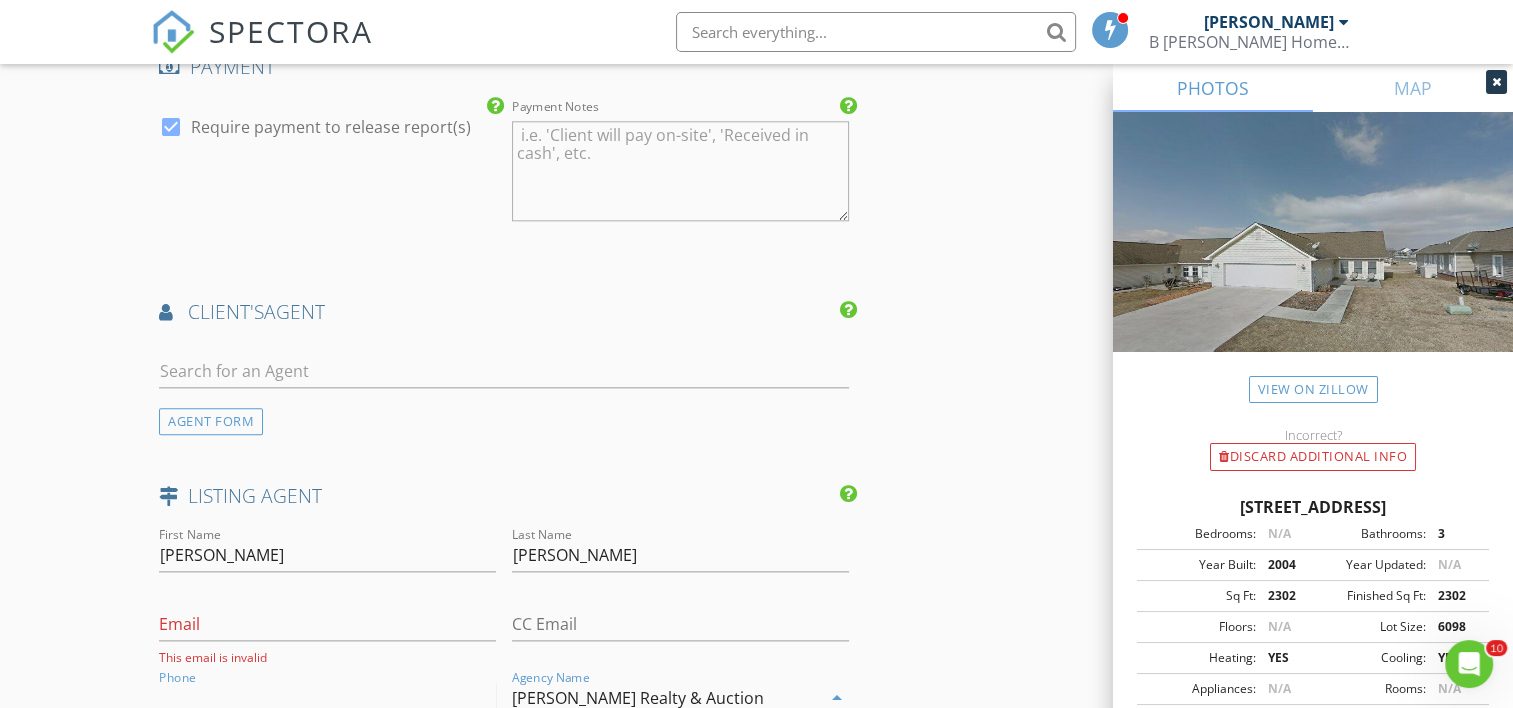 click on "Phone" at bounding box center (327, 698) 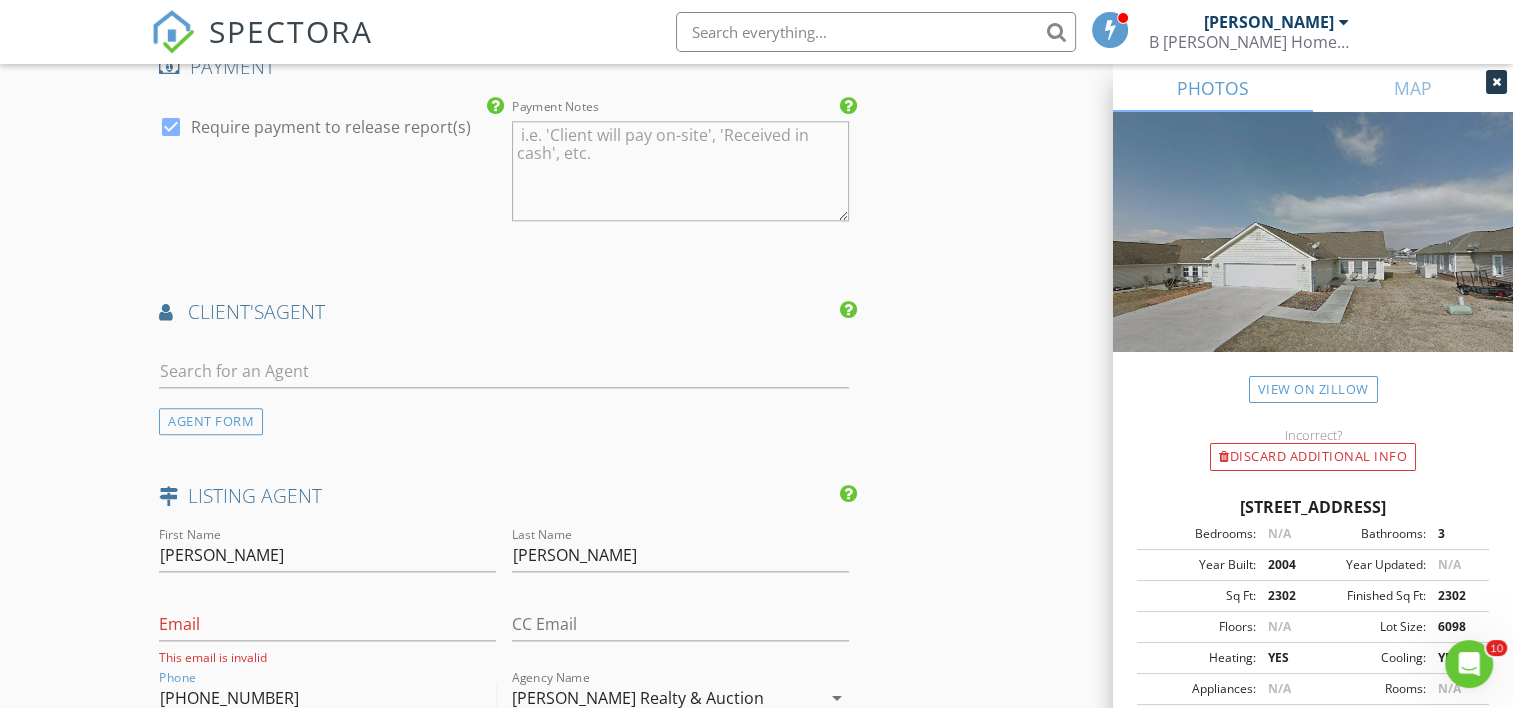 type on "865-806-7450" 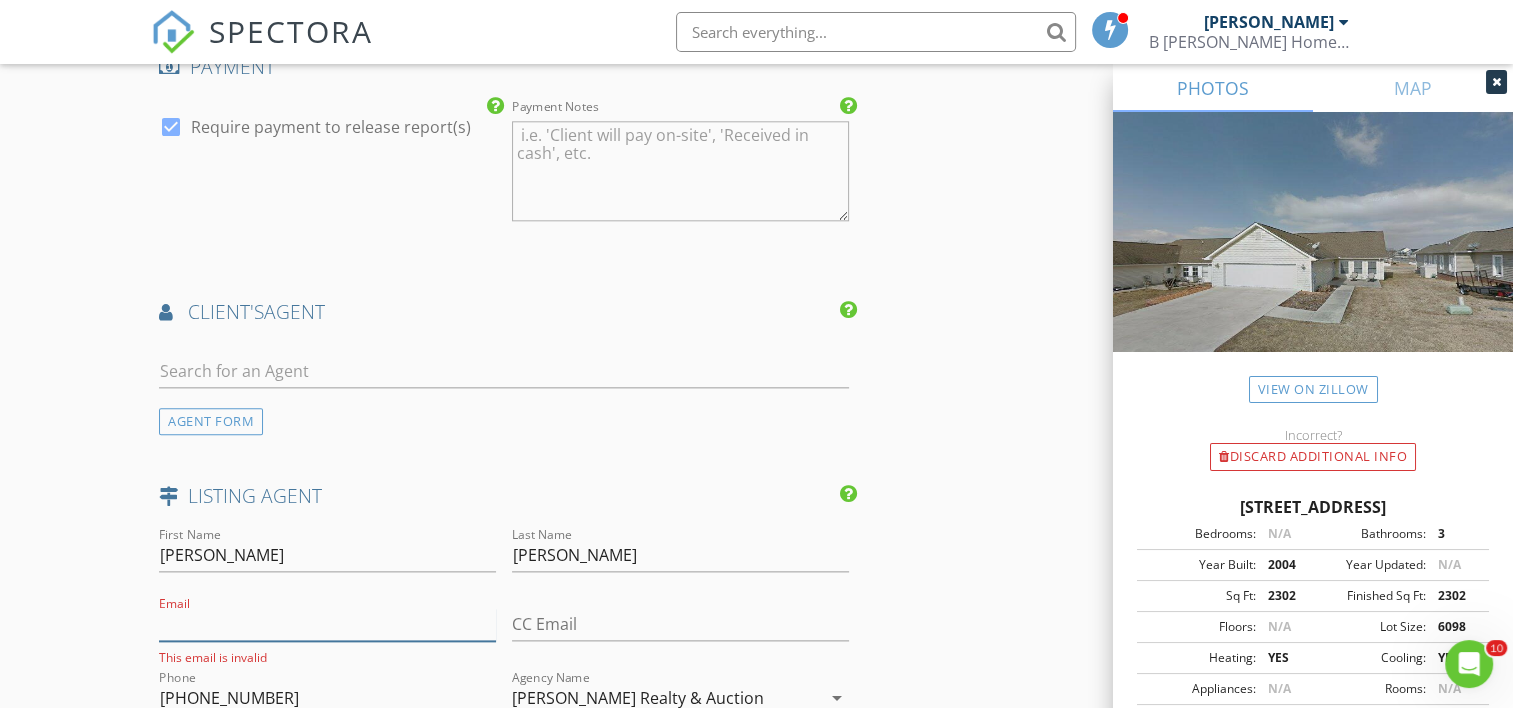 click on "Email" at bounding box center [327, 624] 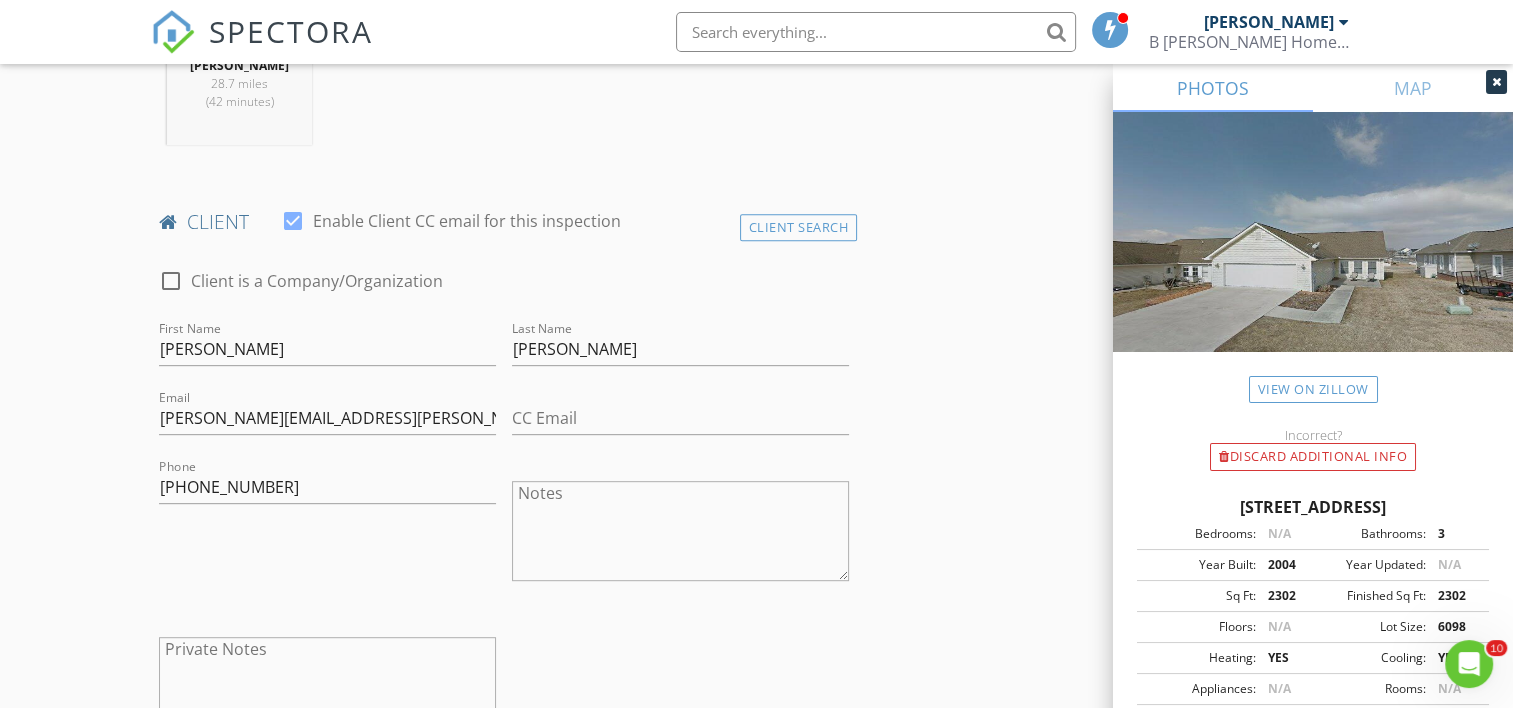 scroll, scrollTop: 872, scrollLeft: 0, axis: vertical 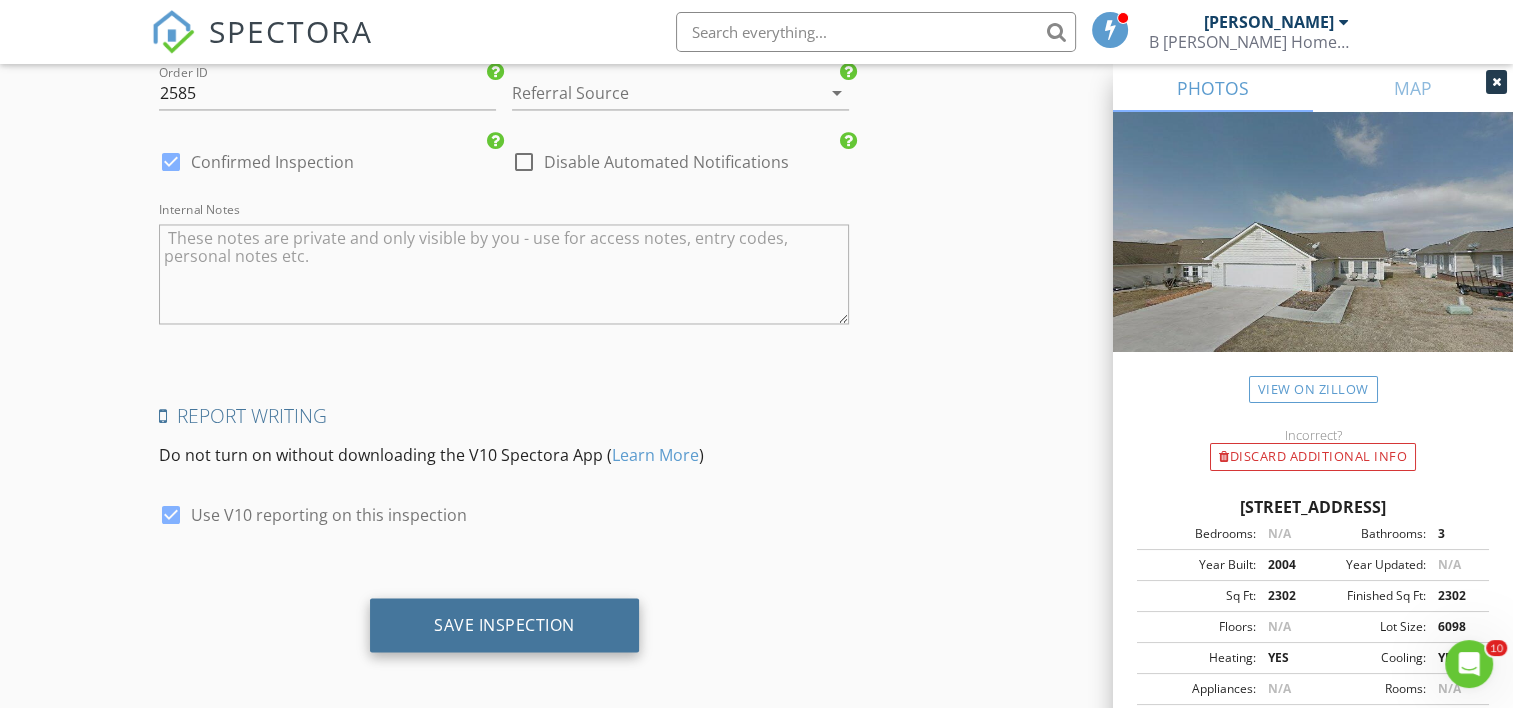 type on "john@meyerlandandproperty.com" 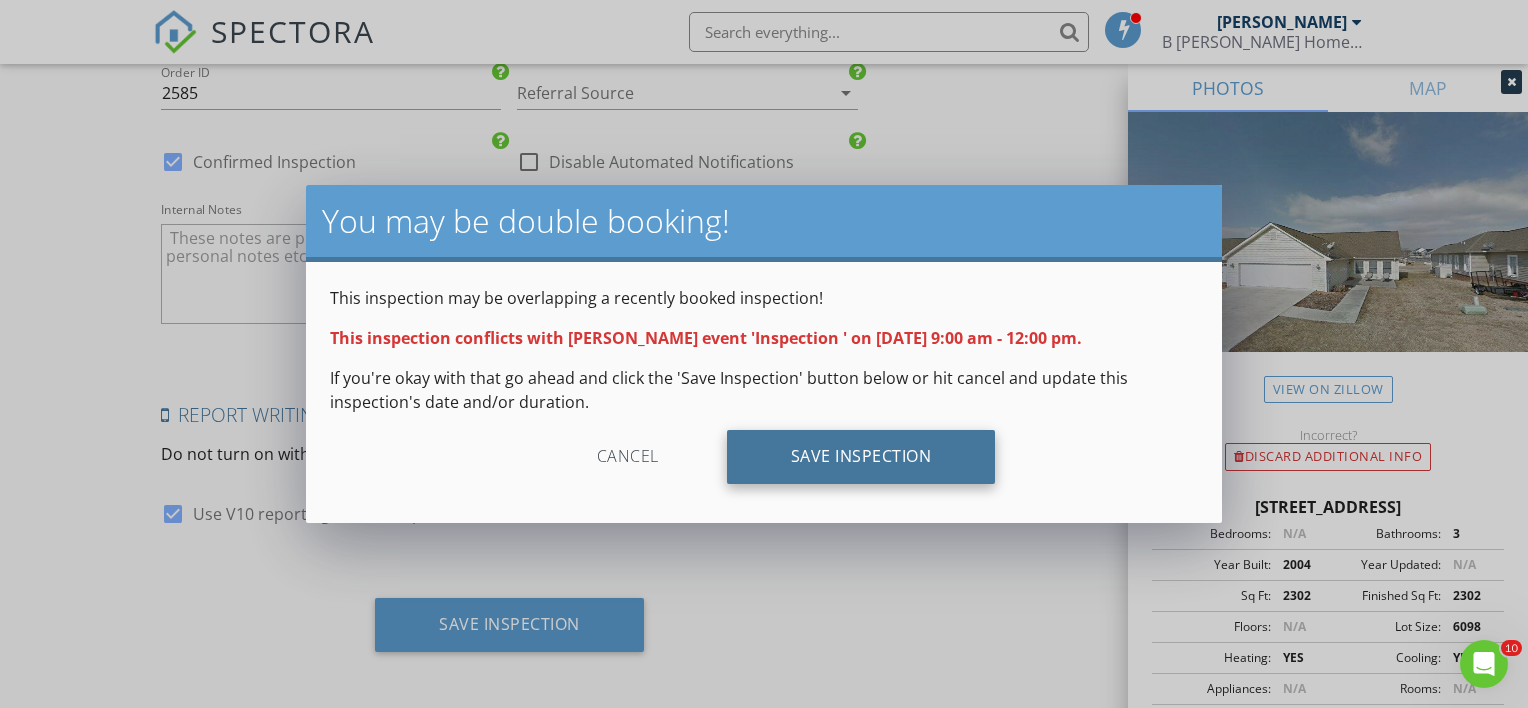 click on "Save Inspection" at bounding box center [861, 457] 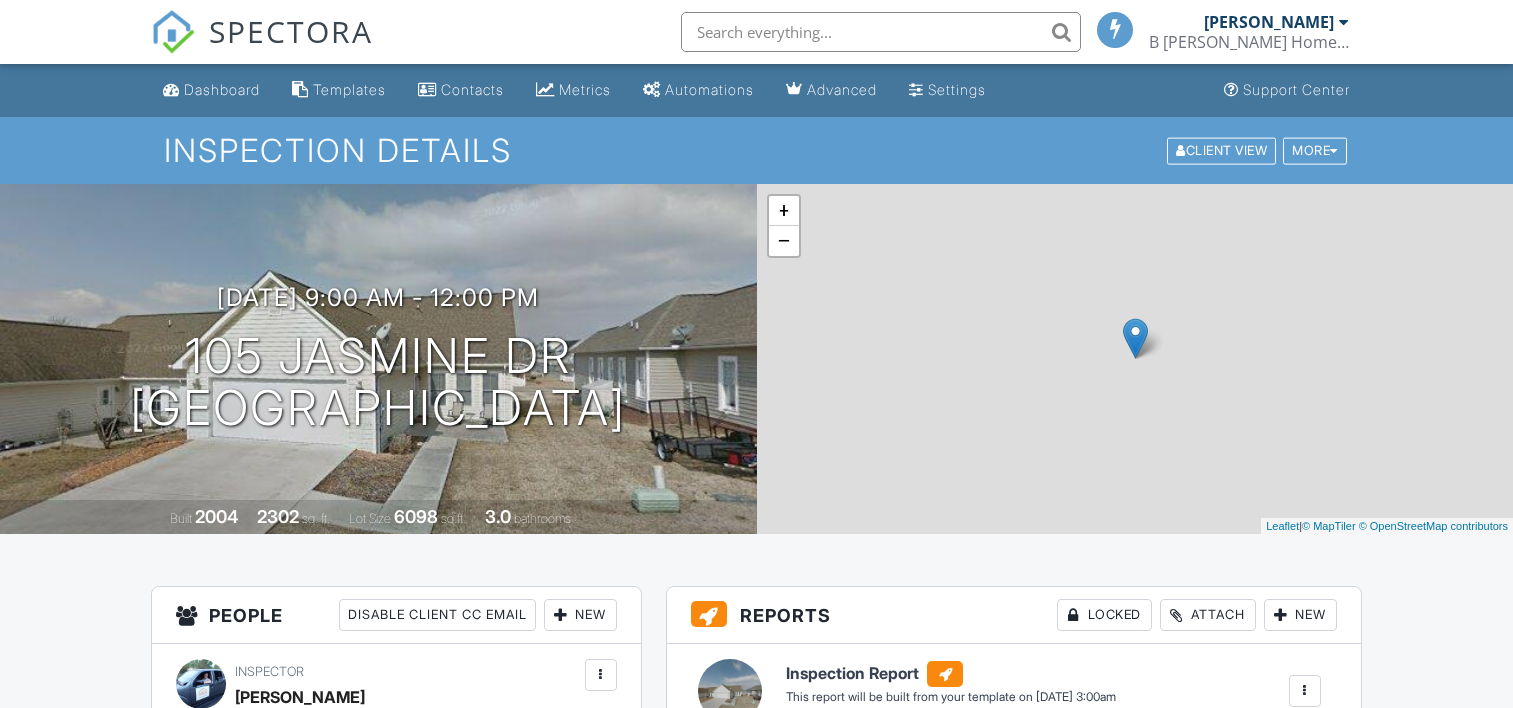 scroll, scrollTop: 0, scrollLeft: 0, axis: both 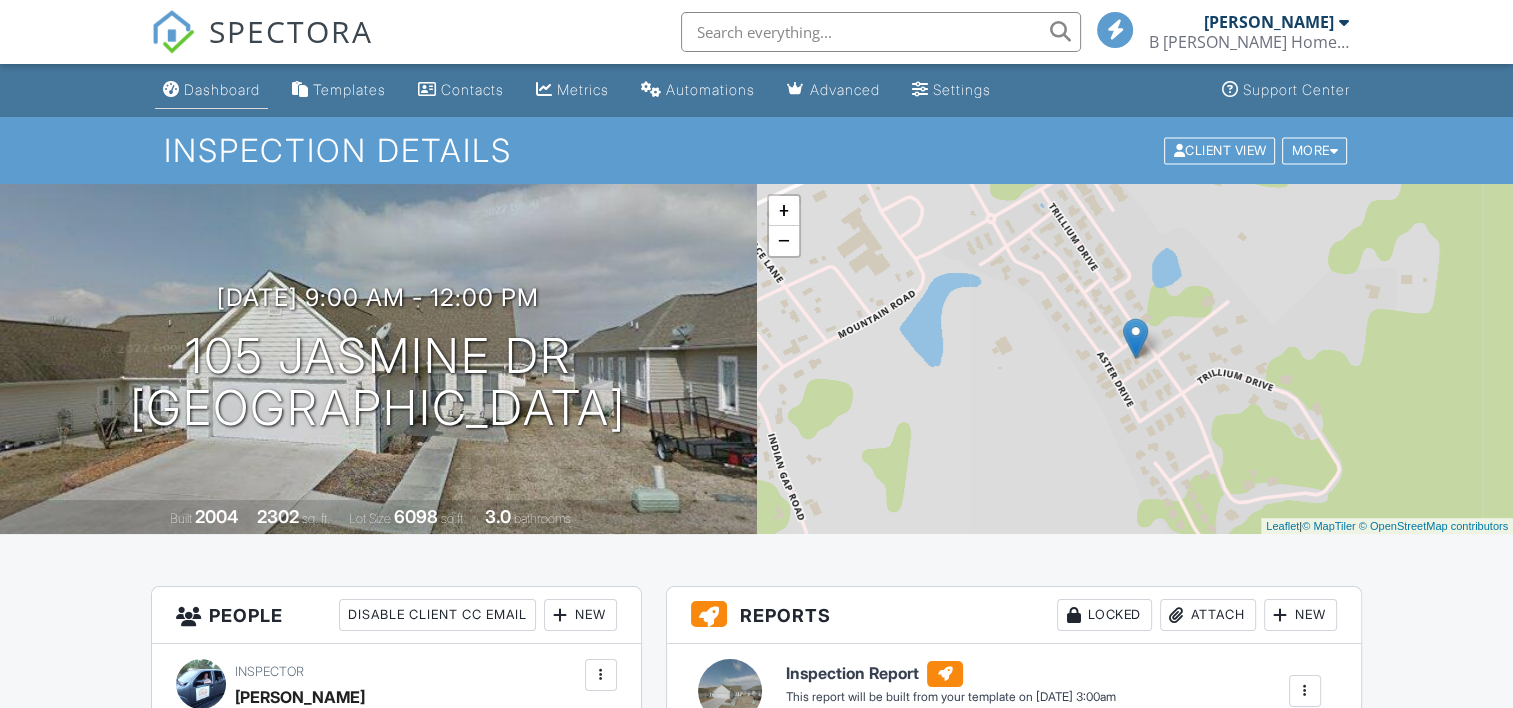 click on "Dashboard" at bounding box center (222, 89) 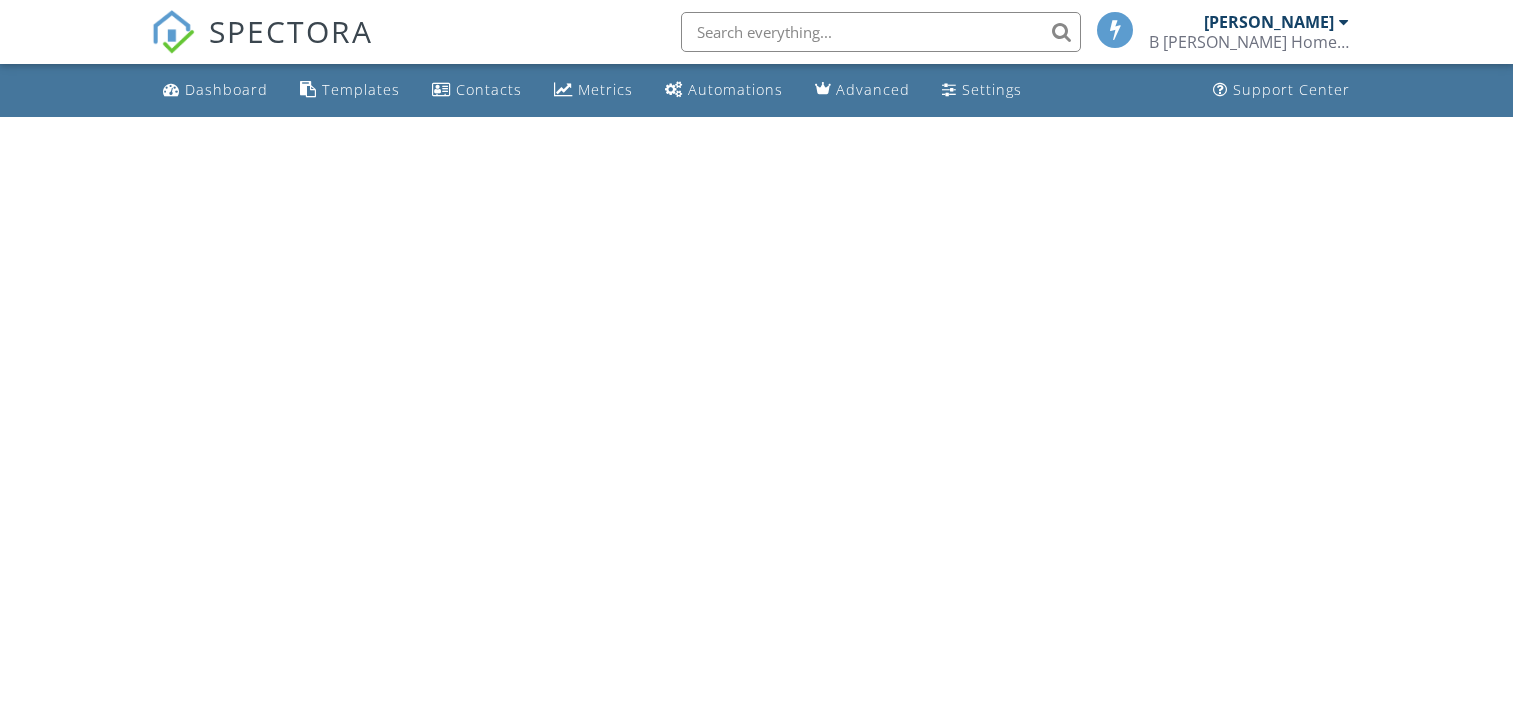 scroll, scrollTop: 0, scrollLeft: 0, axis: both 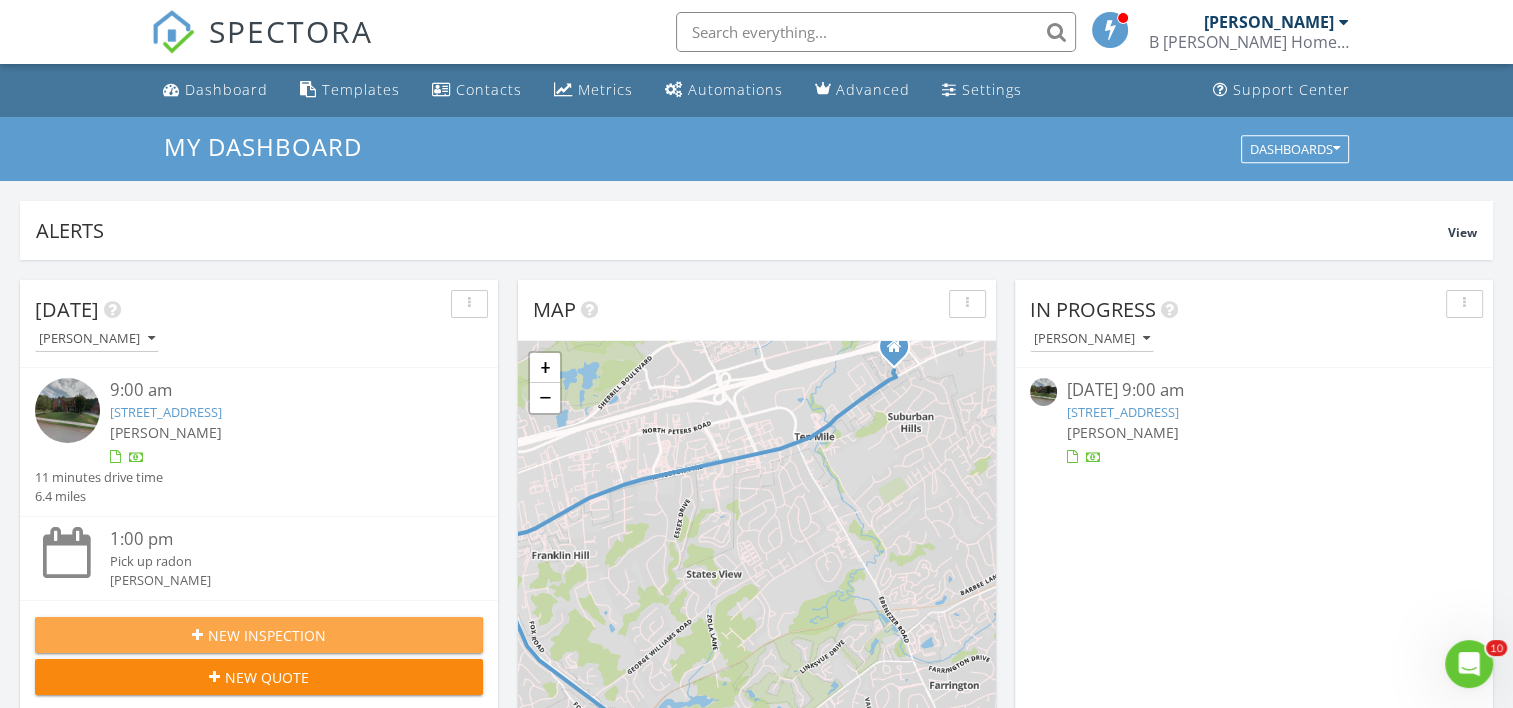 click on "New Inspection" at bounding box center (267, 635) 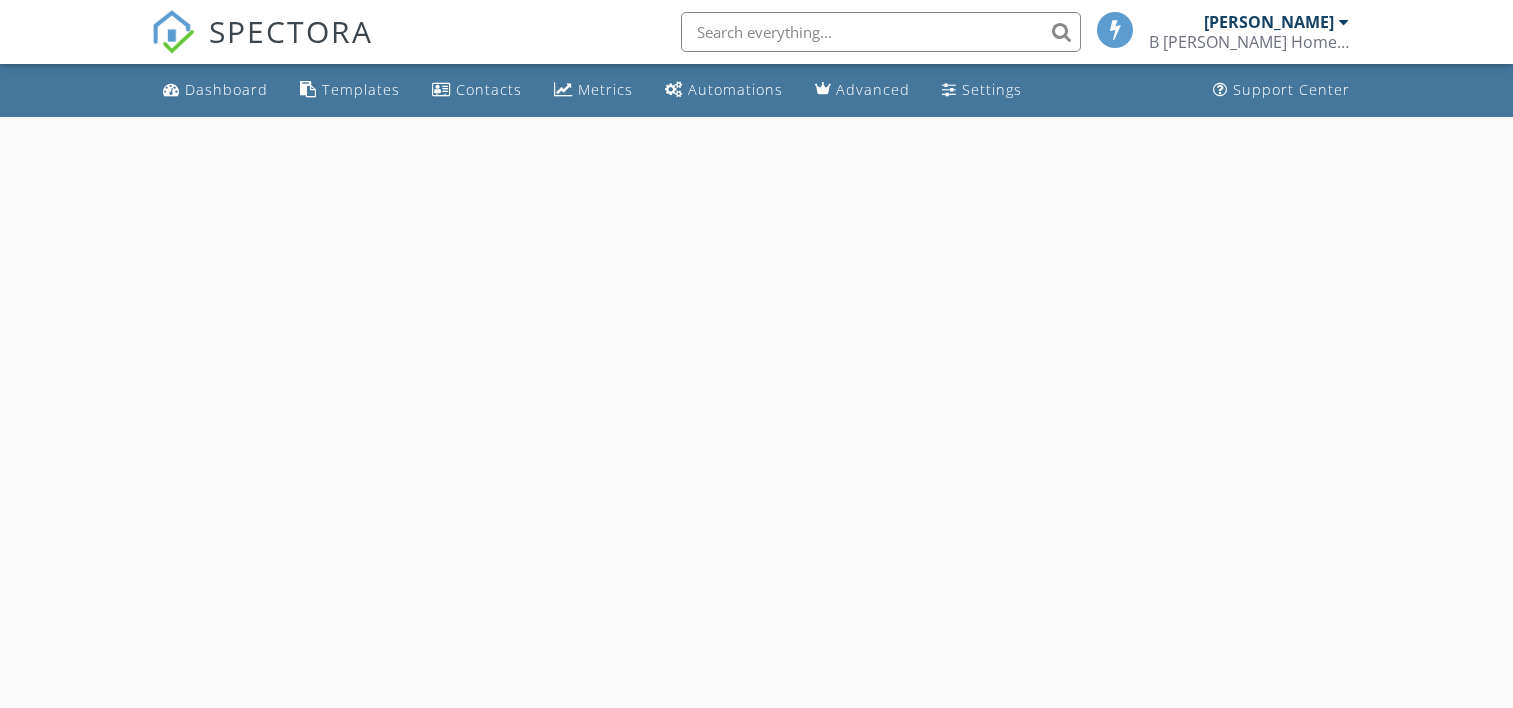 scroll, scrollTop: 0, scrollLeft: 0, axis: both 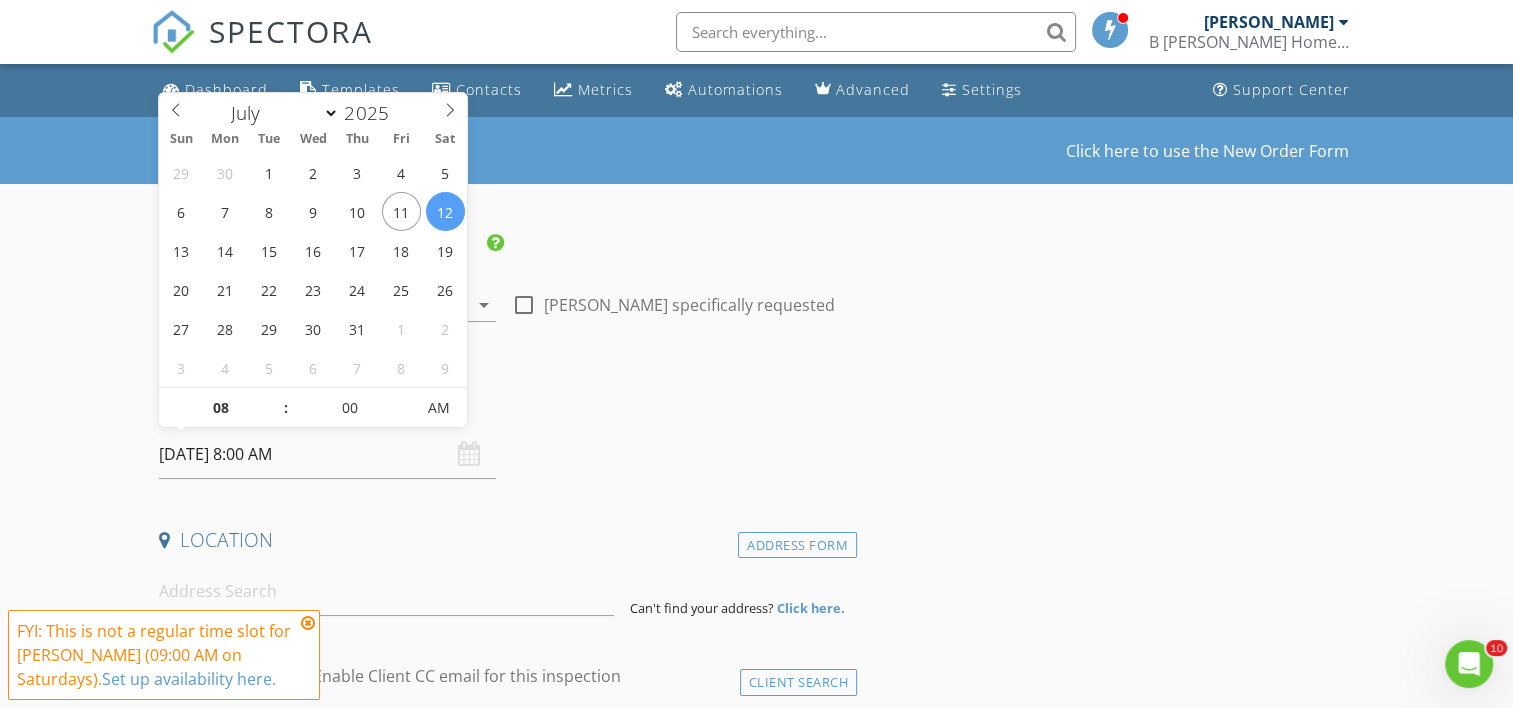 click on "07/12/2025 8:00 AM" at bounding box center (327, 454) 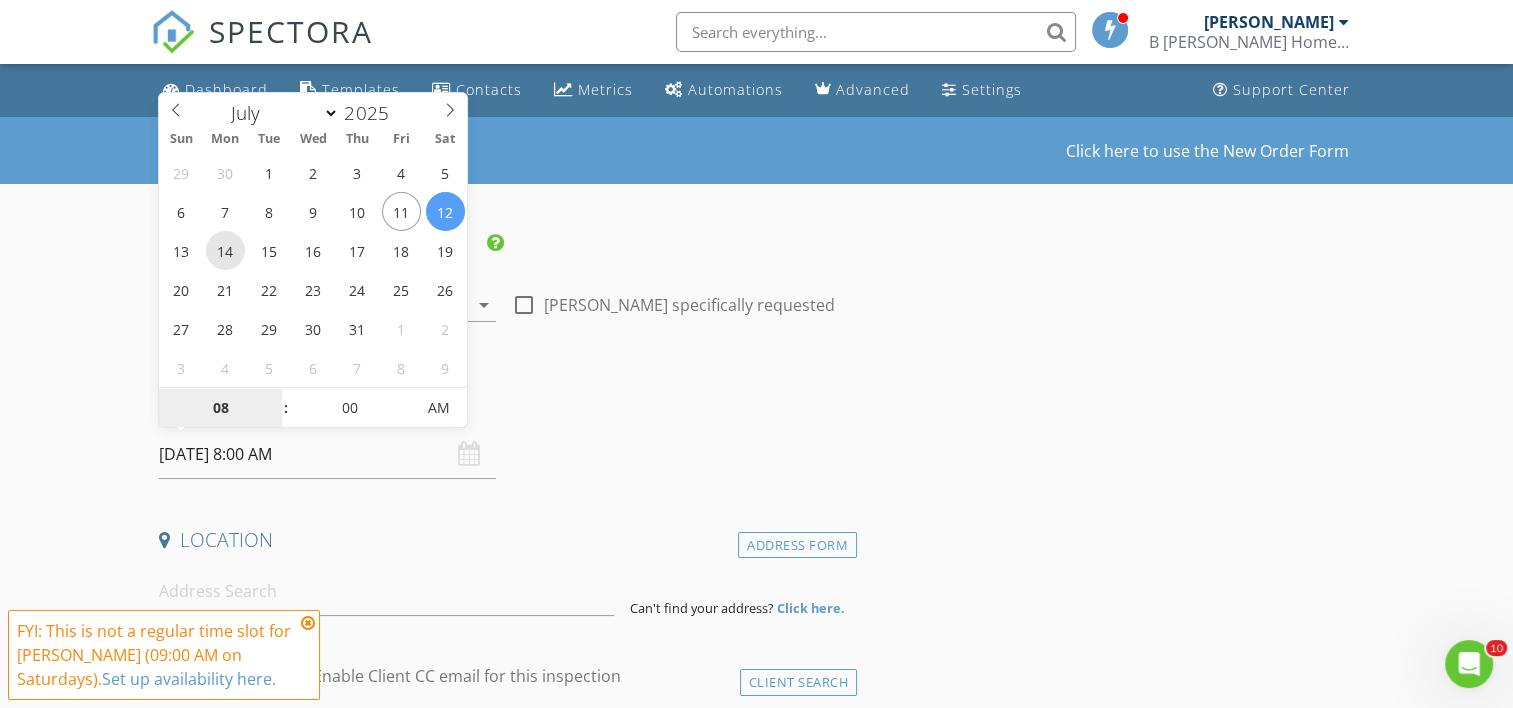 type on "07/14/2025 8:00 AM" 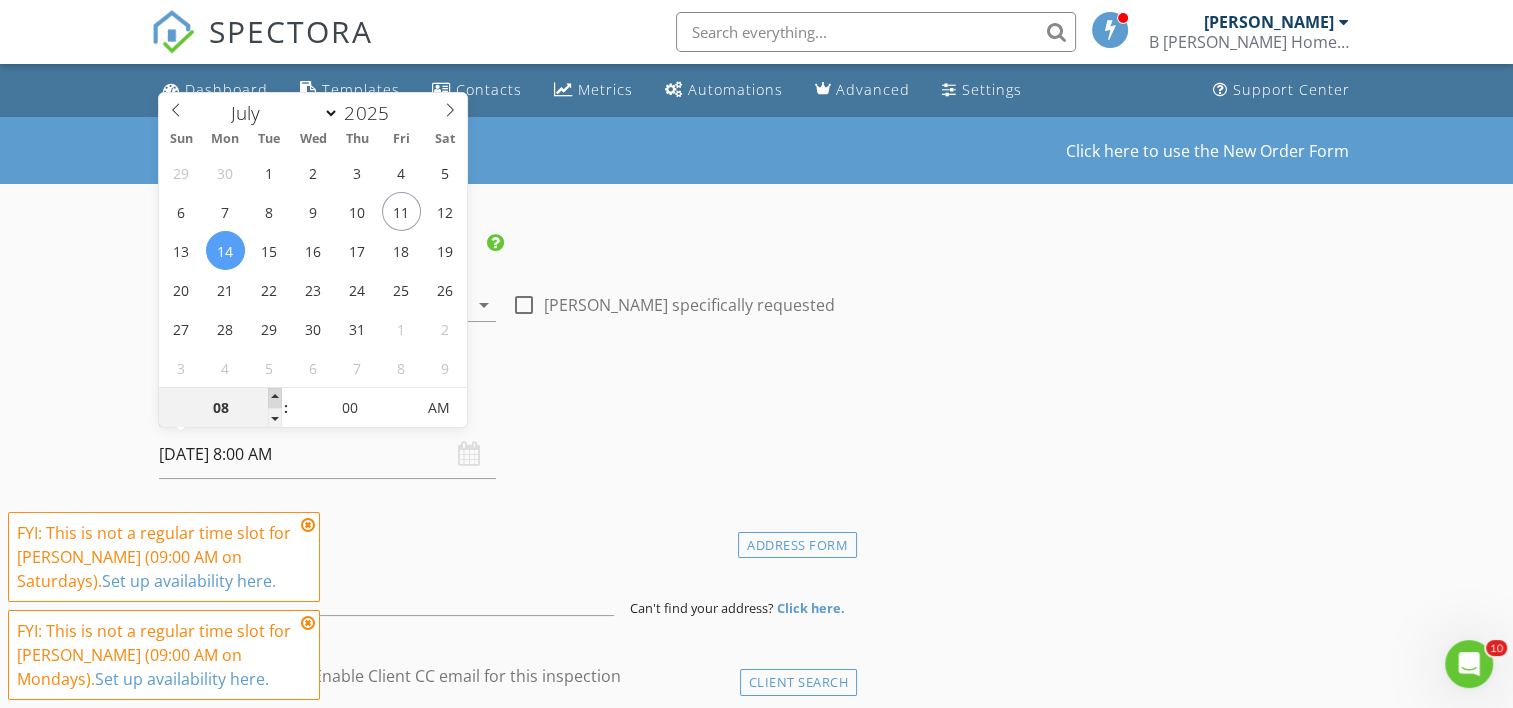 type on "09" 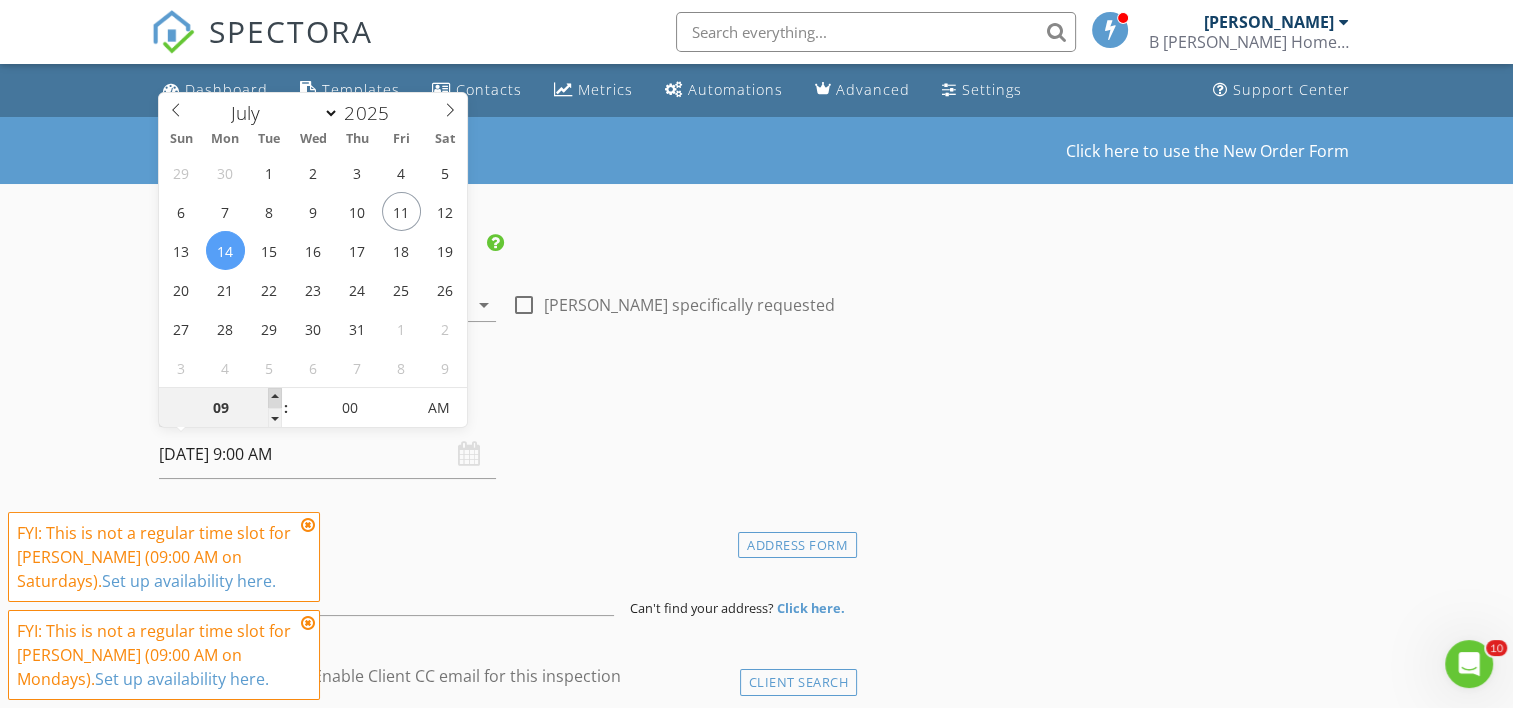 click at bounding box center (275, 398) 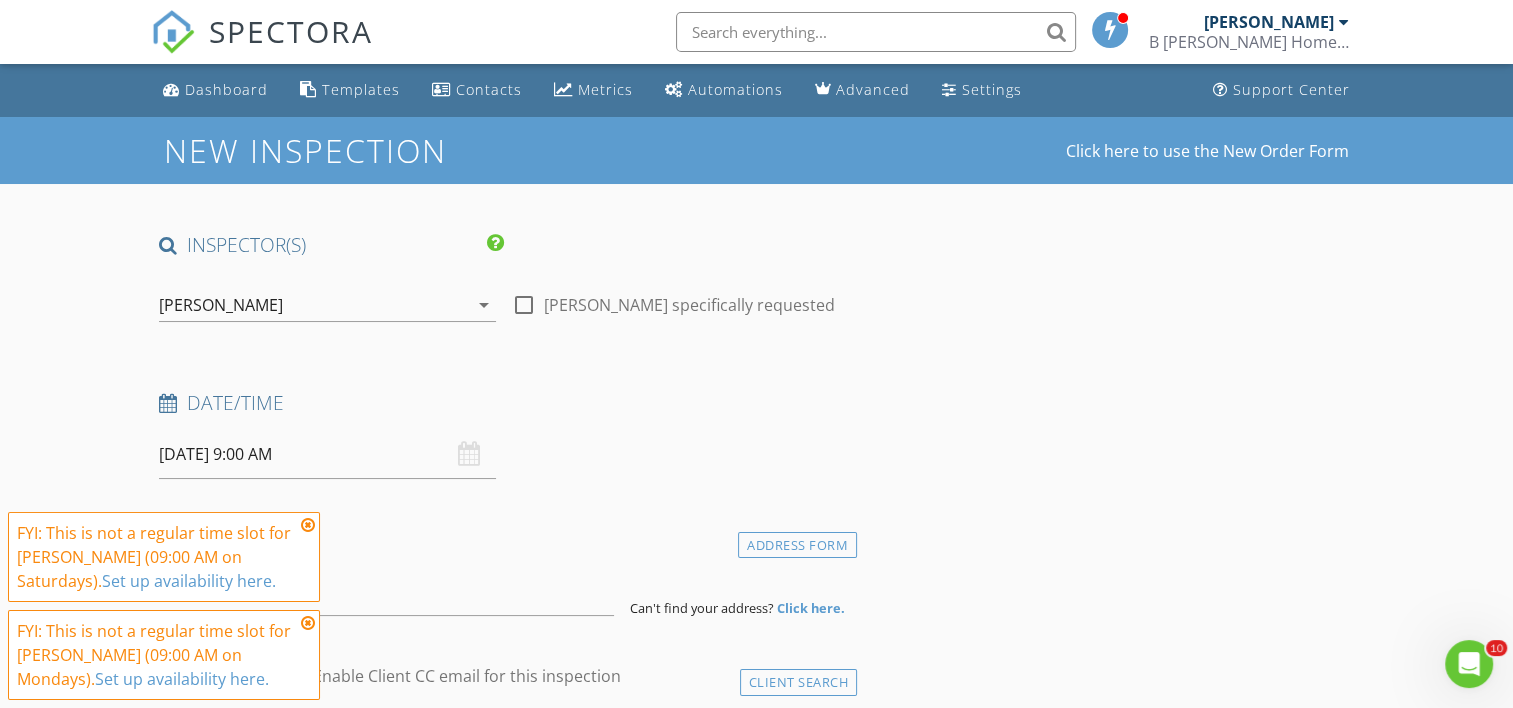 click at bounding box center [308, 525] 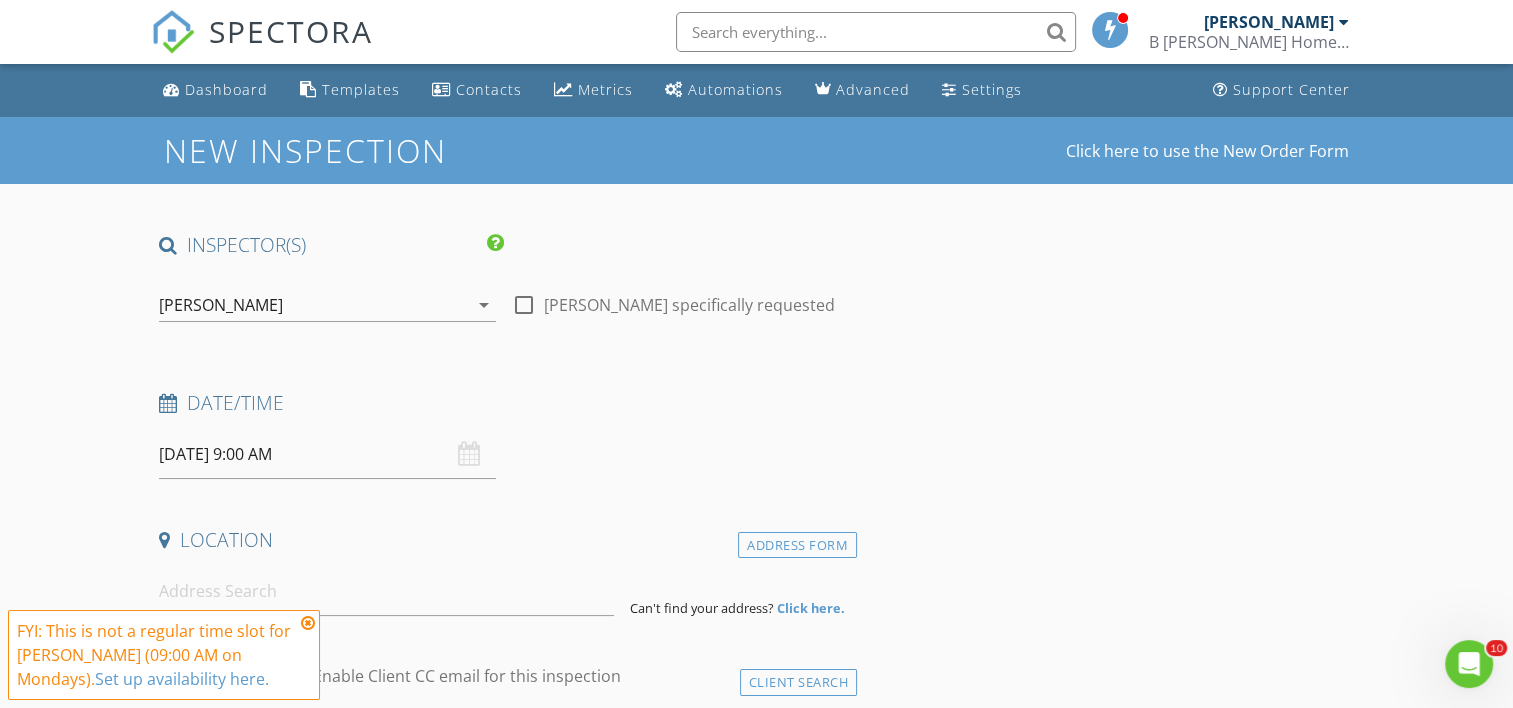 click at bounding box center (308, 623) 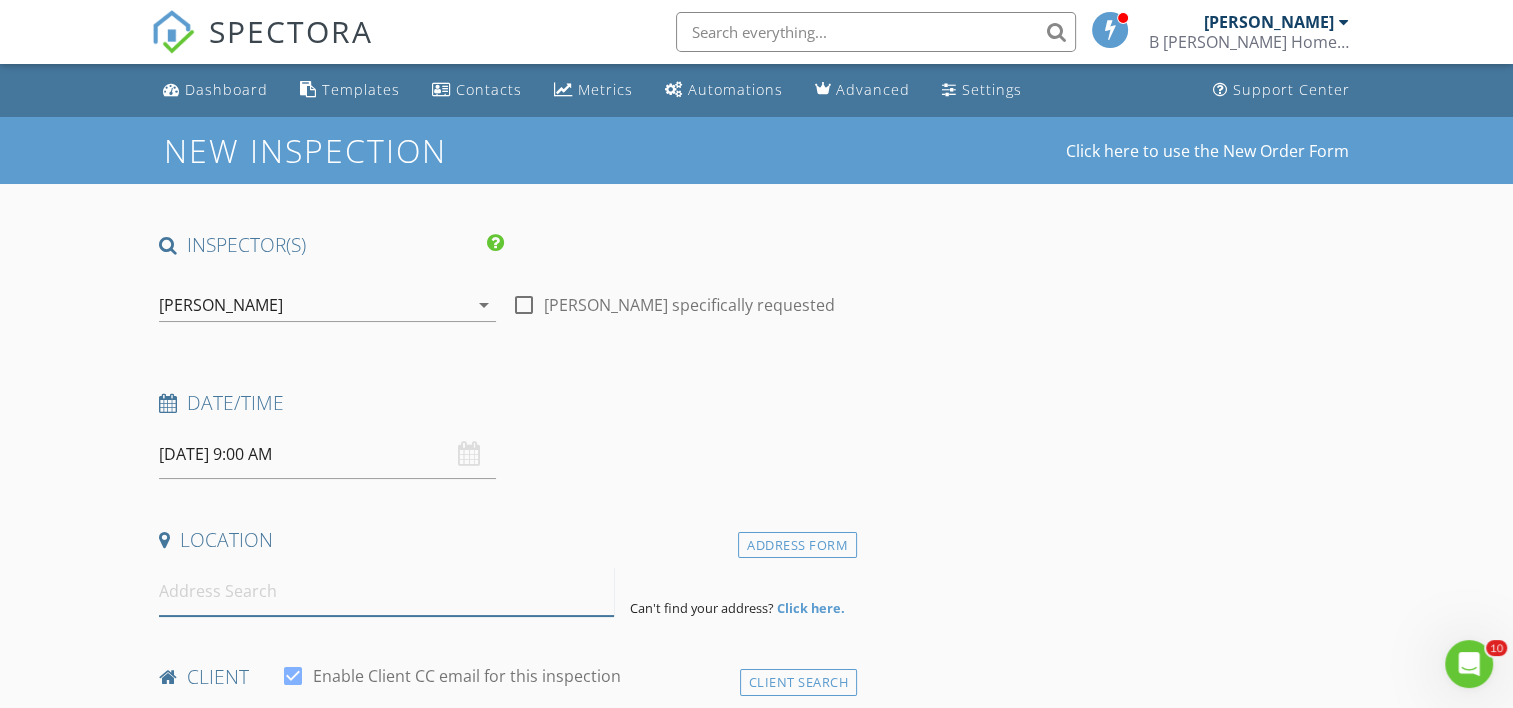 click at bounding box center (386, 591) 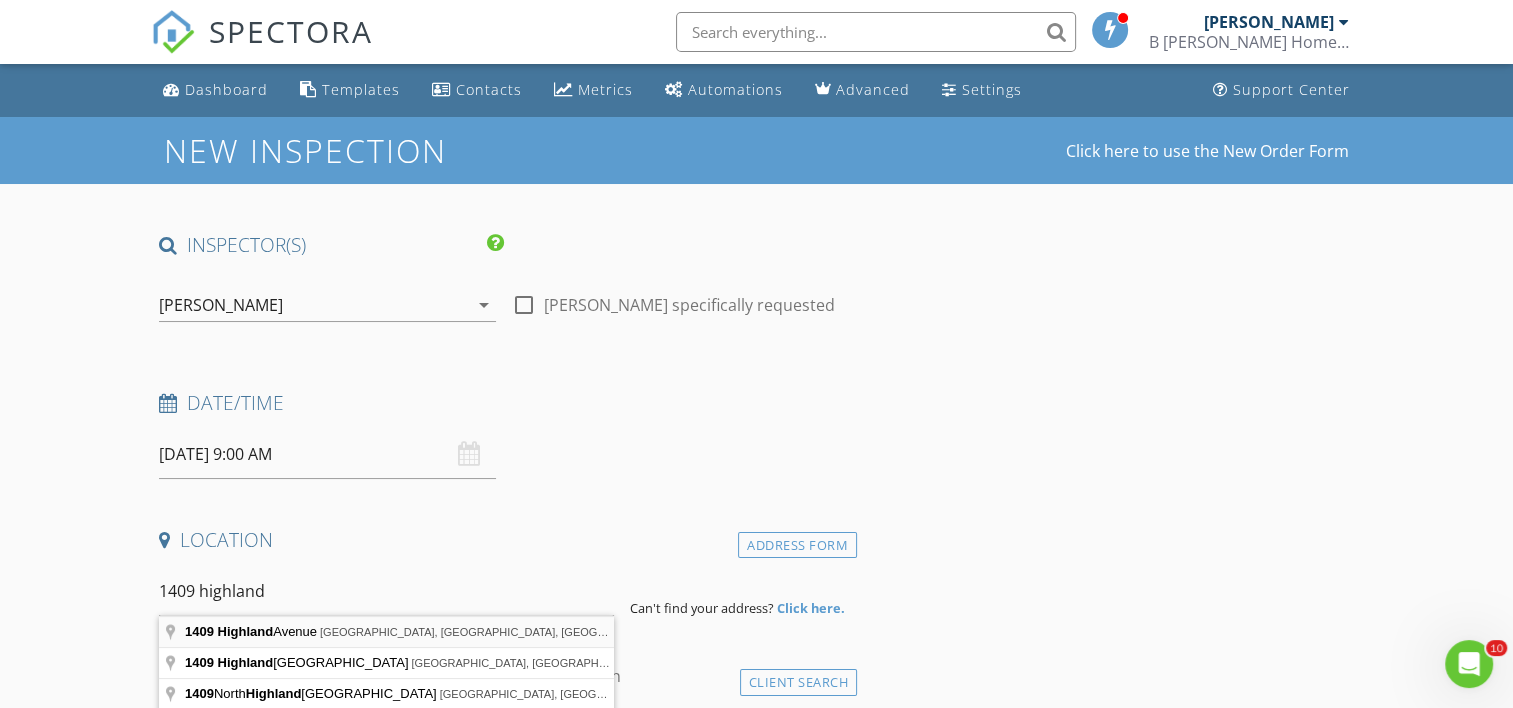 type on "1409 Highland Avenue, Knoxville, TN, USA" 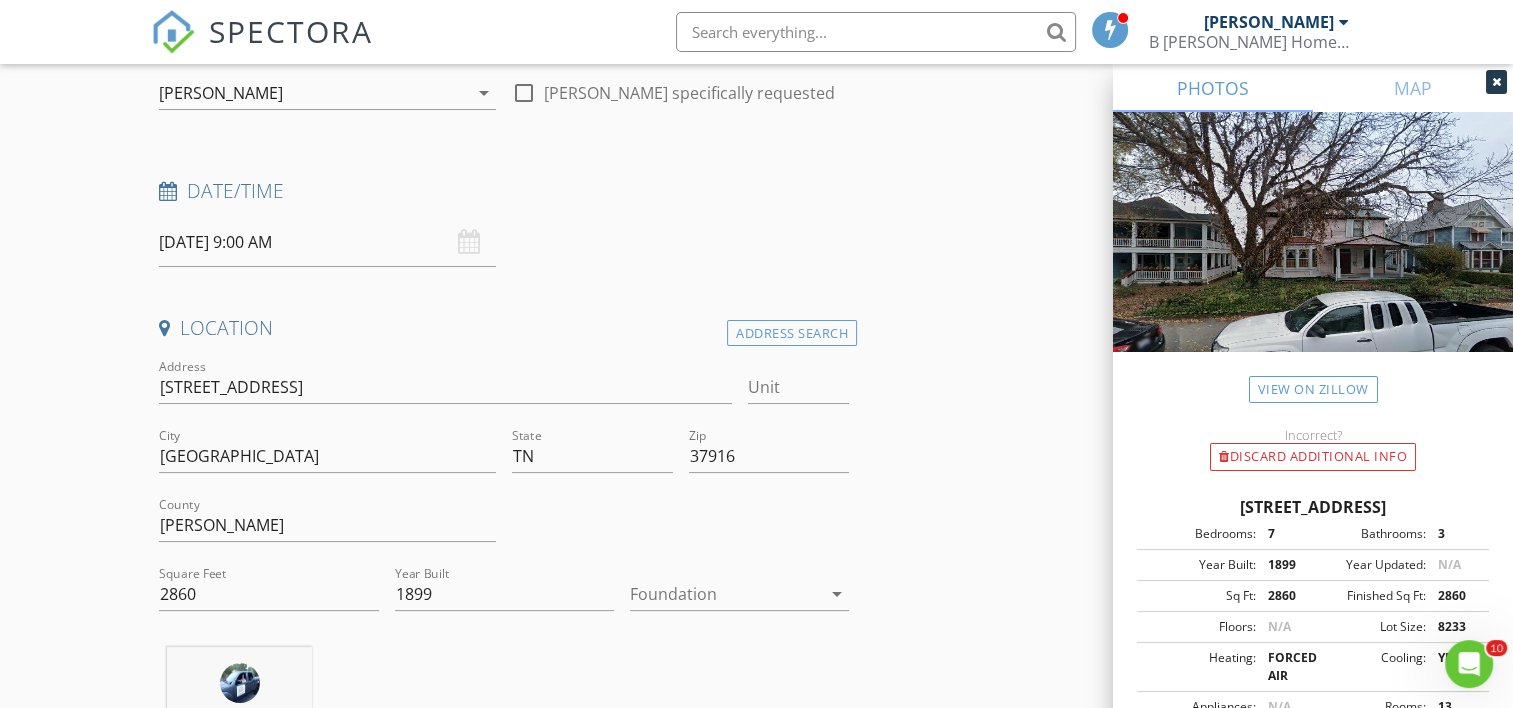 scroll, scrollTop: 252, scrollLeft: 0, axis: vertical 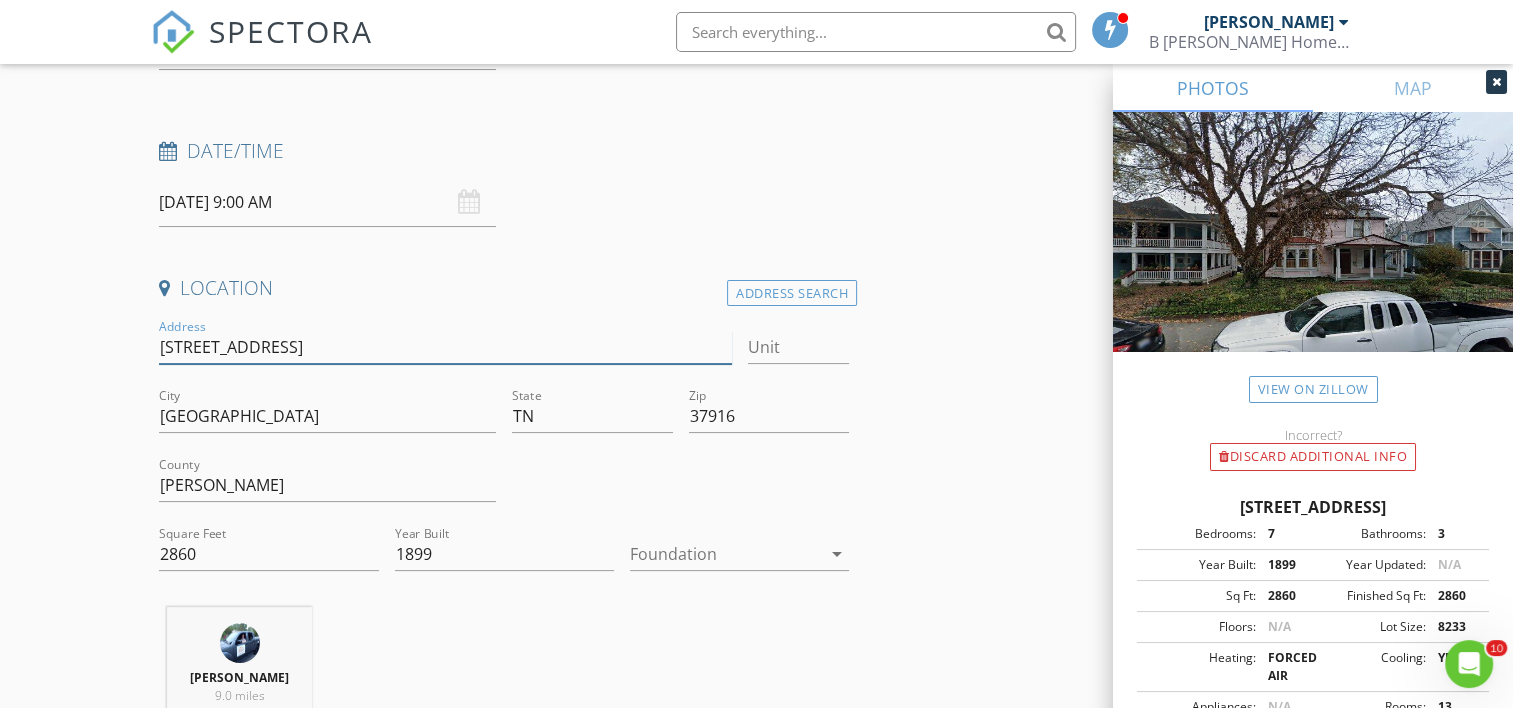 click on "1409 Highland Ave" at bounding box center (445, 347) 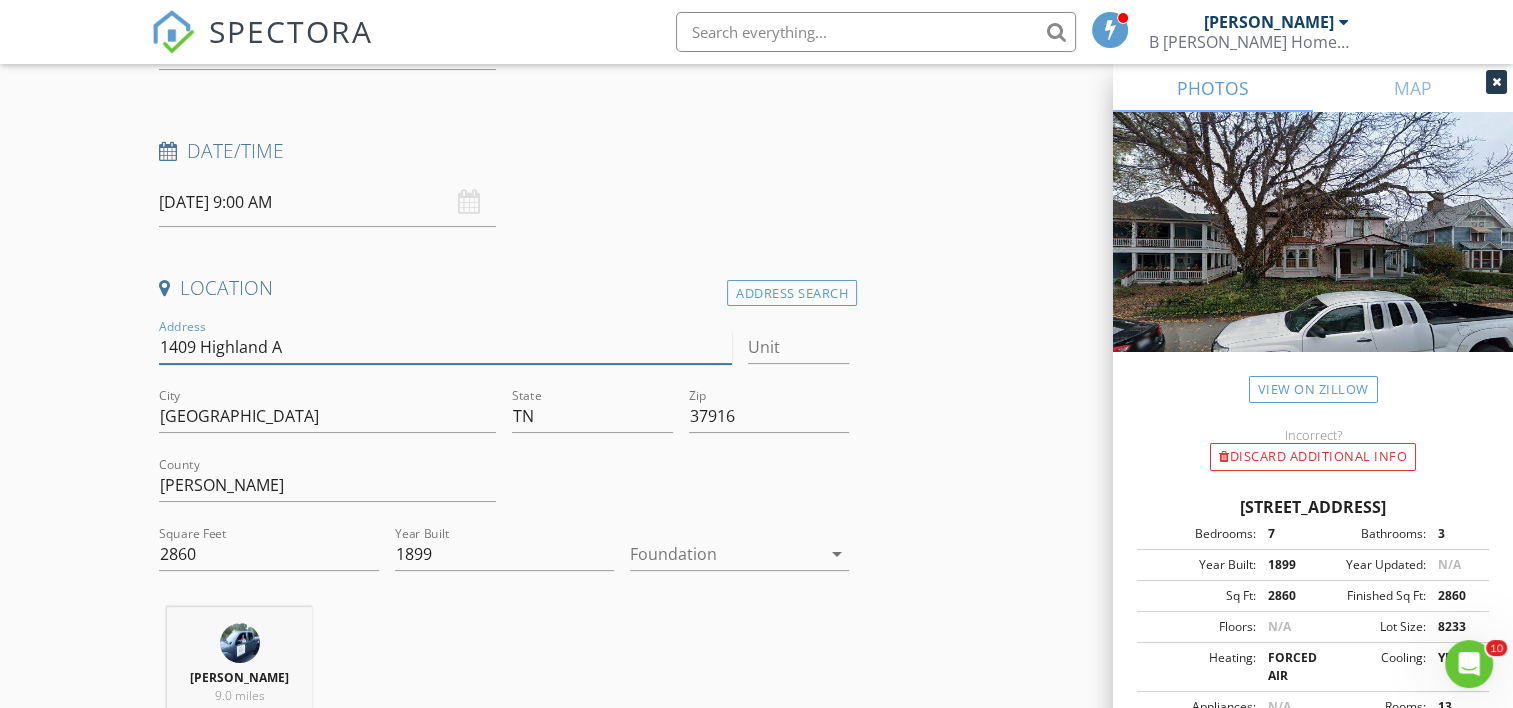 type on "1409 Highland" 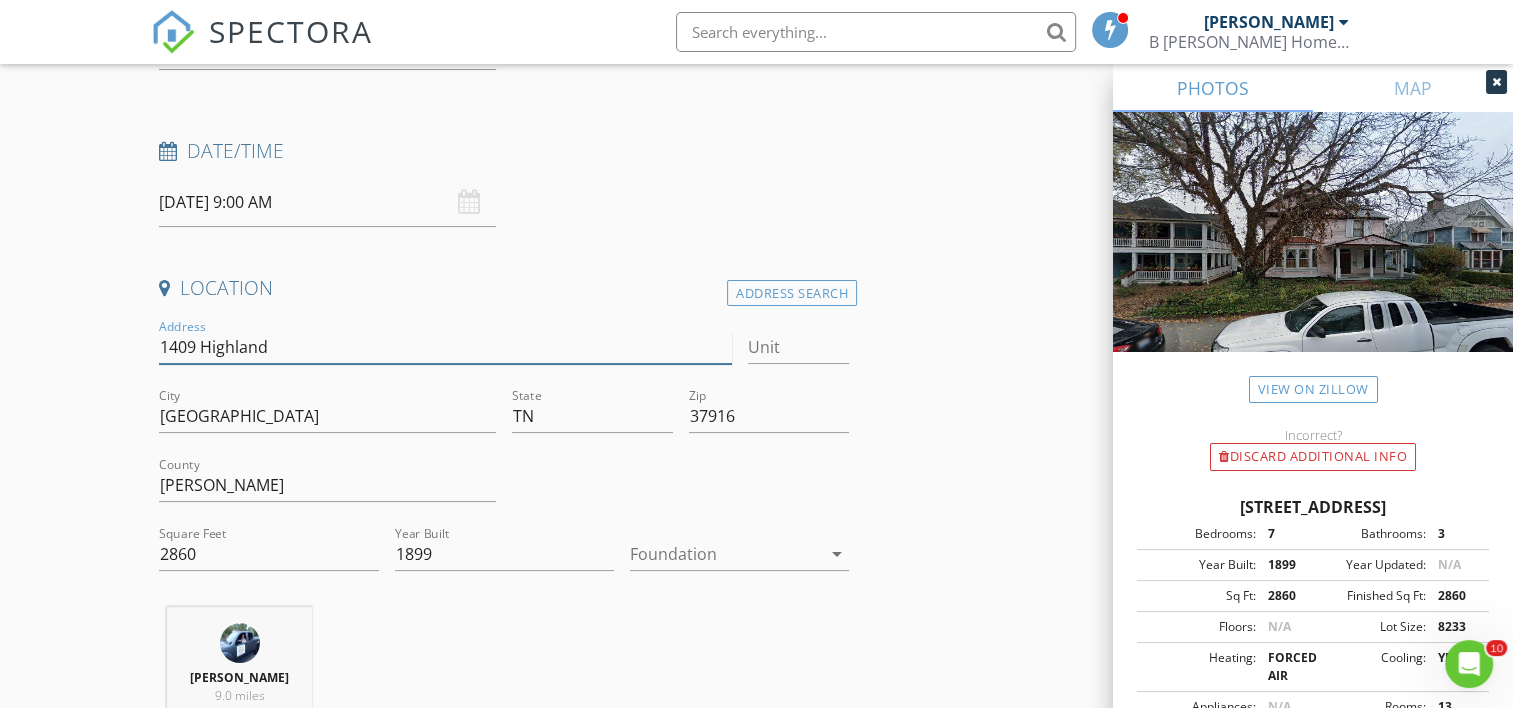 type 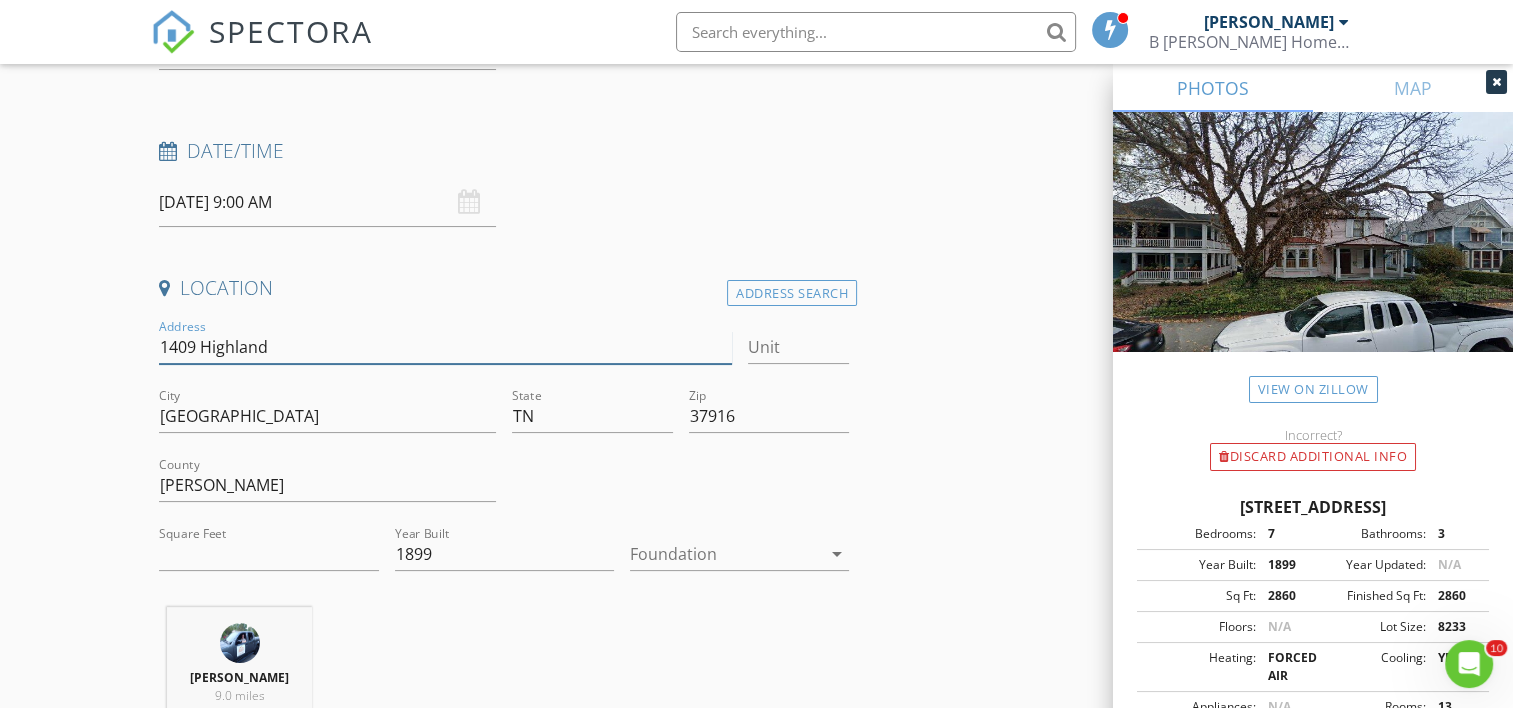type 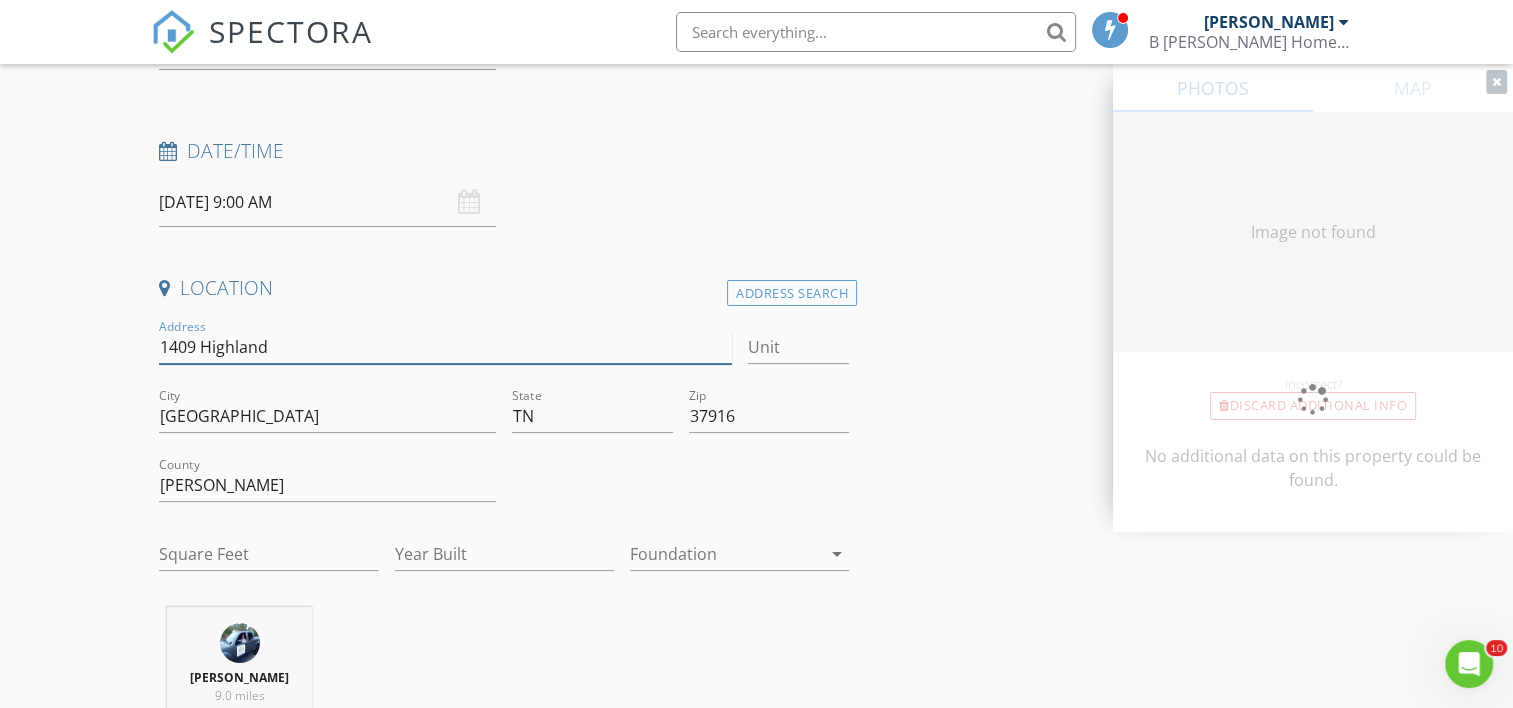 type on "1409 Highland d" 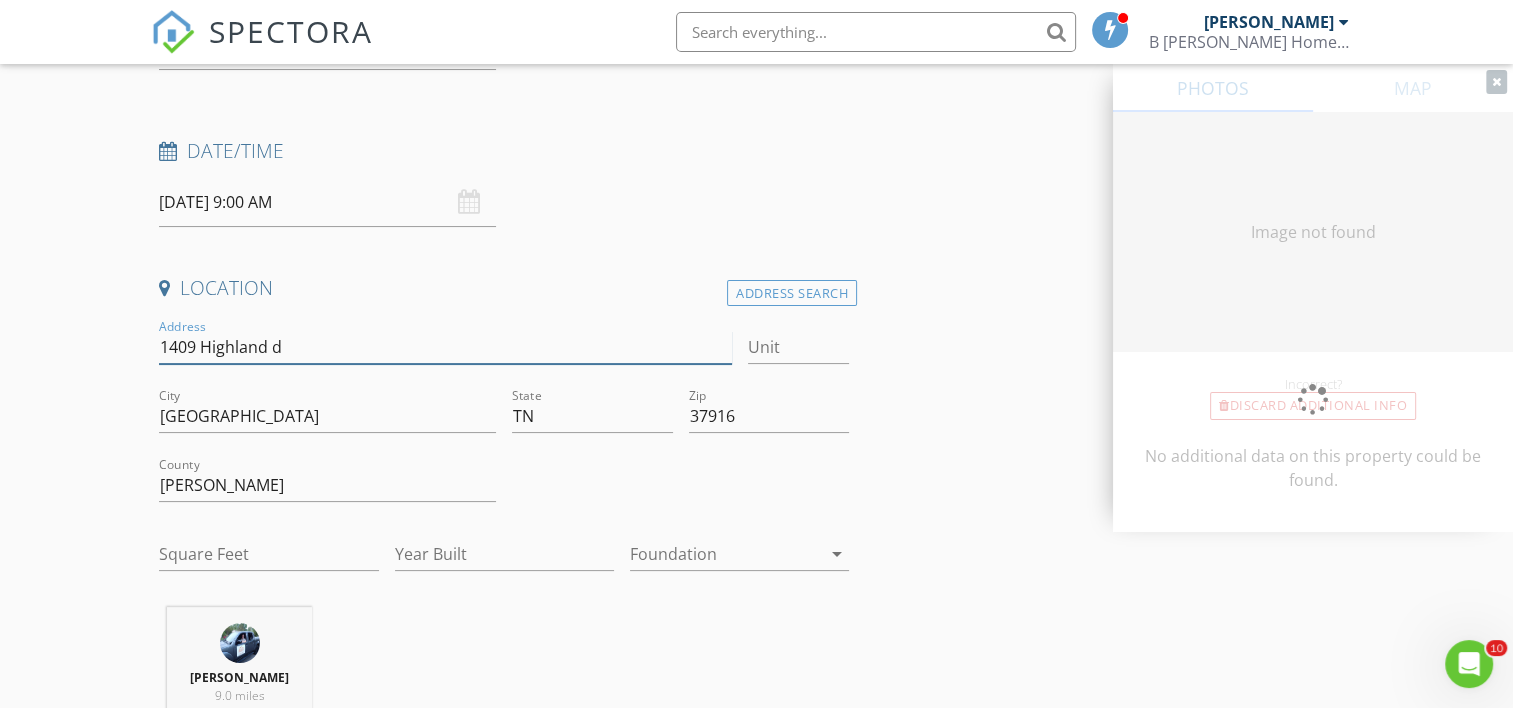 type on "2860" 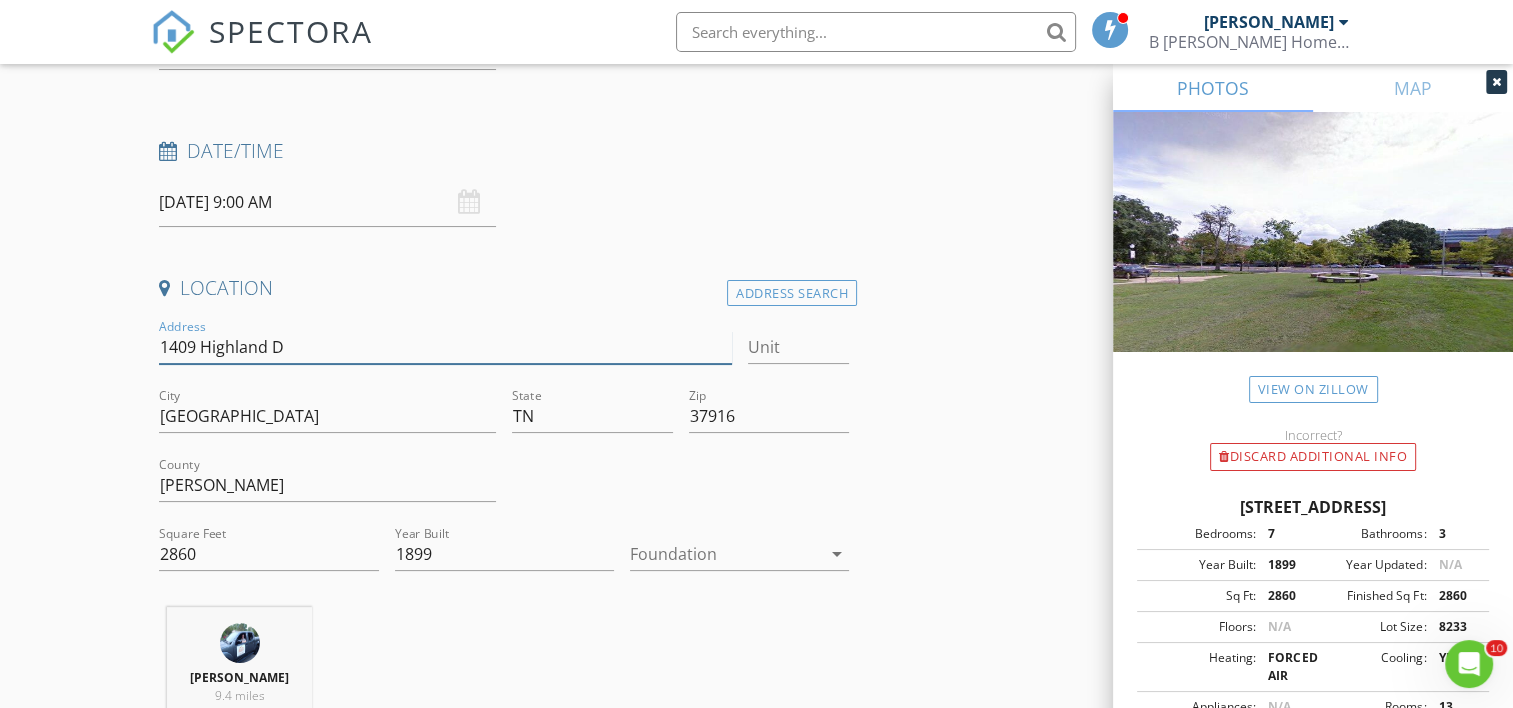 type on "1409 Highland Dr" 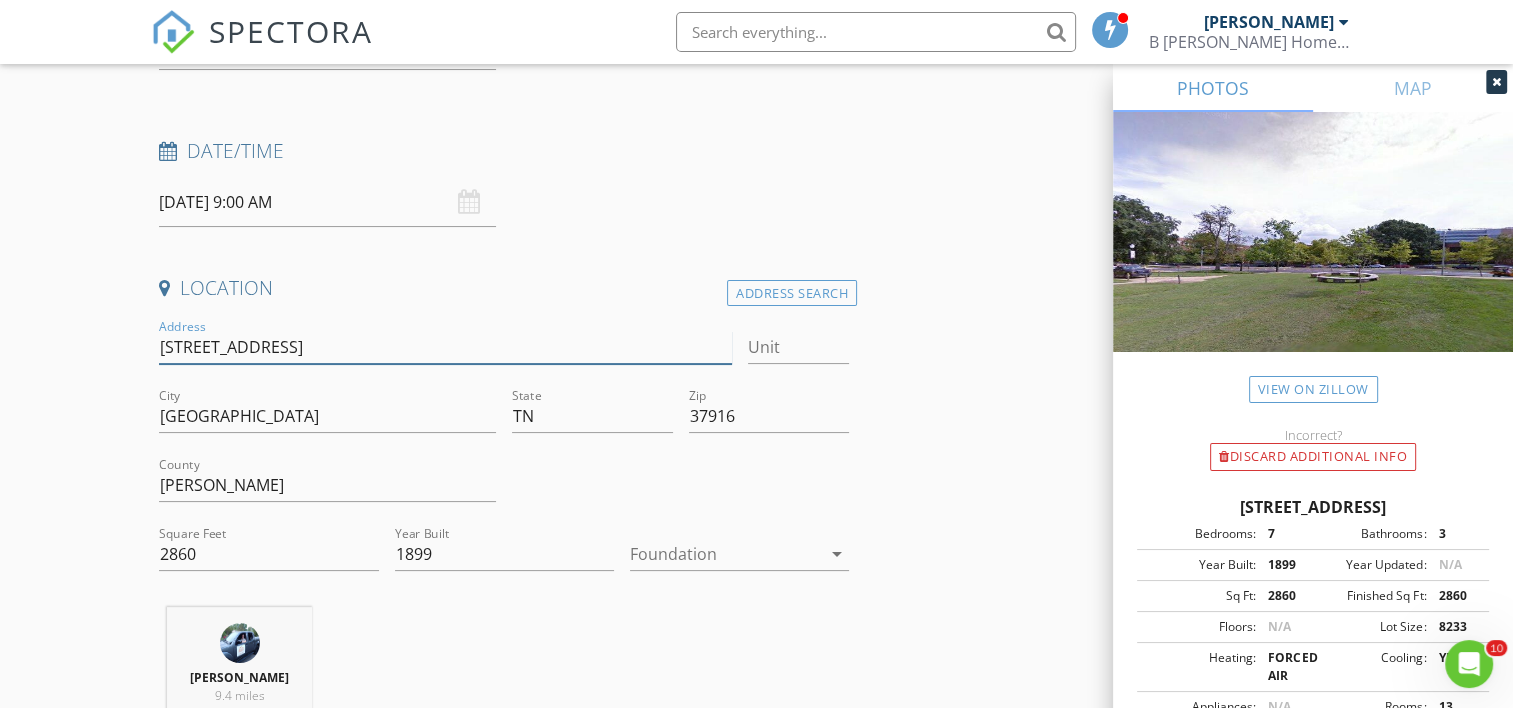 type 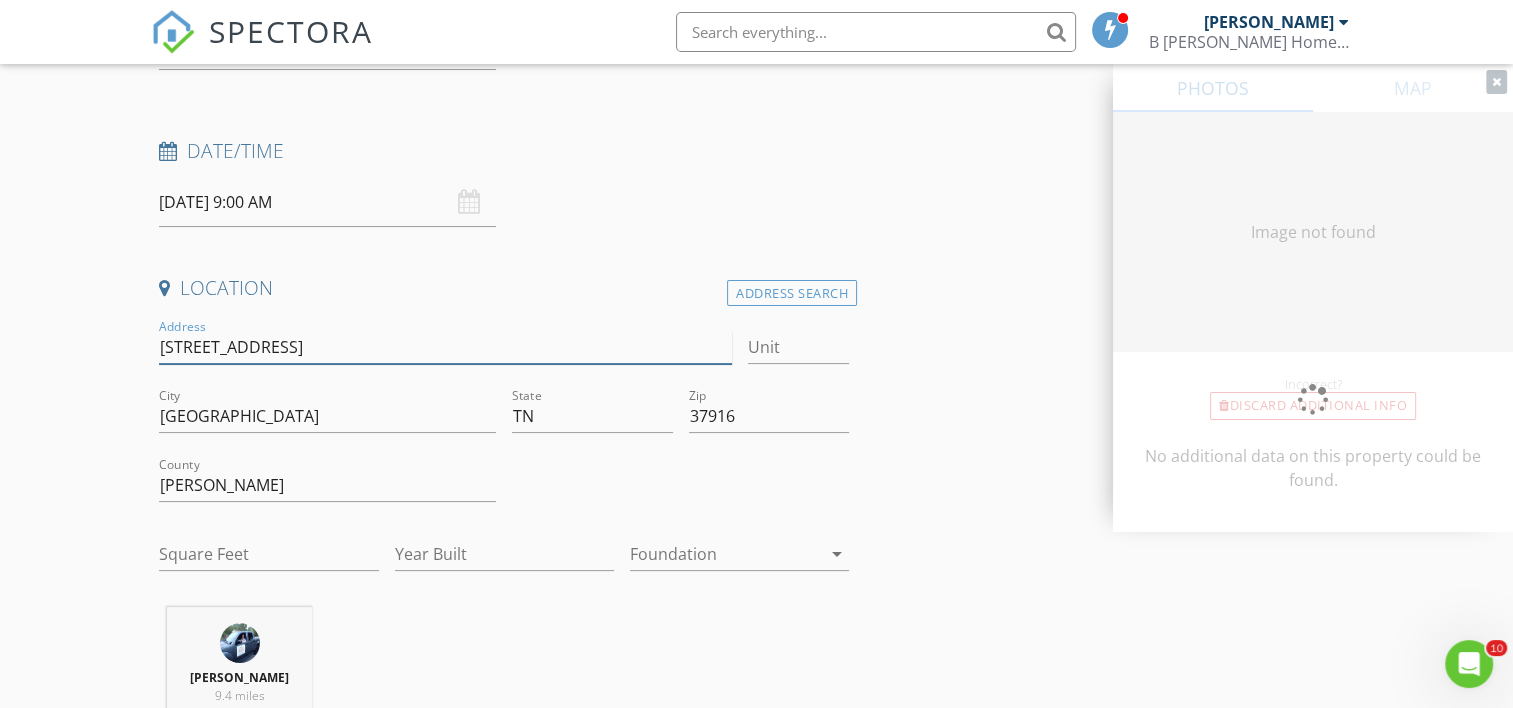 type on "2860" 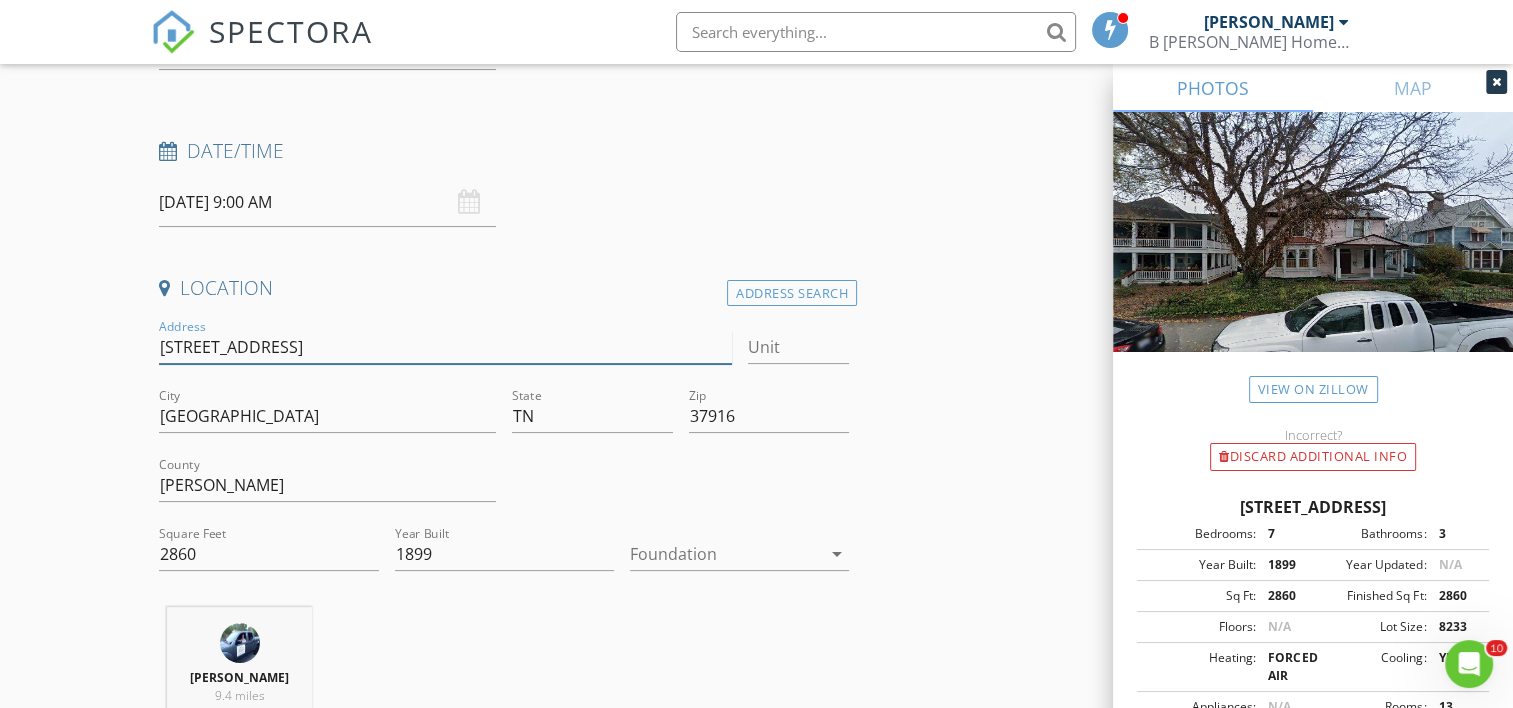 type on "1409 Highland Dr" 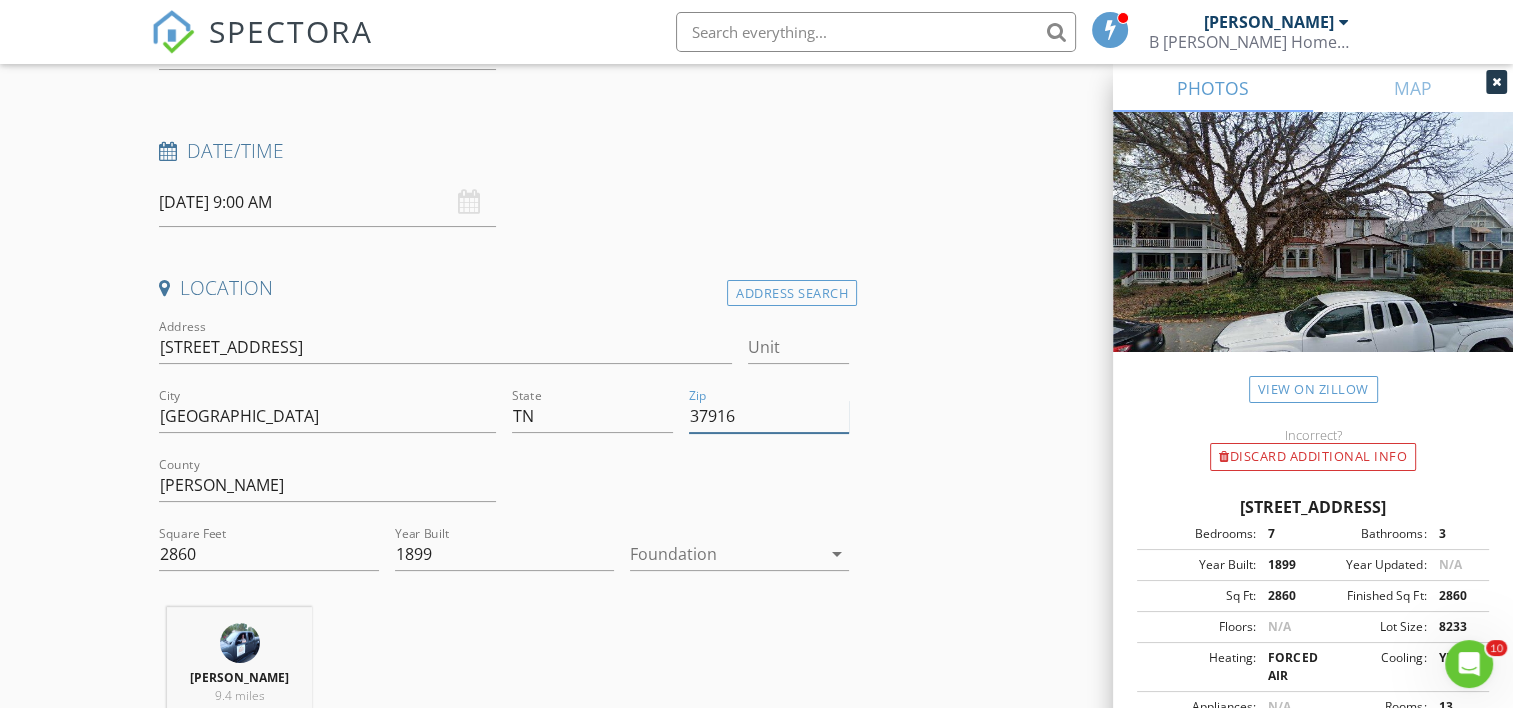 click on "37916" at bounding box center [769, 416] 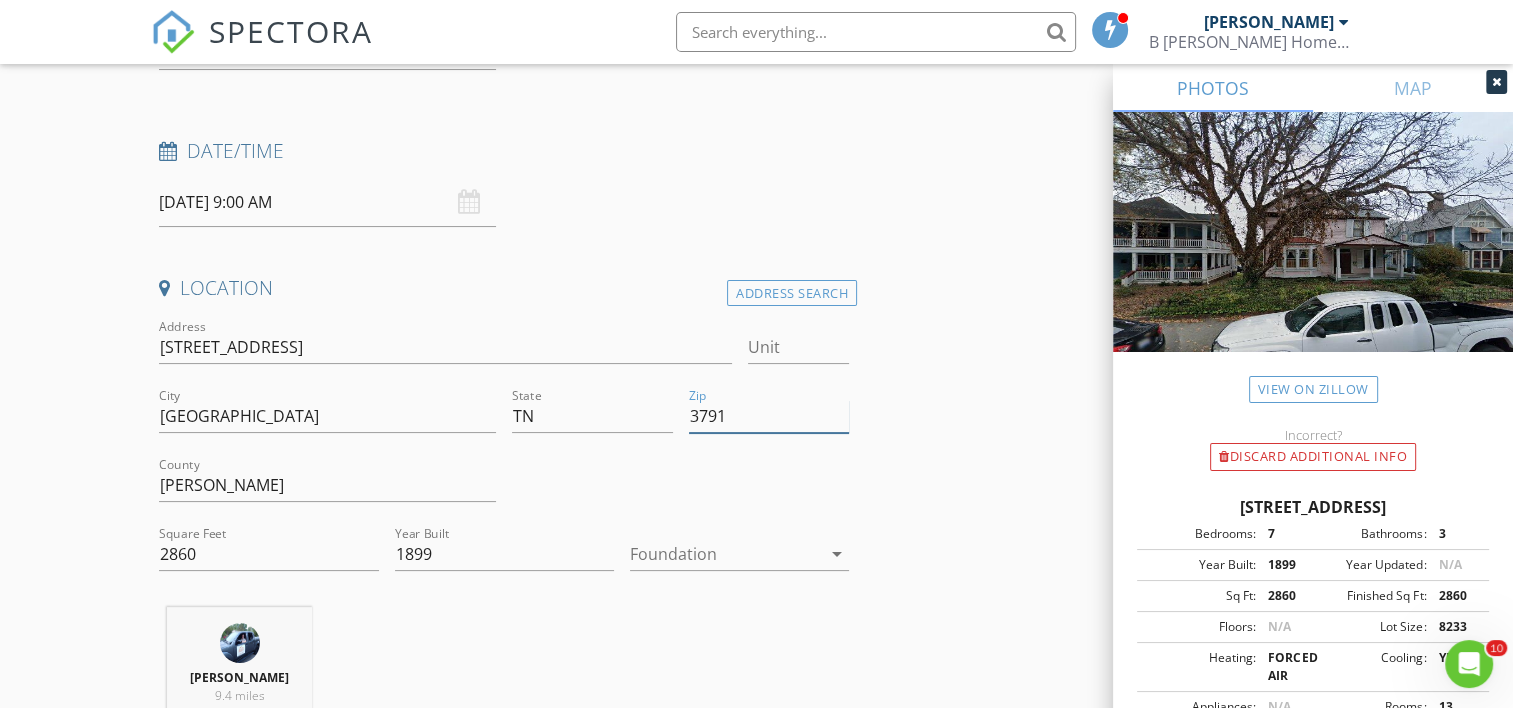 type on "37918" 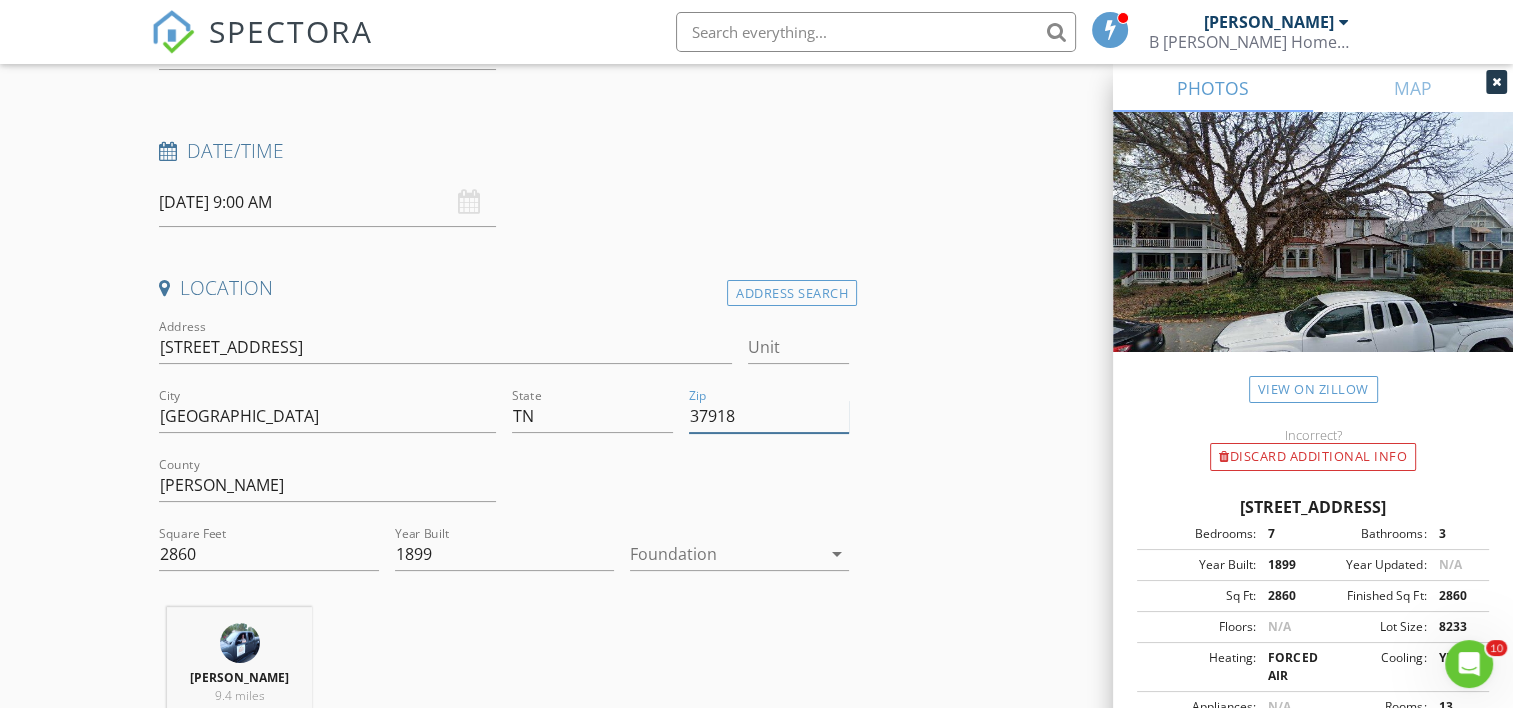 type 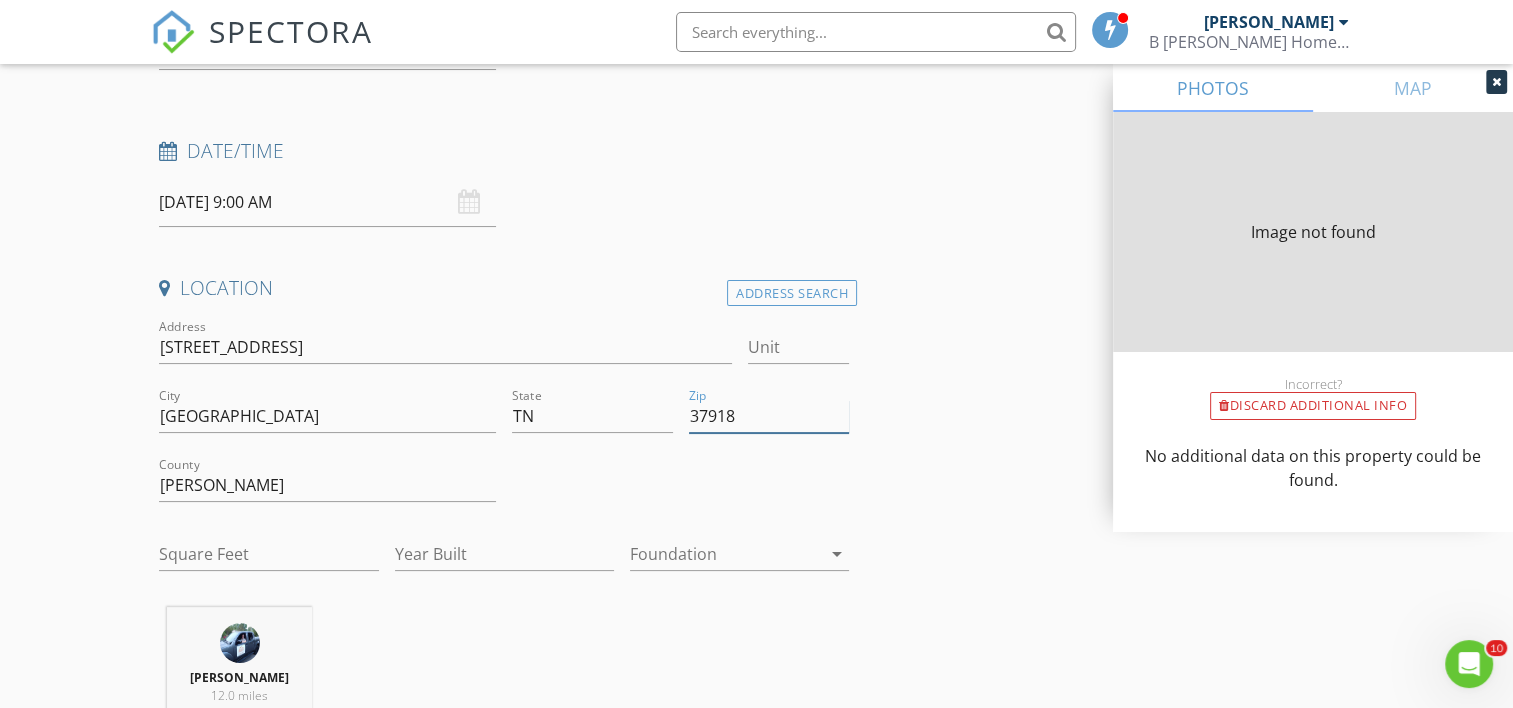 type on "1260" 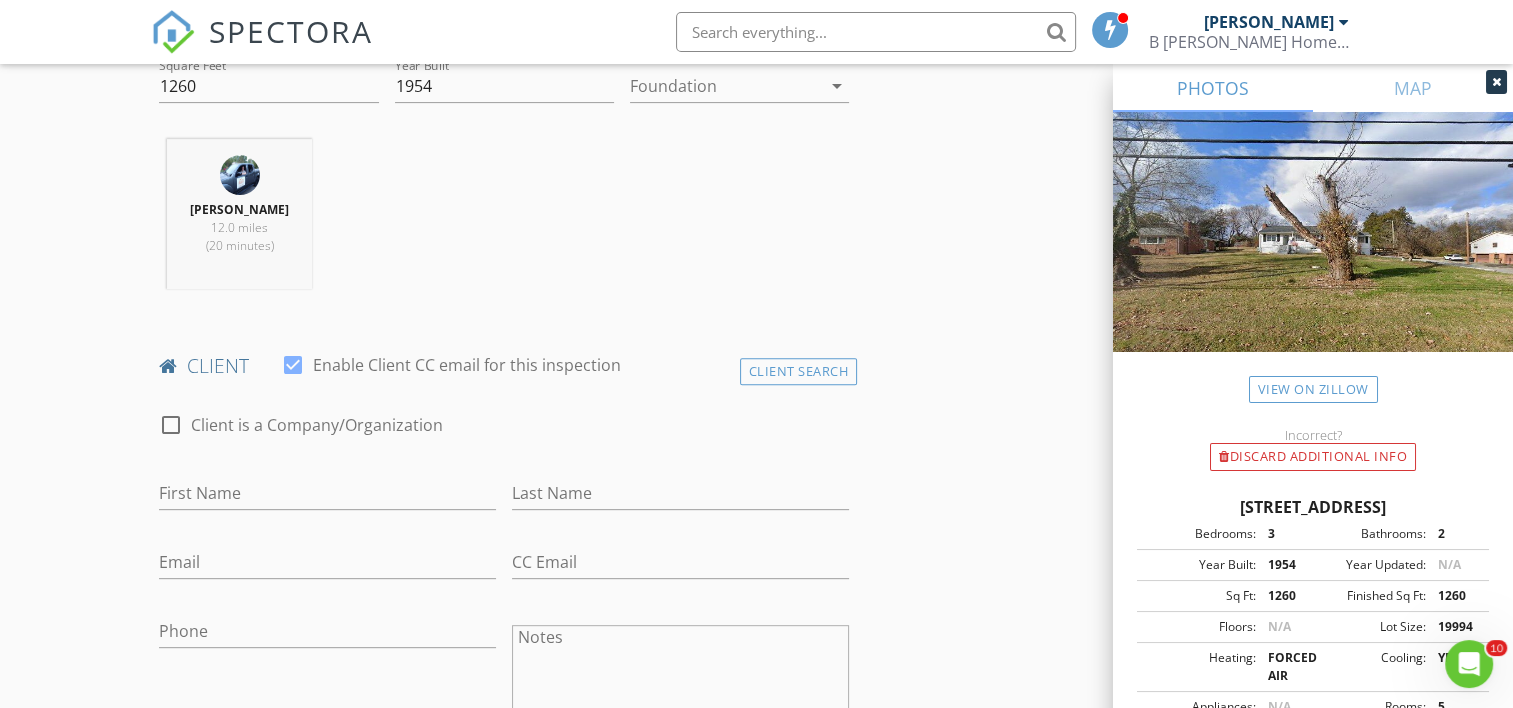 scroll, scrollTop: 733, scrollLeft: 0, axis: vertical 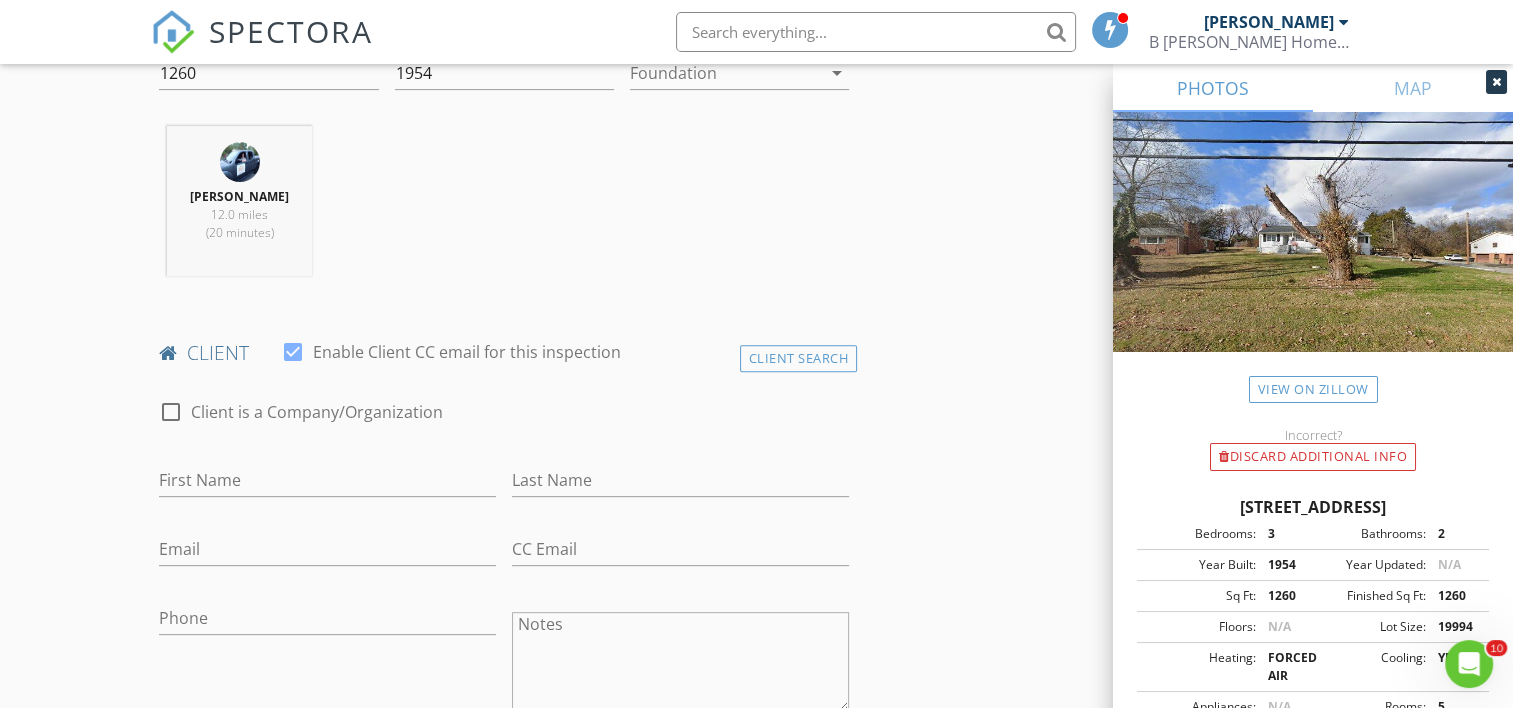 type on "37918" 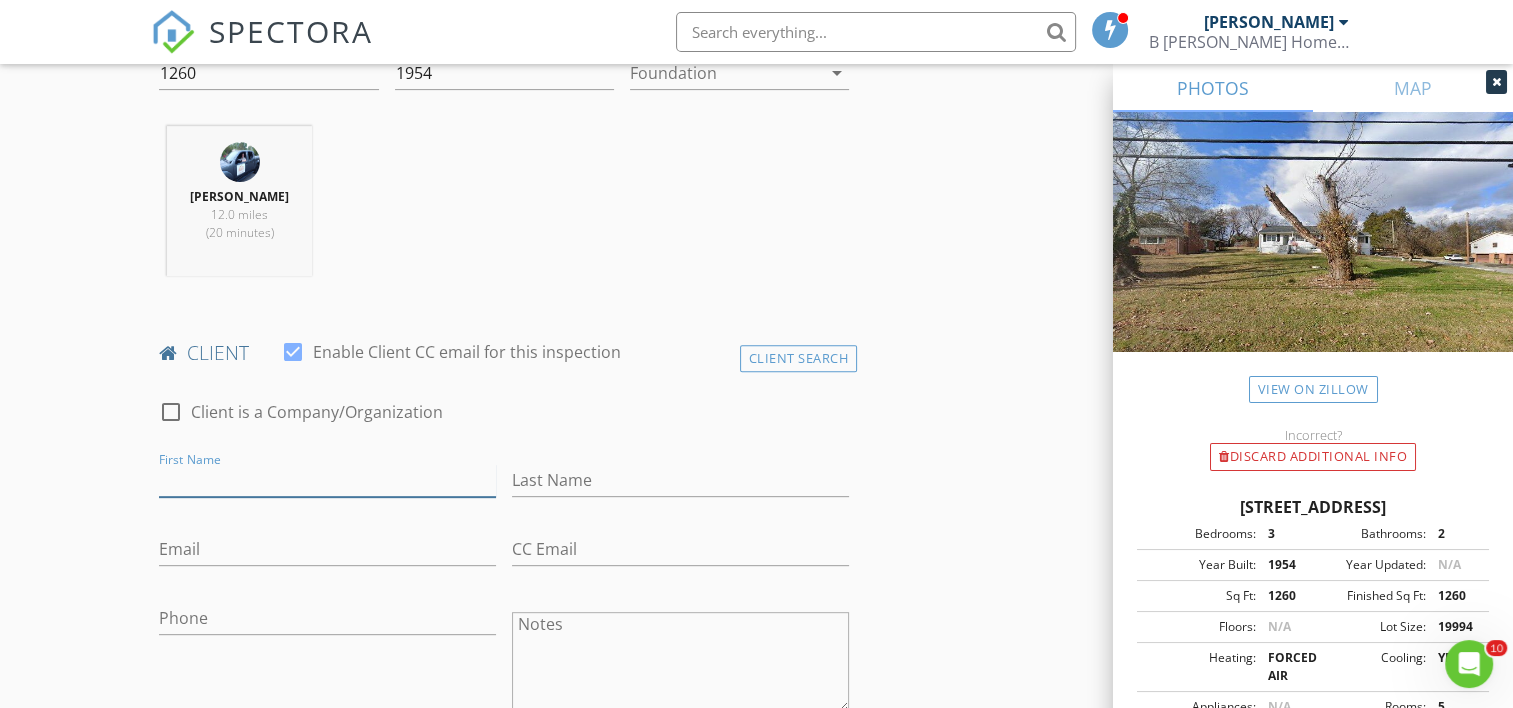 click on "First Name" at bounding box center [327, 480] 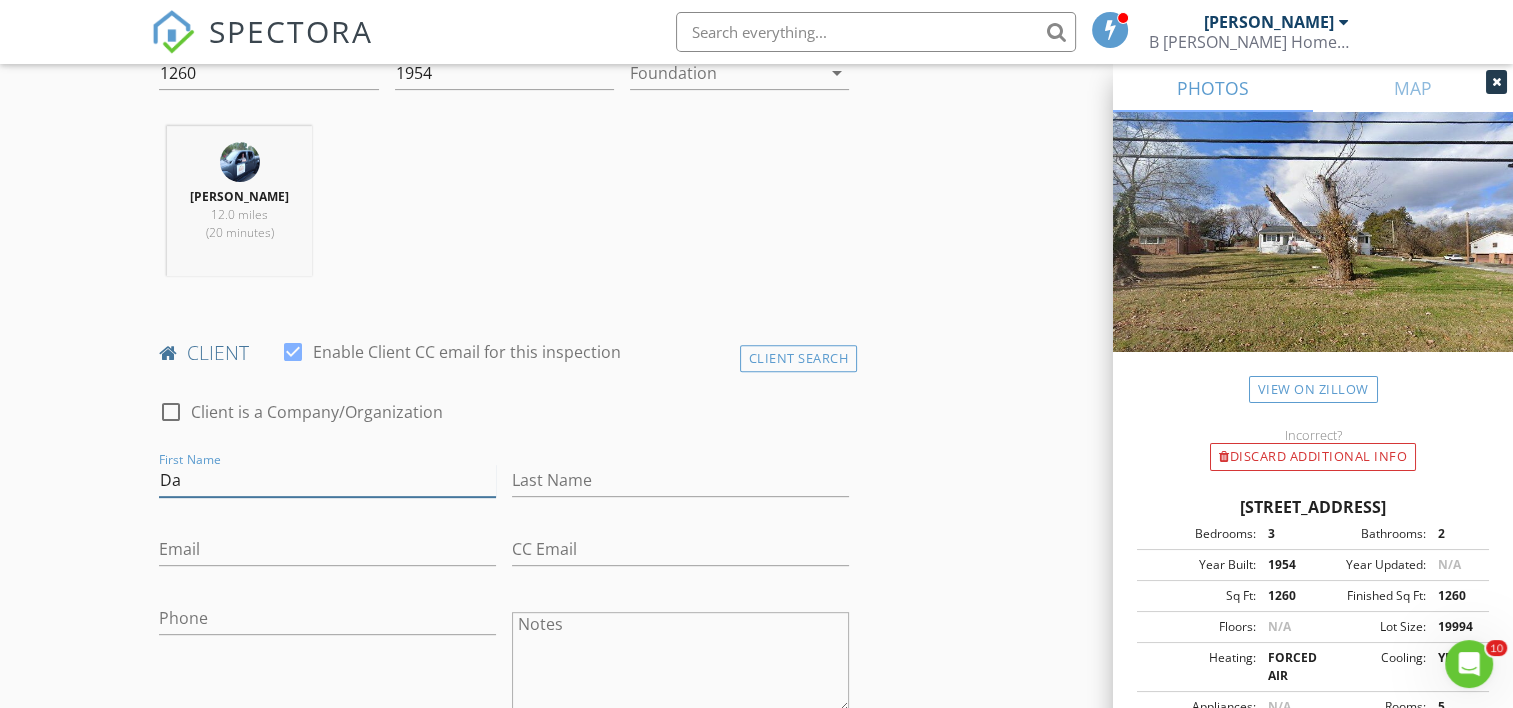 type on "D" 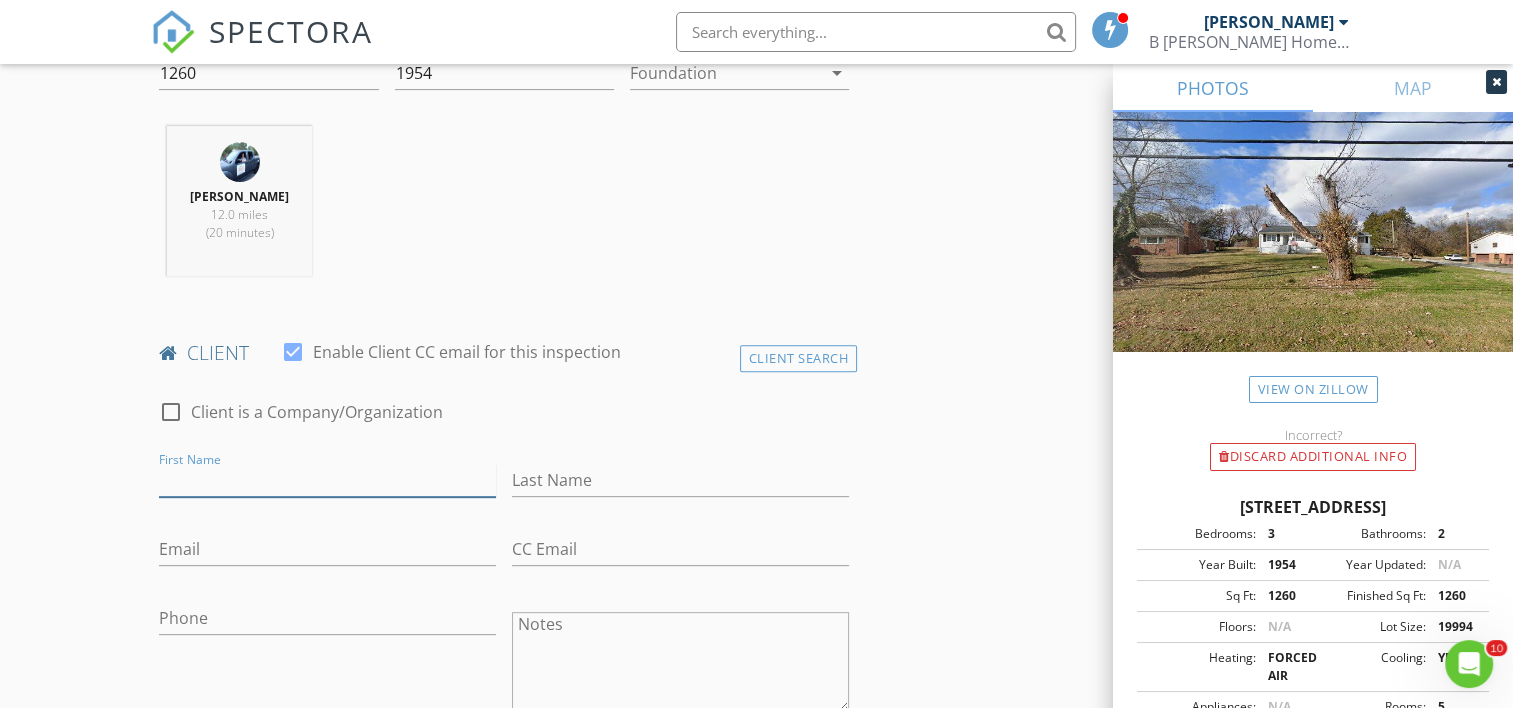 type on "A" 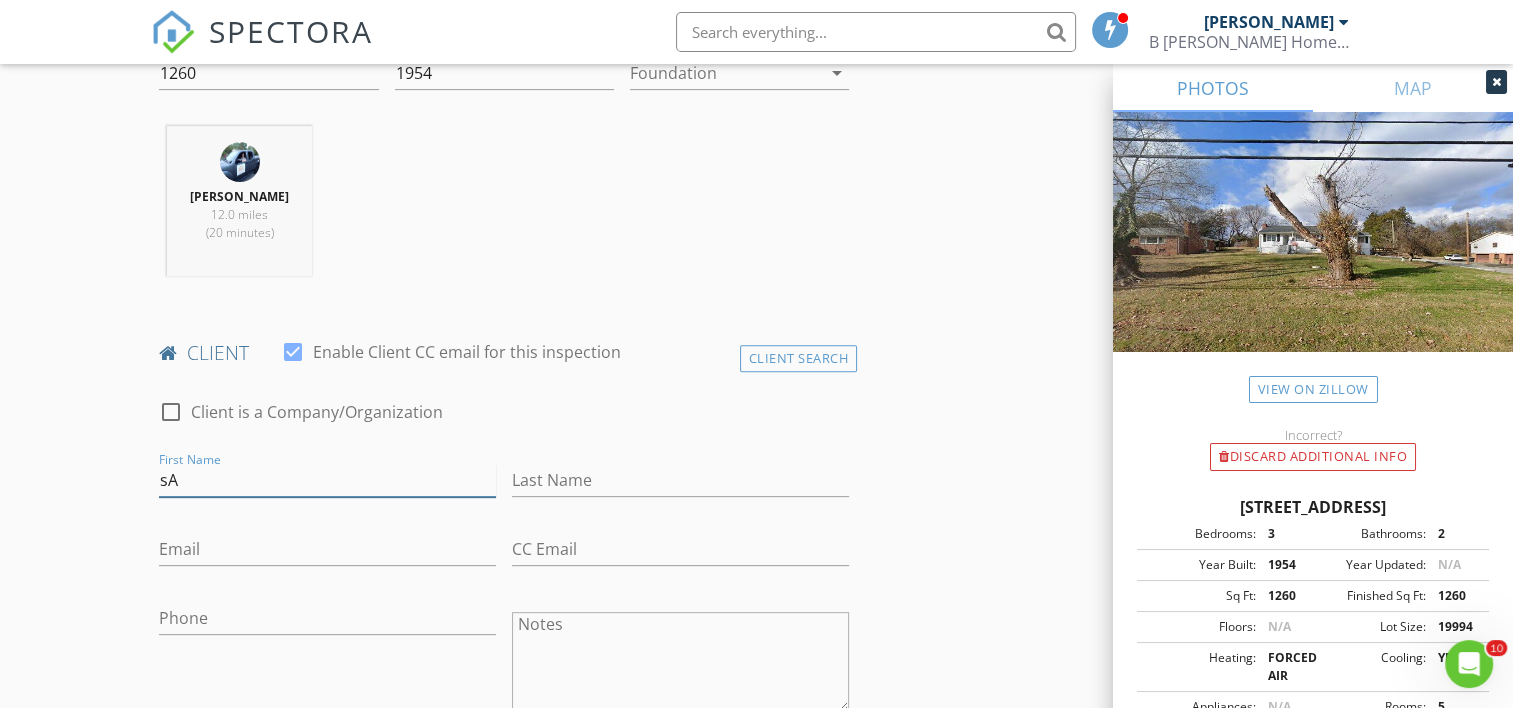 type on "s" 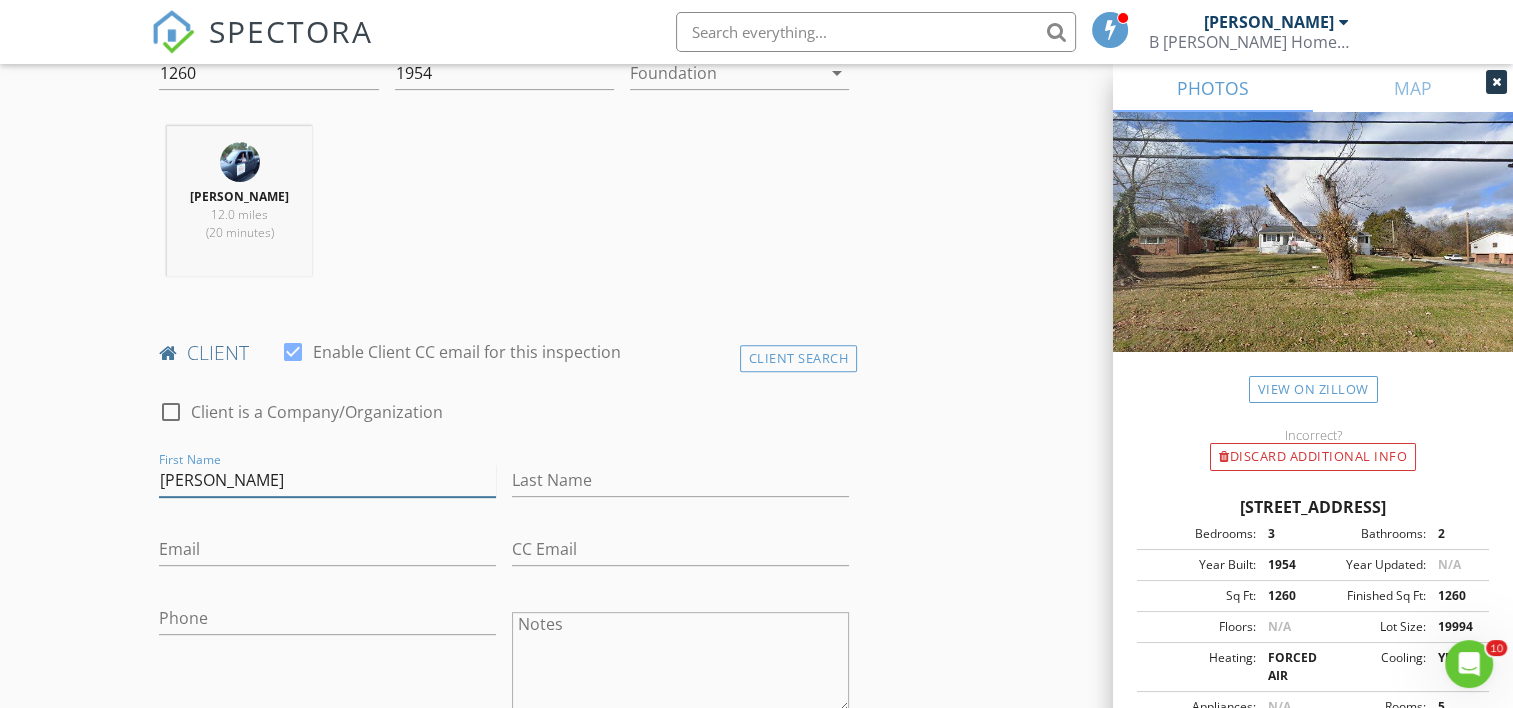 type on "Sandra" 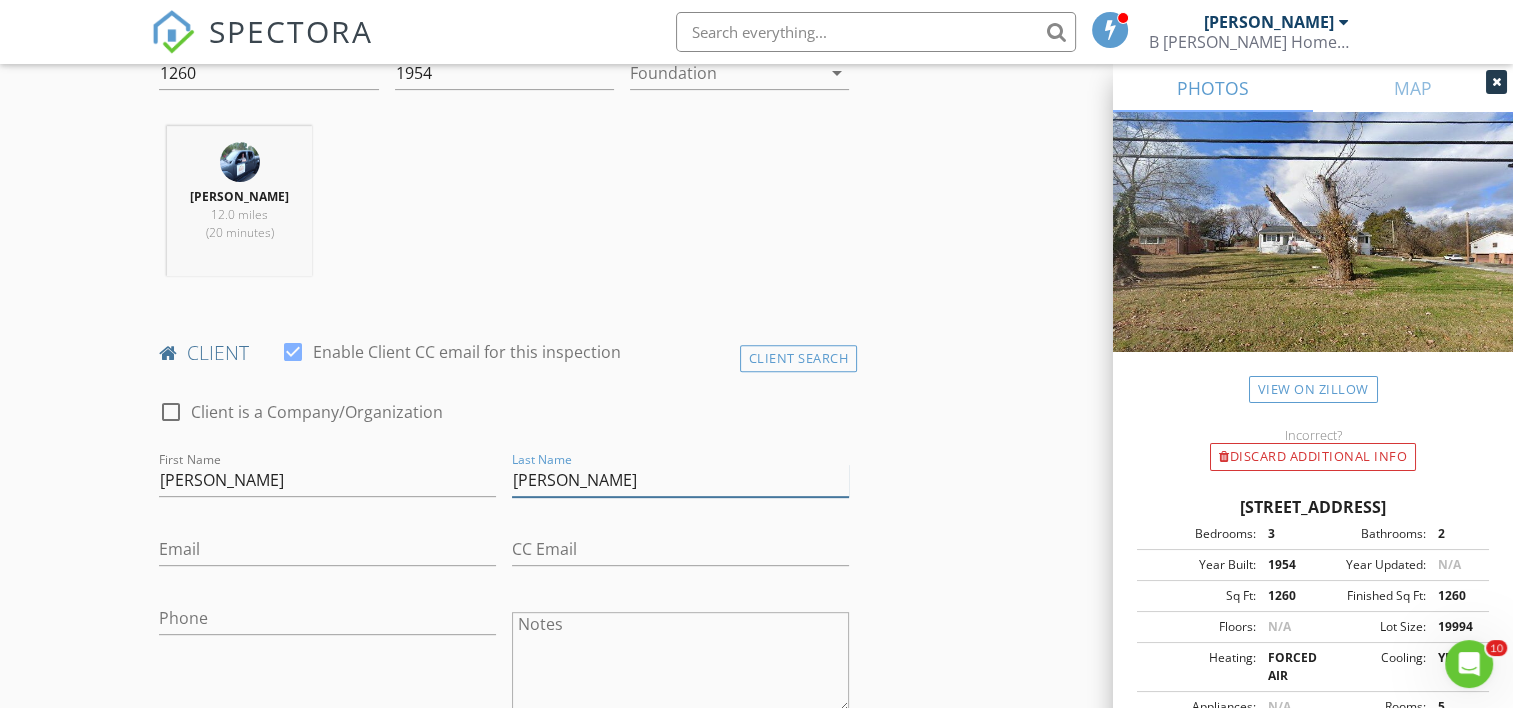 type on "Sanchez" 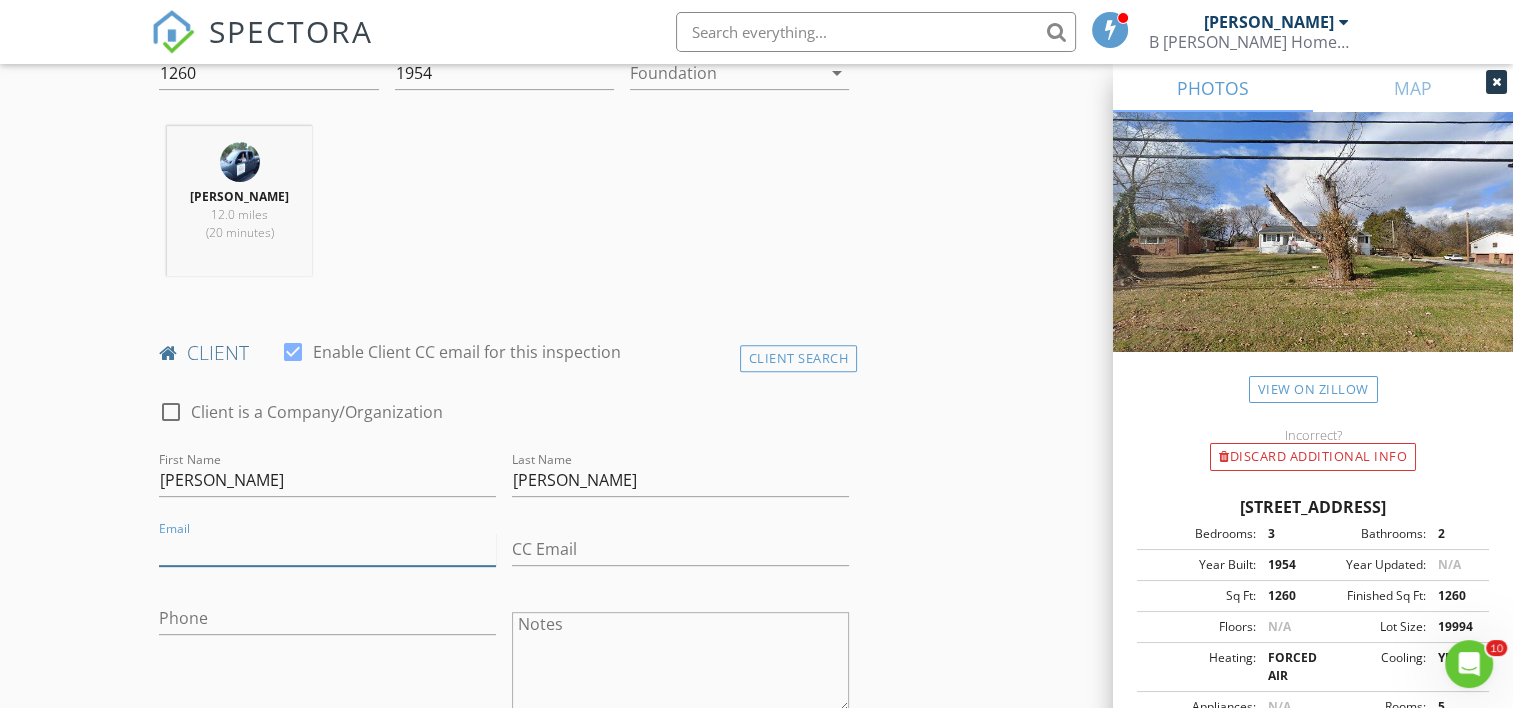 click on "Email" at bounding box center [327, 549] 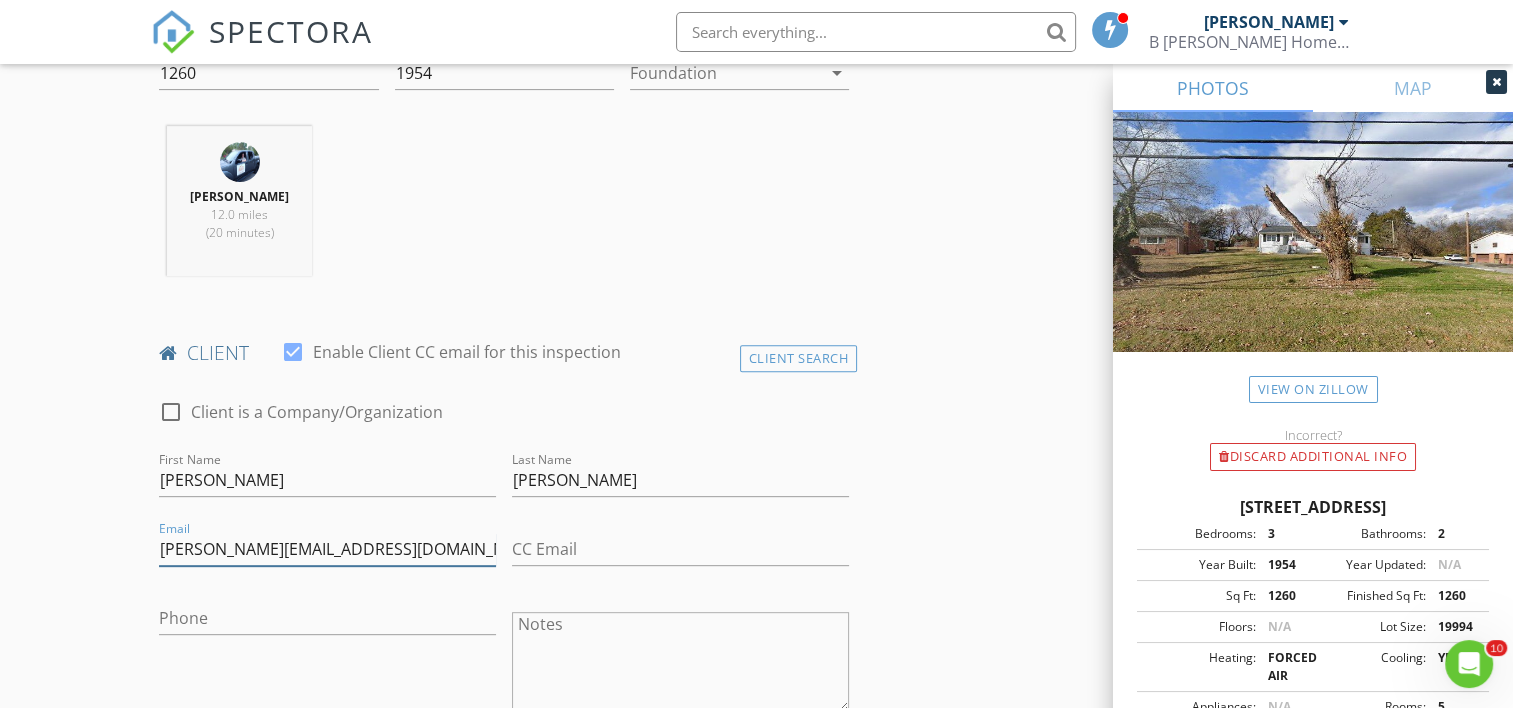 type on "sandra.sanchez1027@gmail.com" 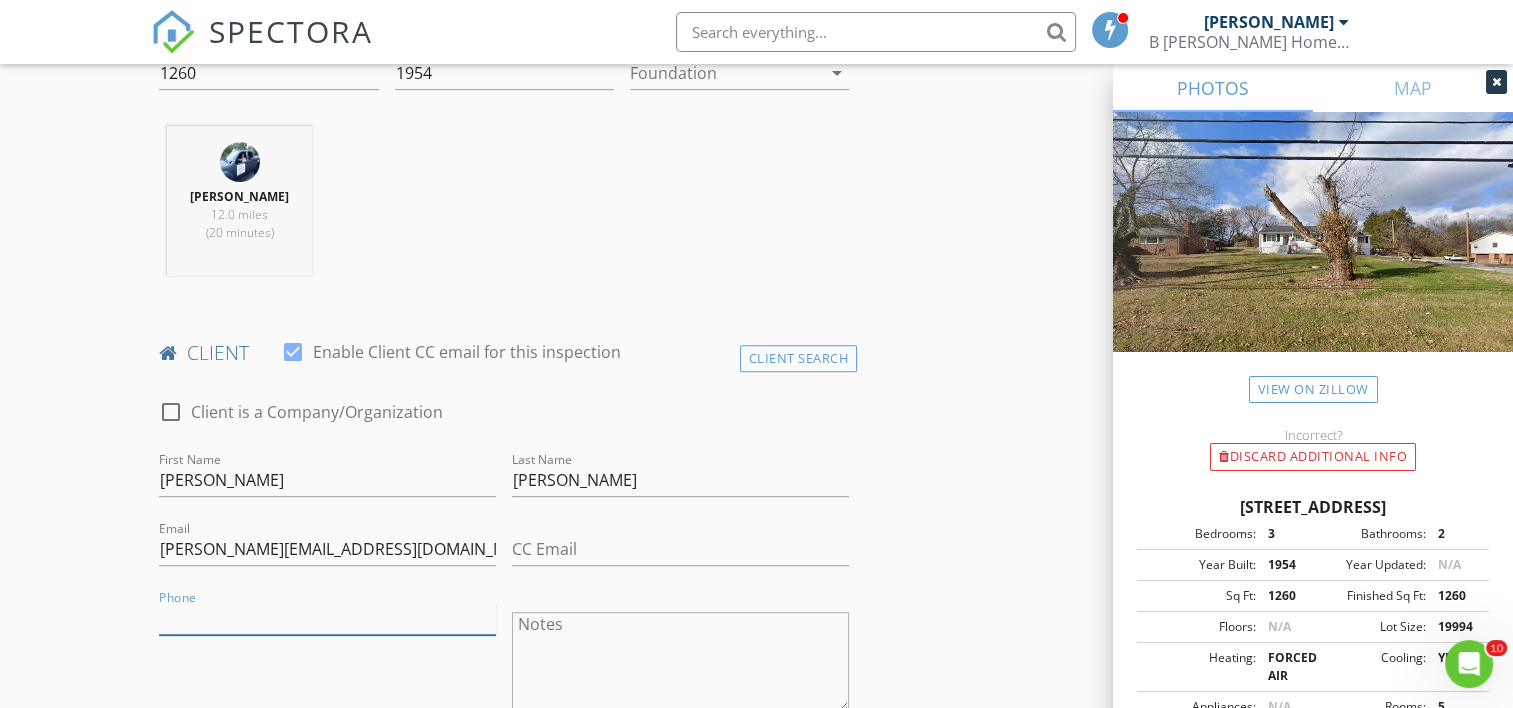 click on "Phone" at bounding box center [327, 618] 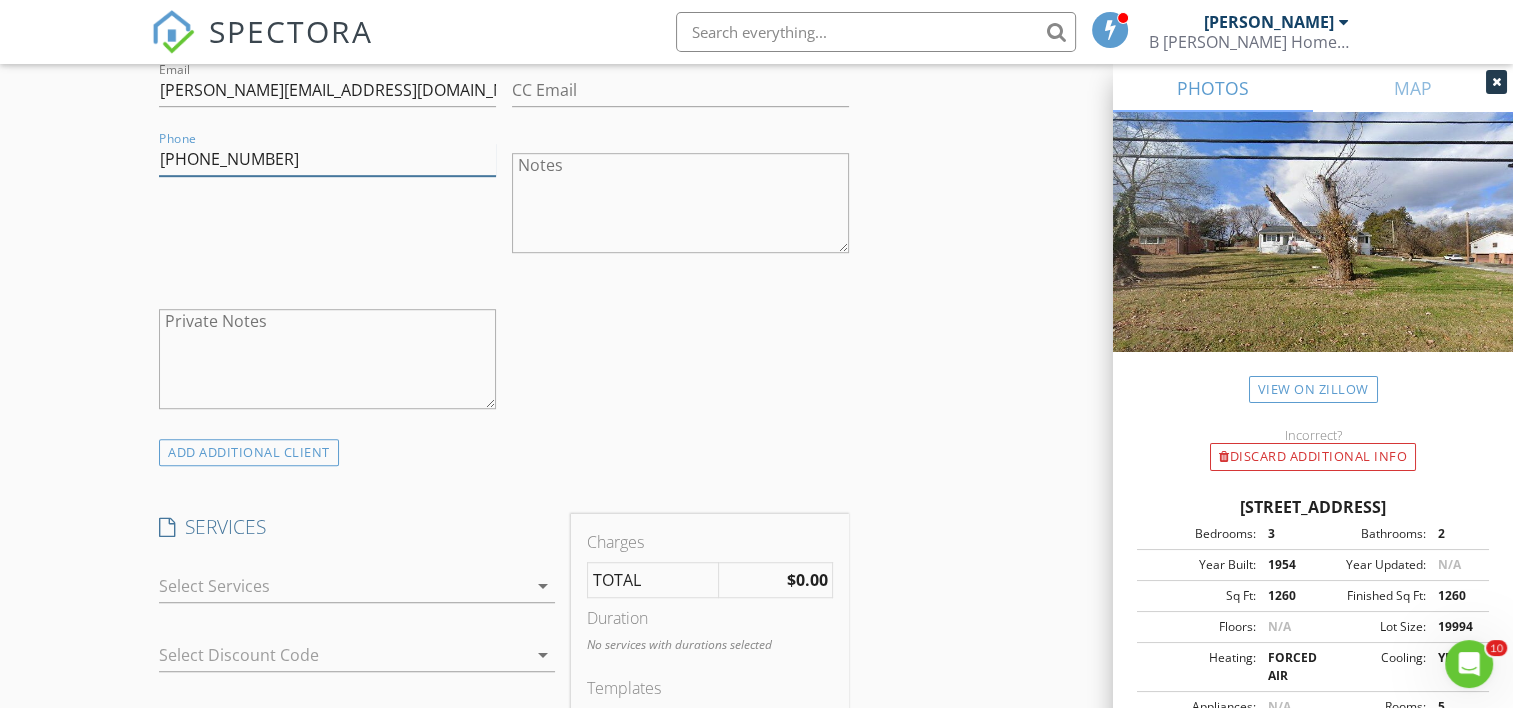 scroll, scrollTop: 1212, scrollLeft: 0, axis: vertical 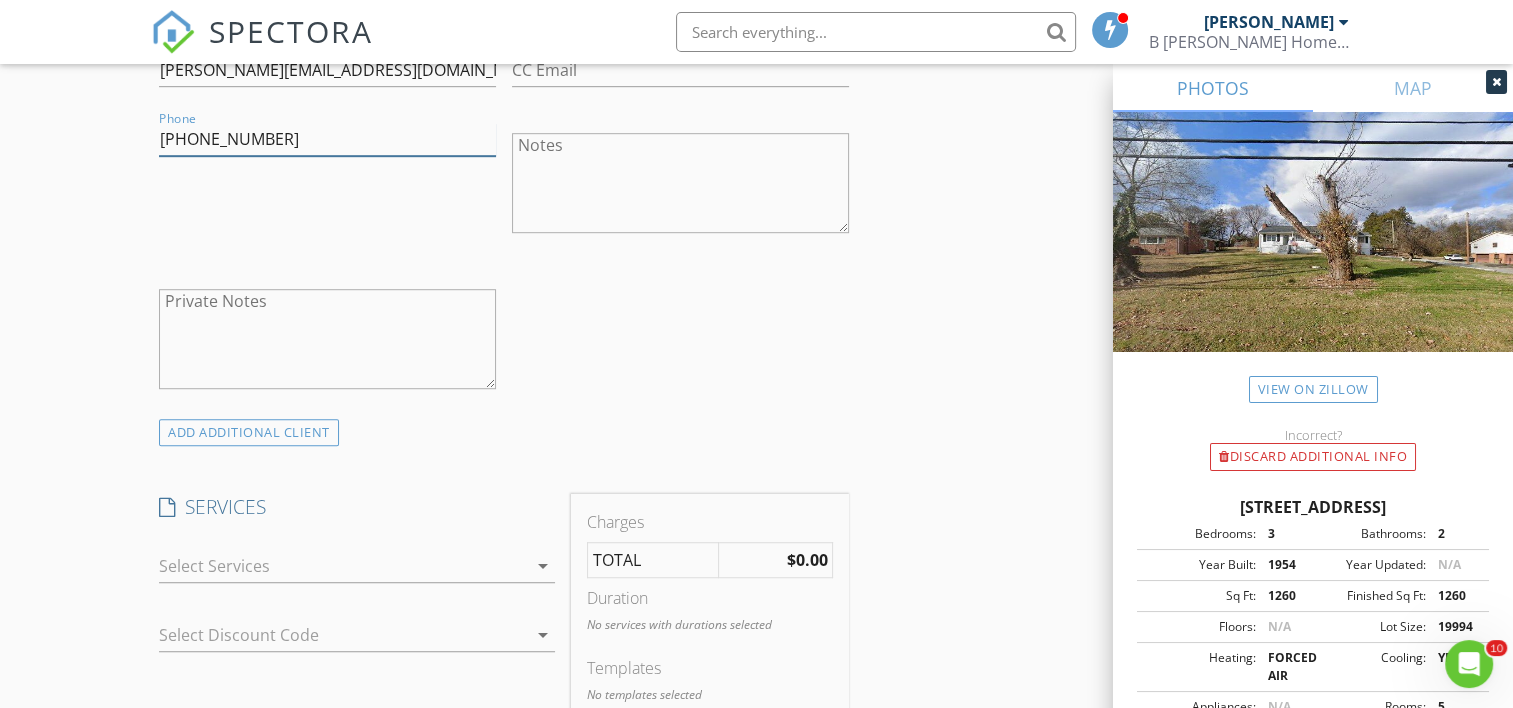 type on "865-208-1037" 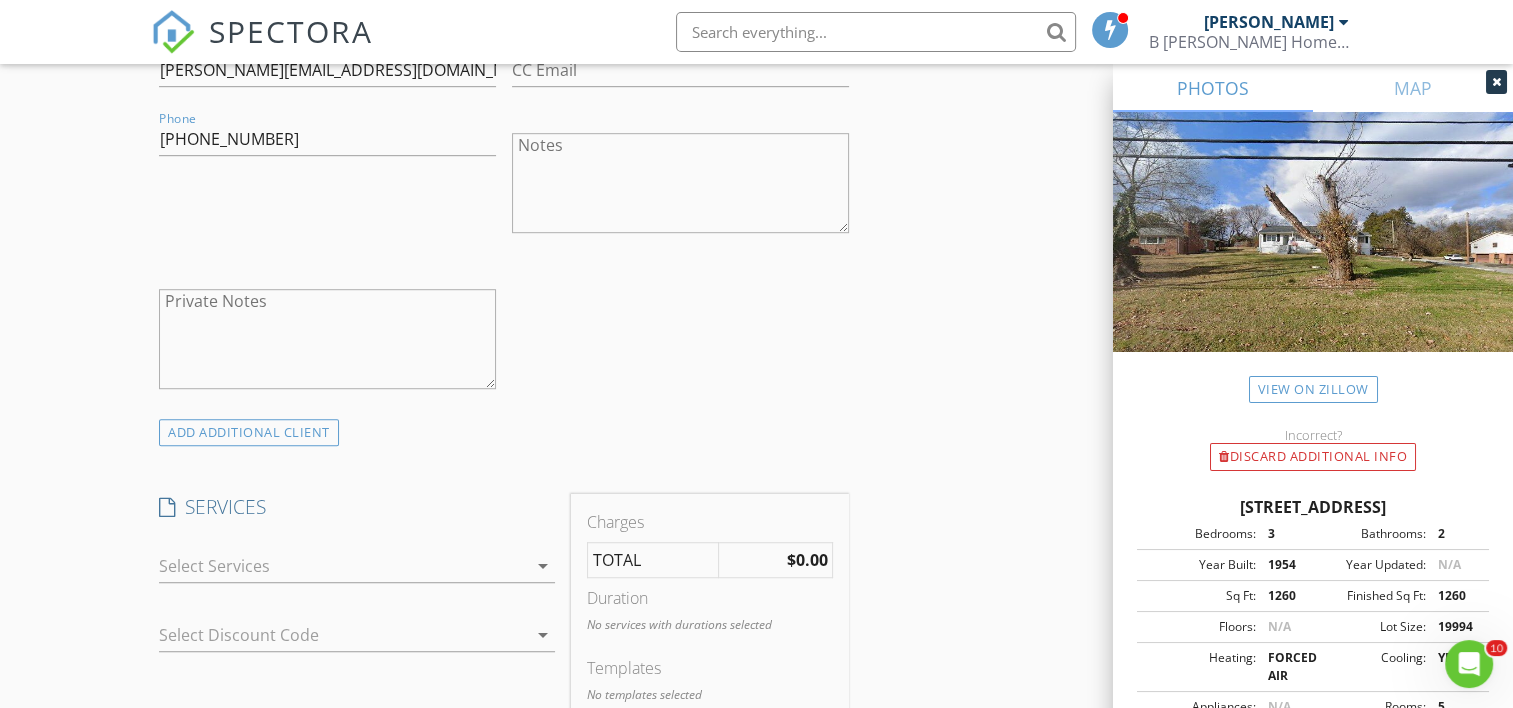 click on "arrow_drop_down" at bounding box center (543, 566) 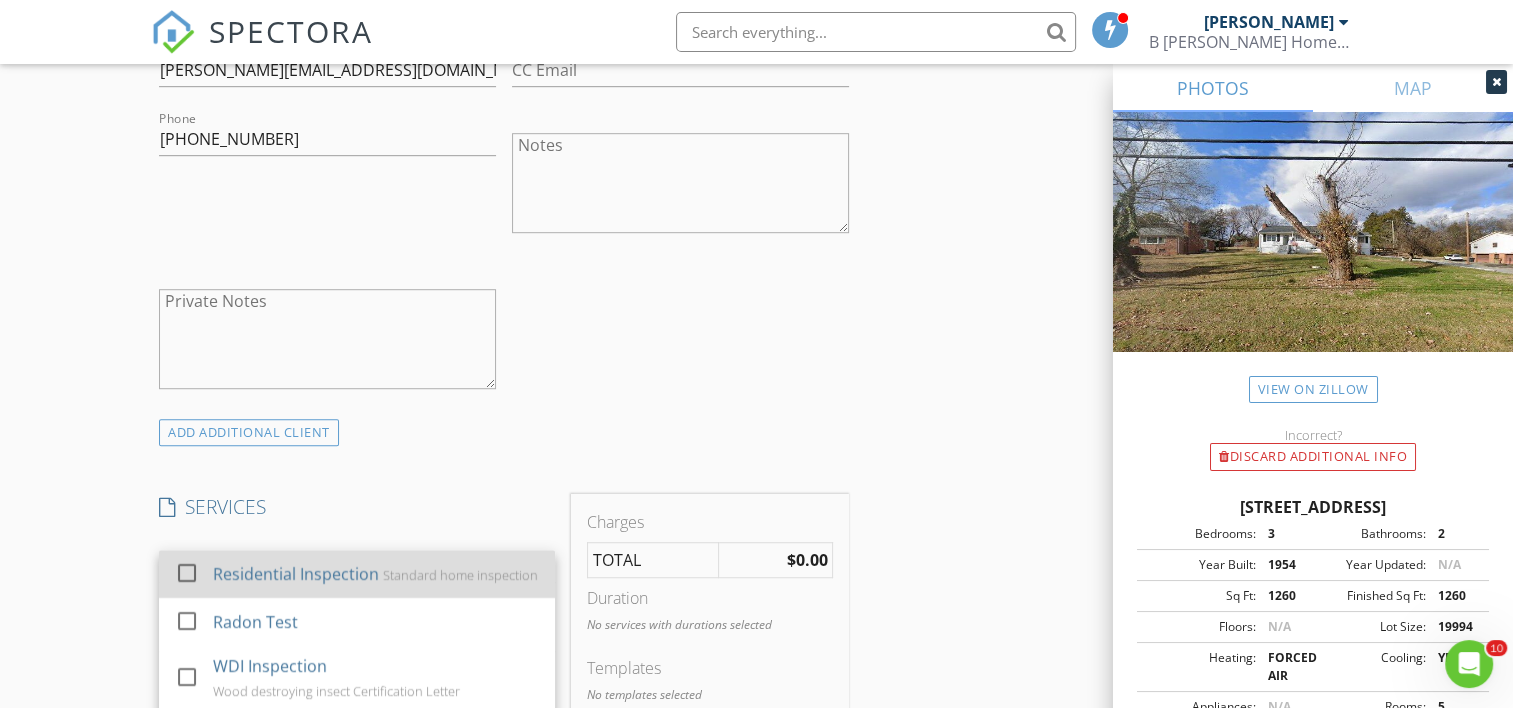 click at bounding box center [187, 573] 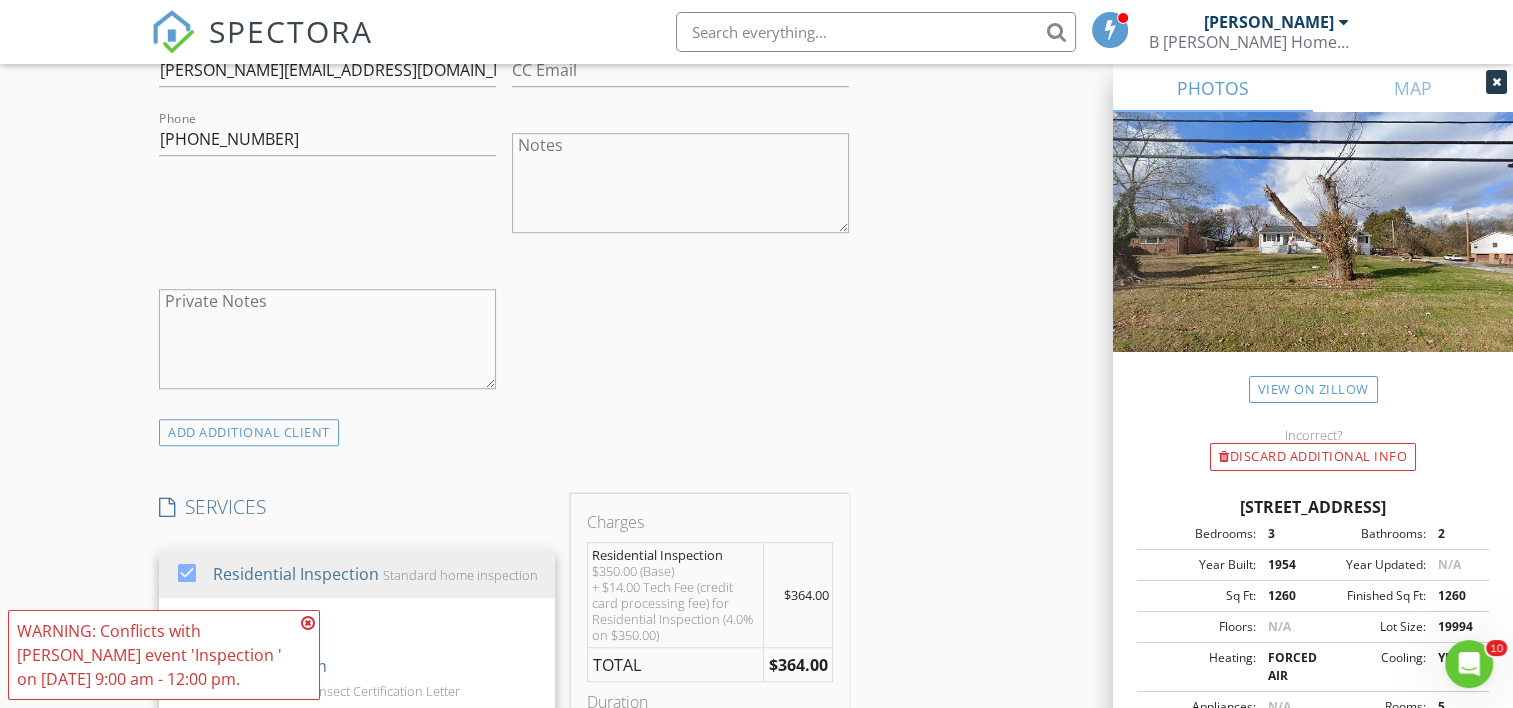click at bounding box center [308, 623] 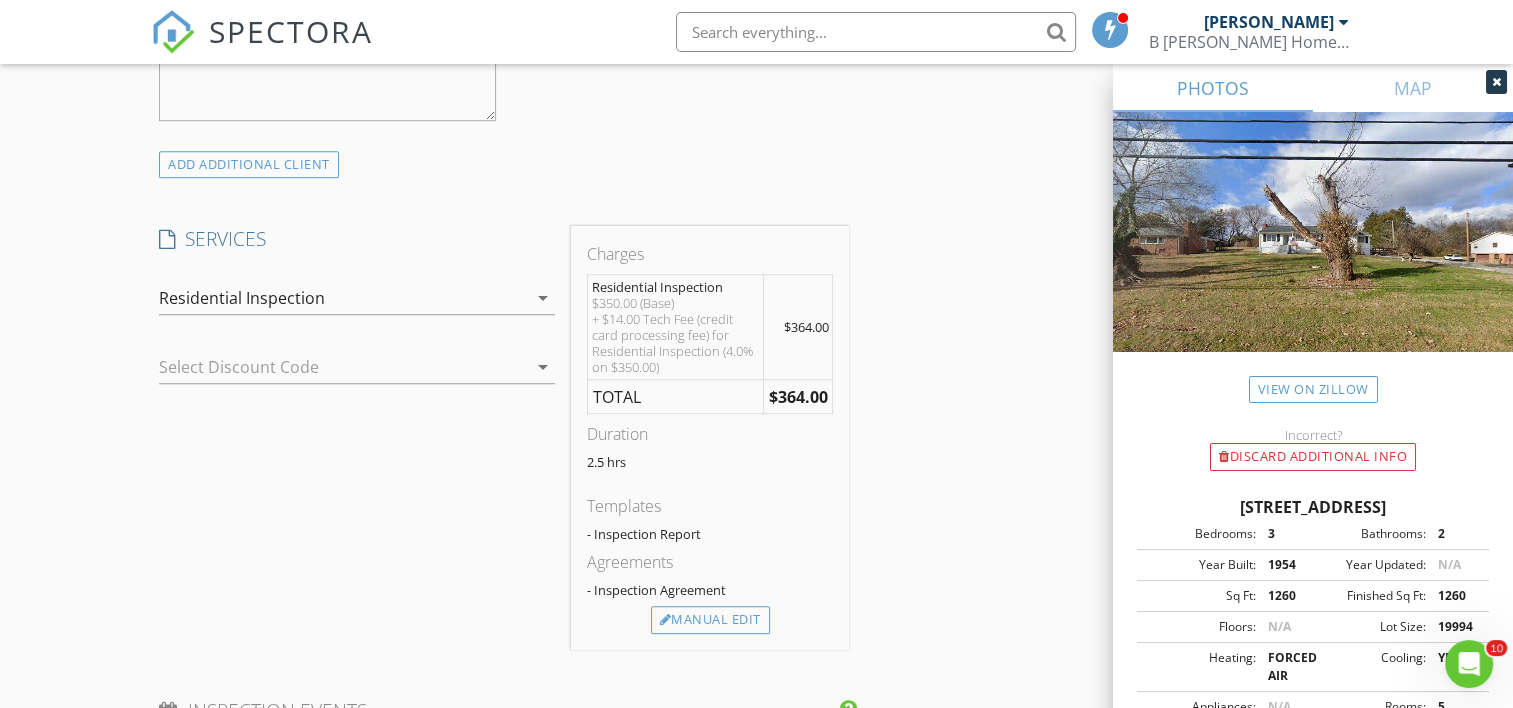 scroll, scrollTop: 1506, scrollLeft: 0, axis: vertical 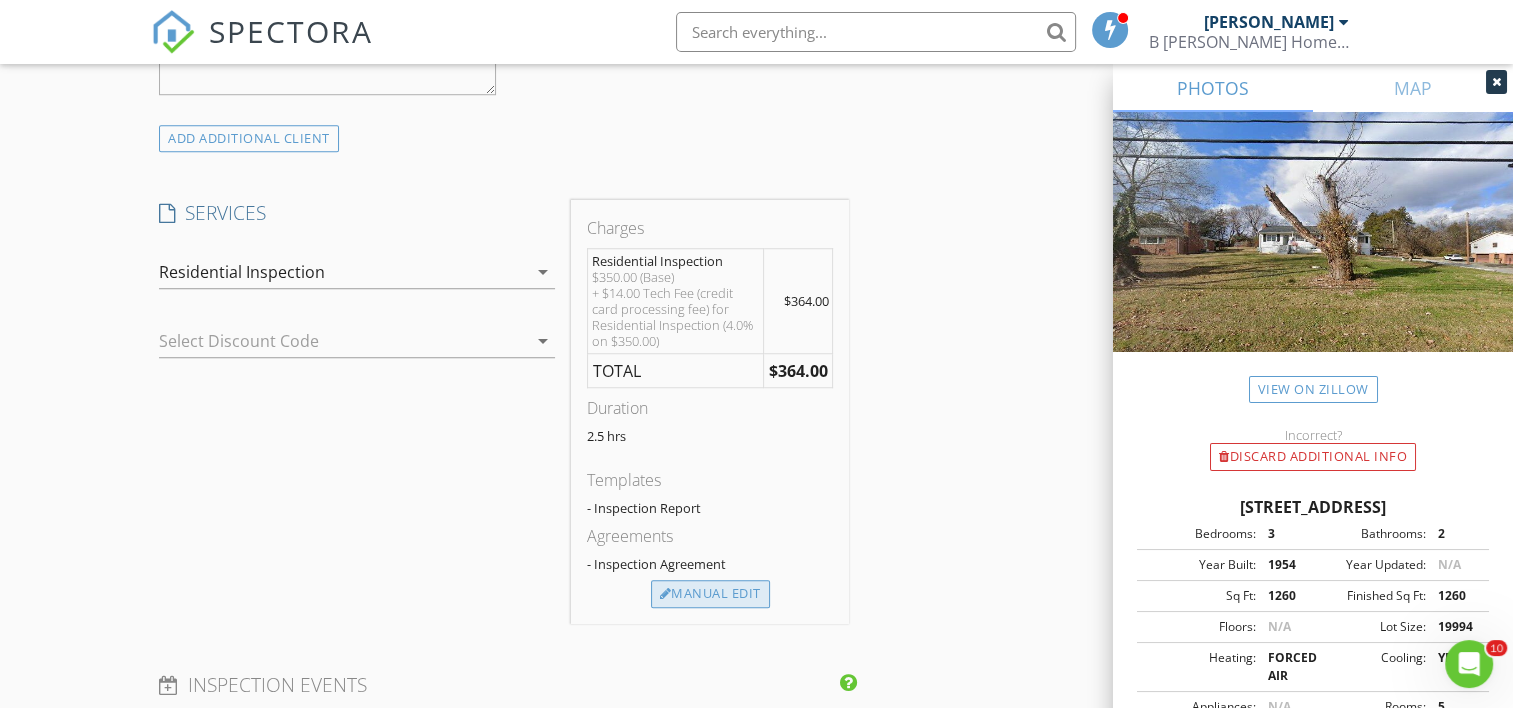 click on "Manual Edit" at bounding box center (710, 594) 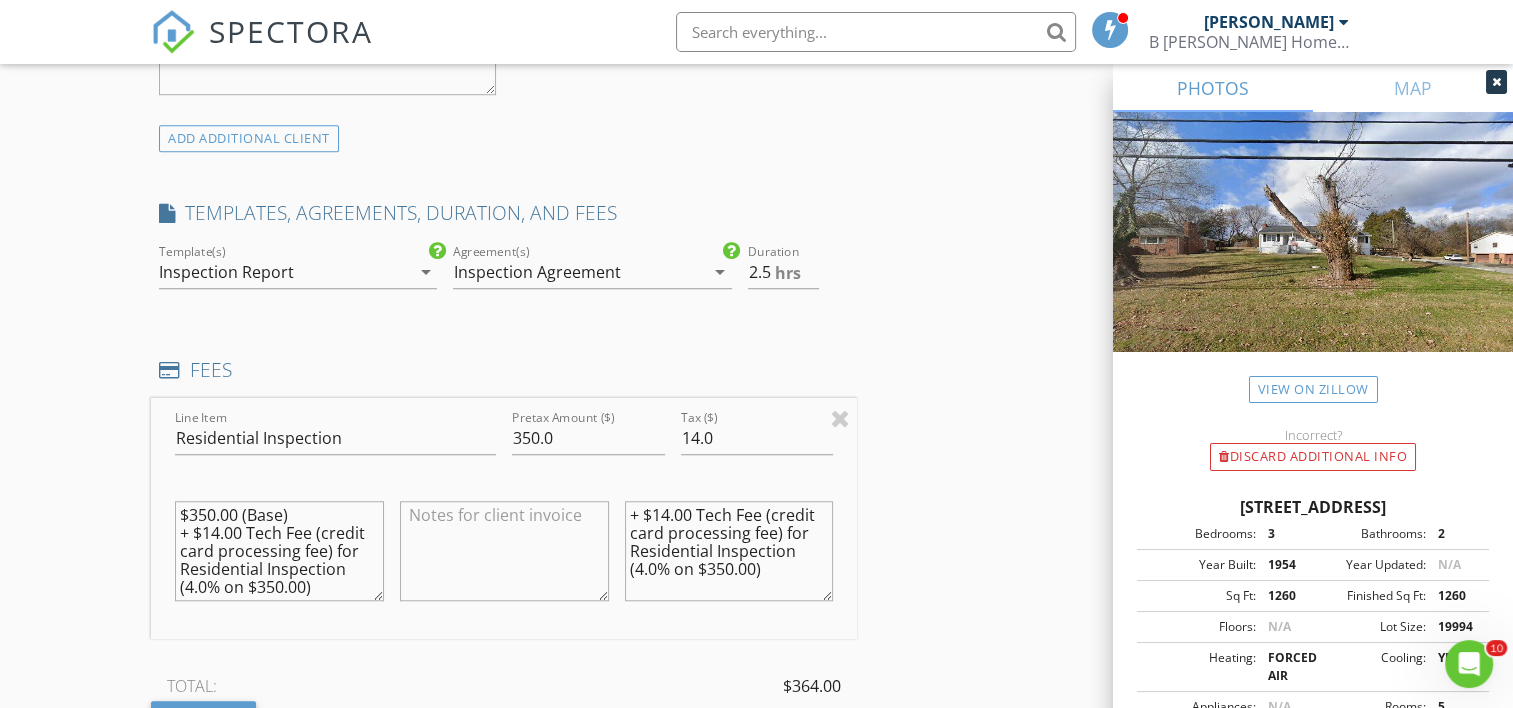 click on "$350.00 (Base)
+ $14.00 Tech Fee (credit card processing fee) for Residential Inspection (4.0% on $350.00)" at bounding box center (279, 551) 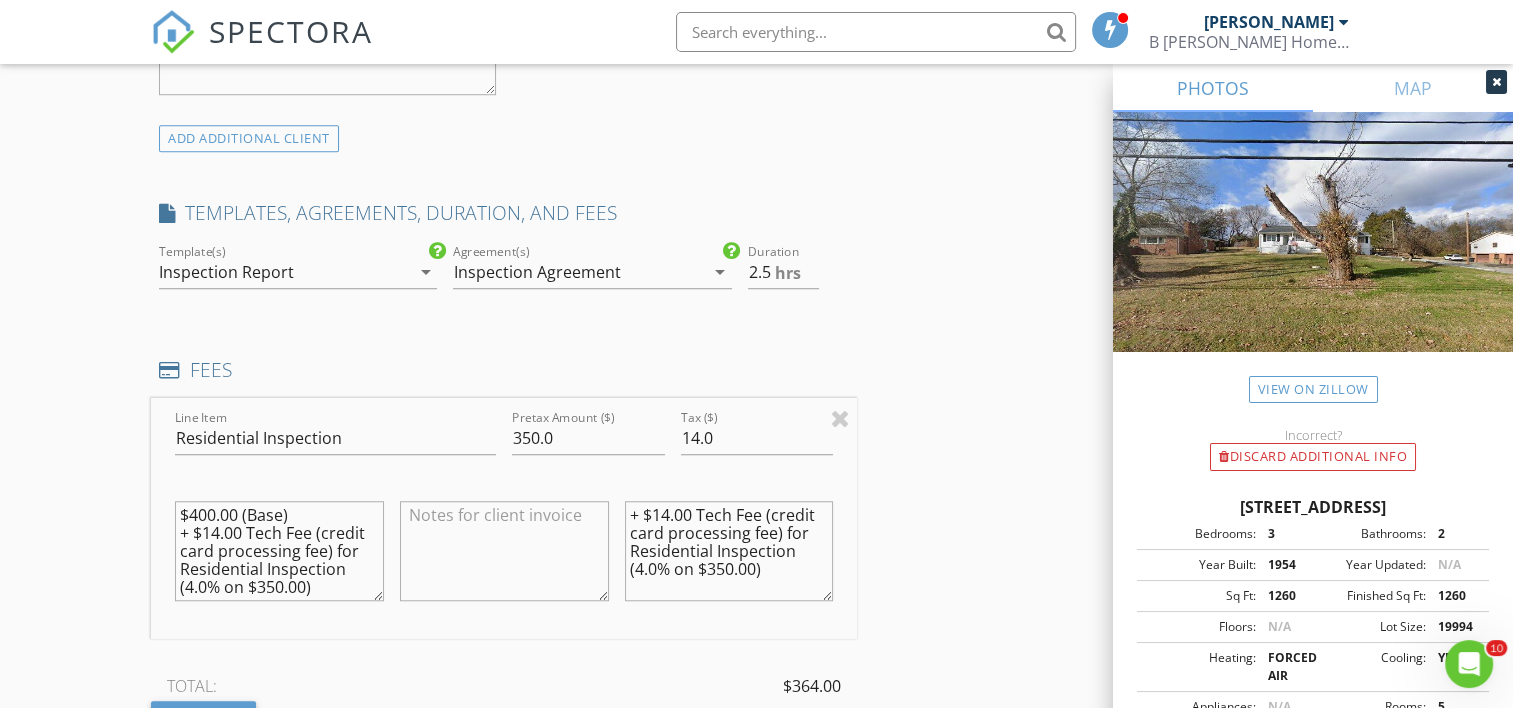 click on "$400.00 (Base)
+ $14.00 Tech Fee (credit card processing fee) for Residential Inspection (4.0% on $350.00)" at bounding box center (279, 551) 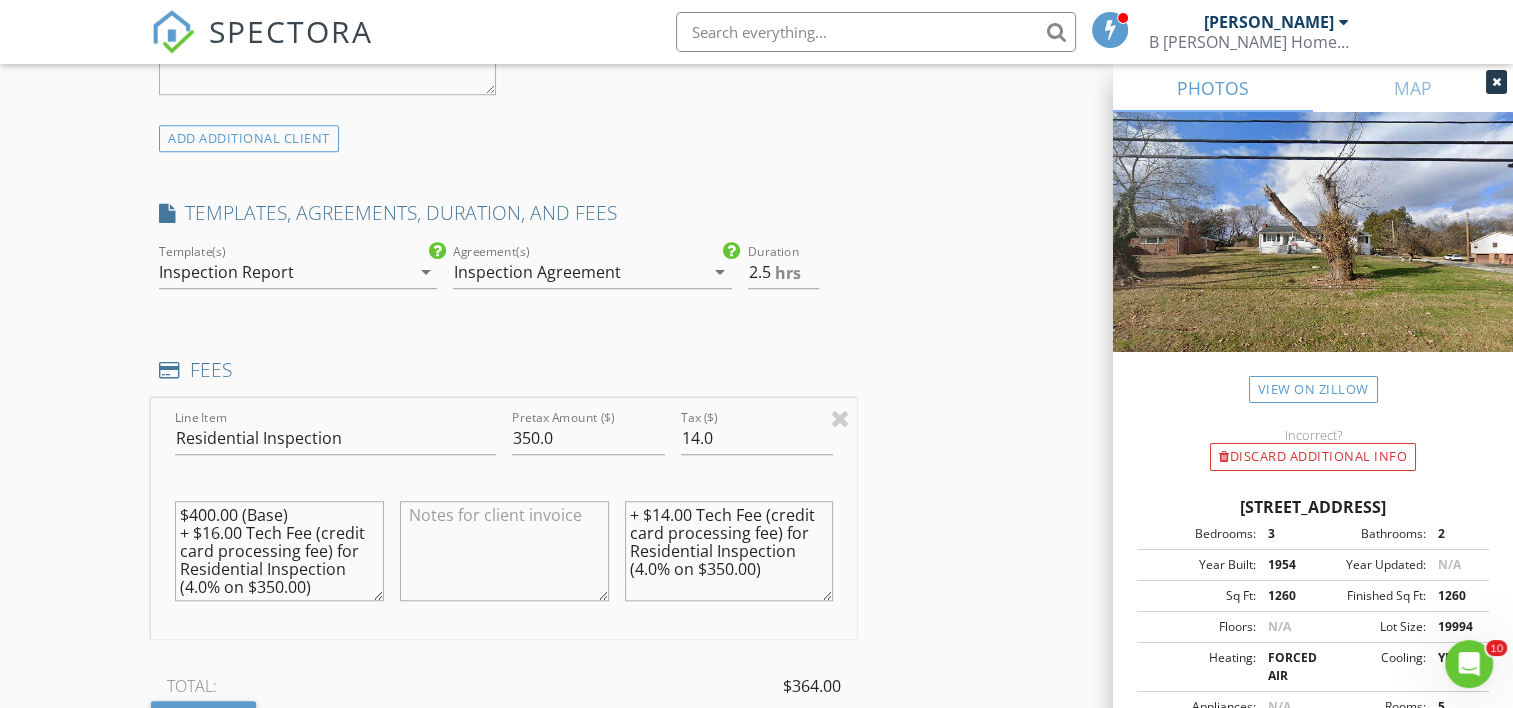 scroll, scrollTop: 36, scrollLeft: 0, axis: vertical 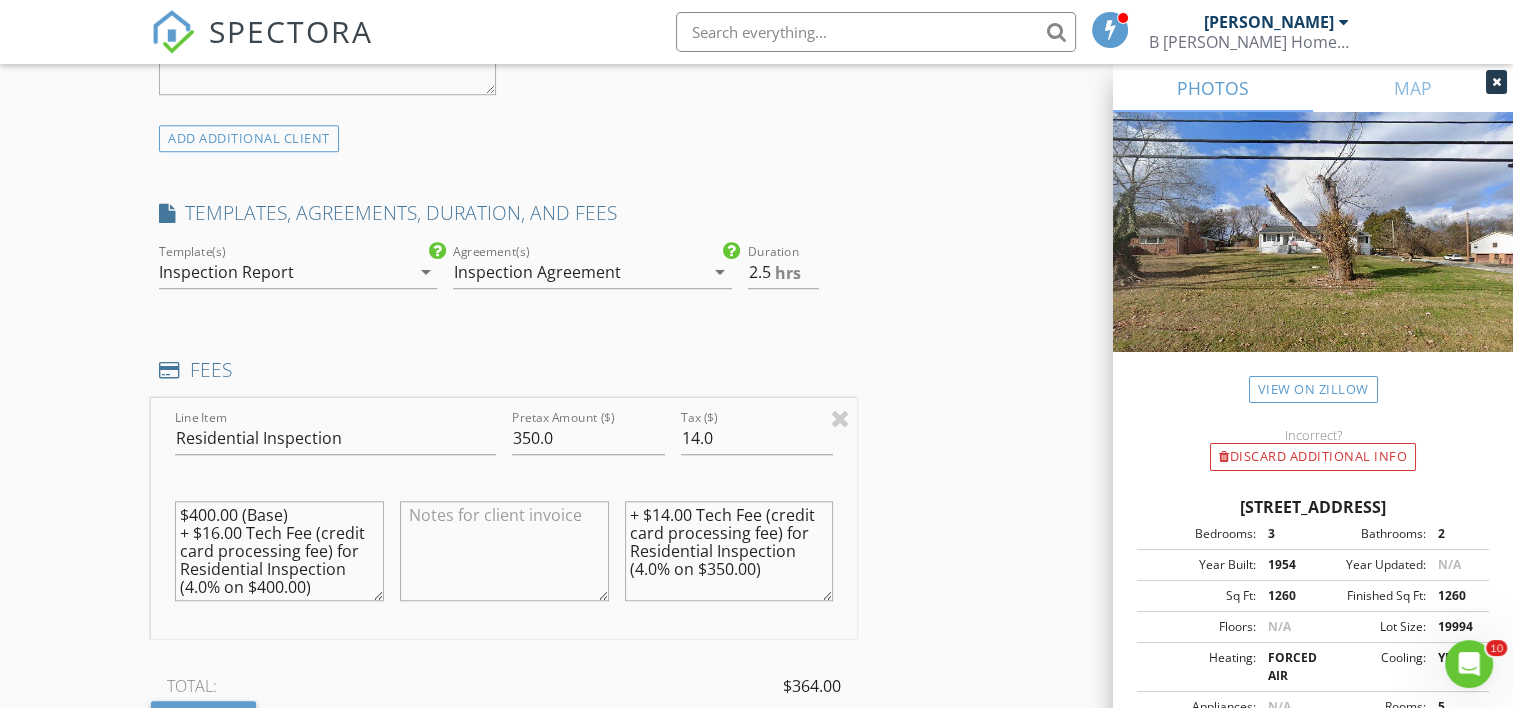 type on "$400.00 (Base)
+ $16.00 Tech Fee (credit card processing fee) for Residential Inspection (4.0% on $400.00)" 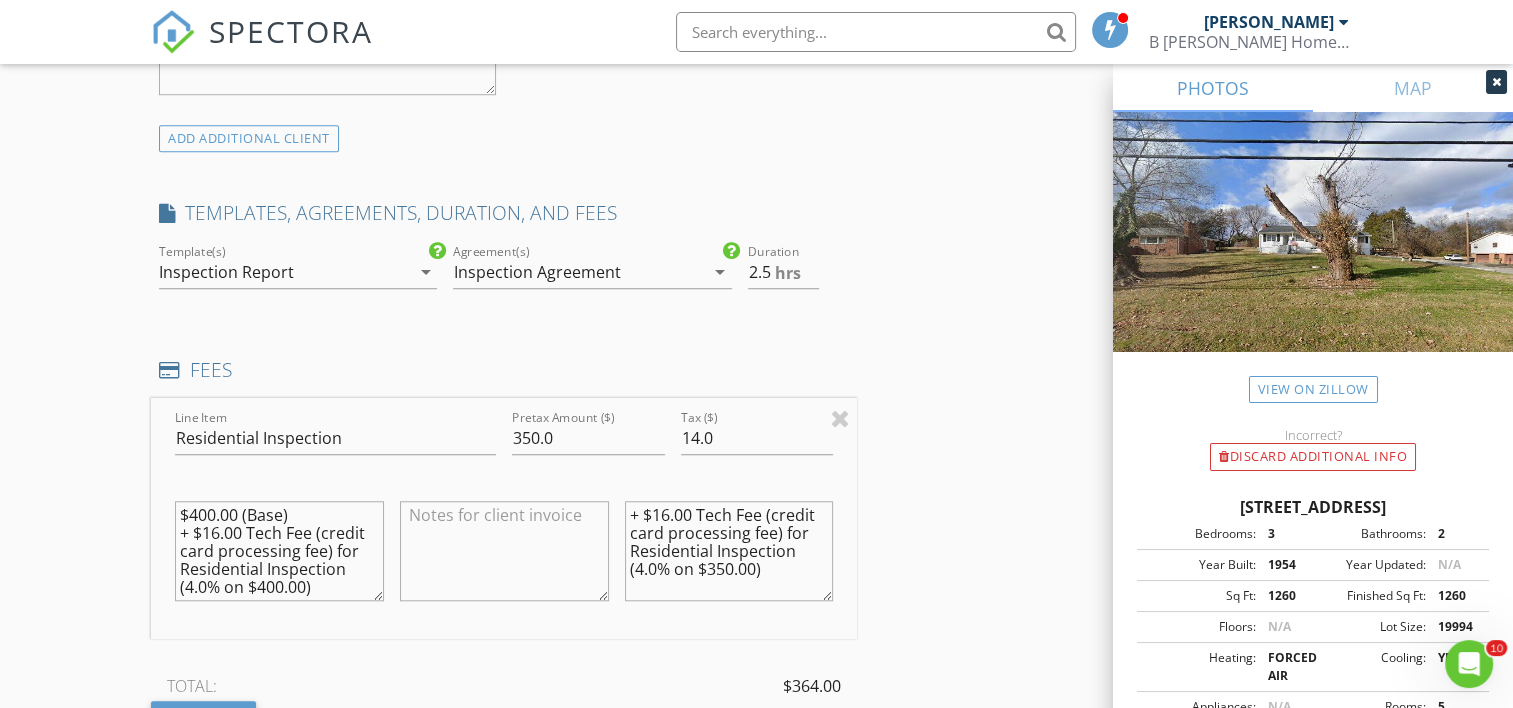 click on "+ $16.00 Tech Fee (credit card processing fee) for Residential Inspection (4.0% on $350.00)" at bounding box center [729, 551] 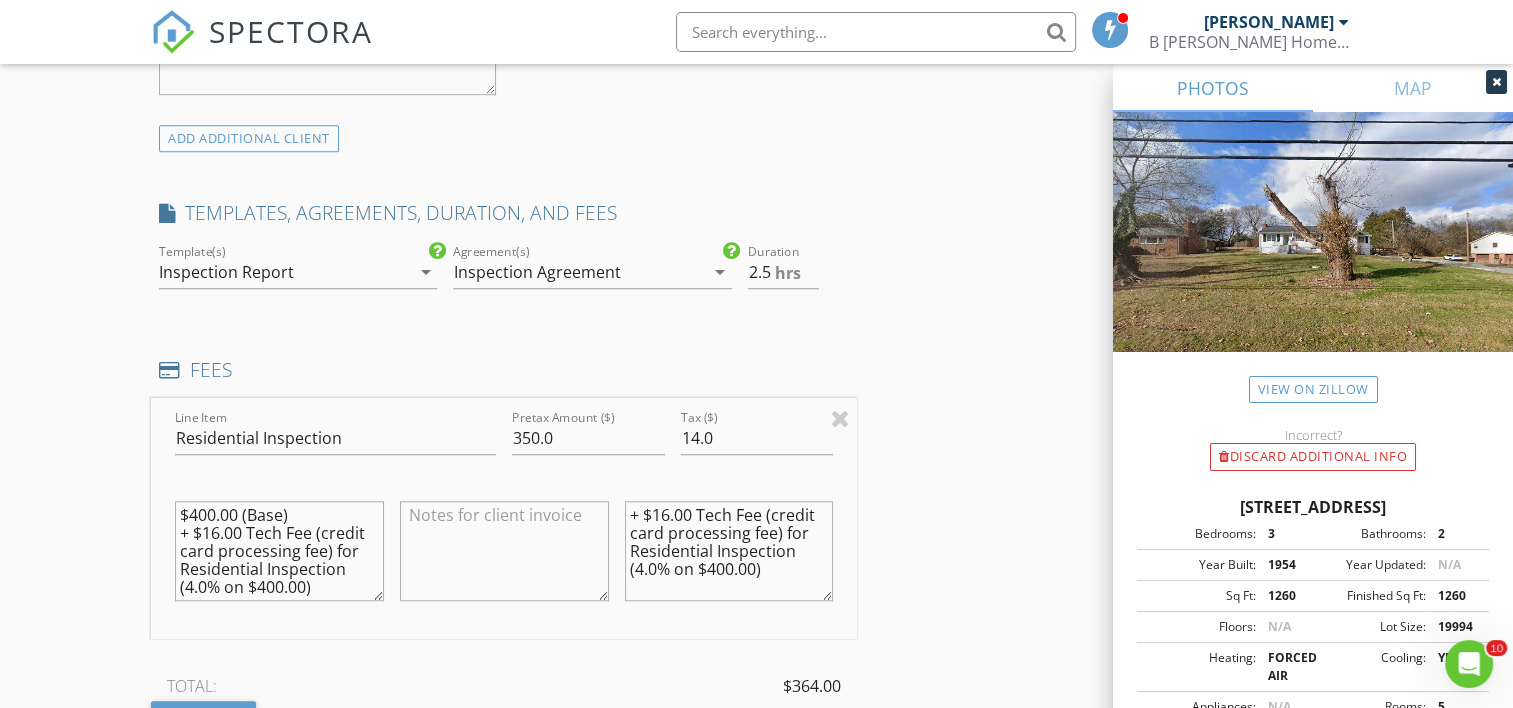 type on "+ $16.00 Tech Fee (credit card processing fee) for Residential Inspection (4.0% on $400.00)" 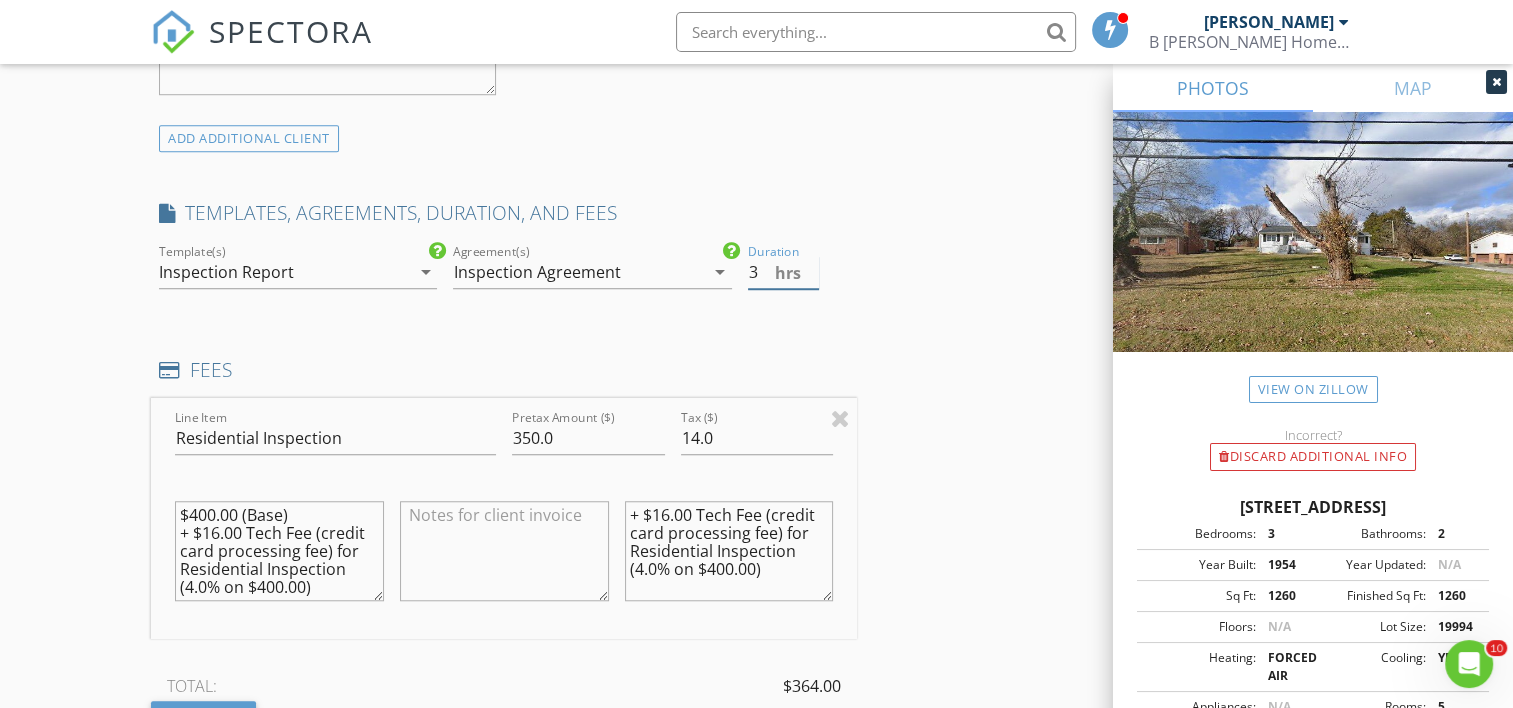 click on "3" at bounding box center (784, 272) 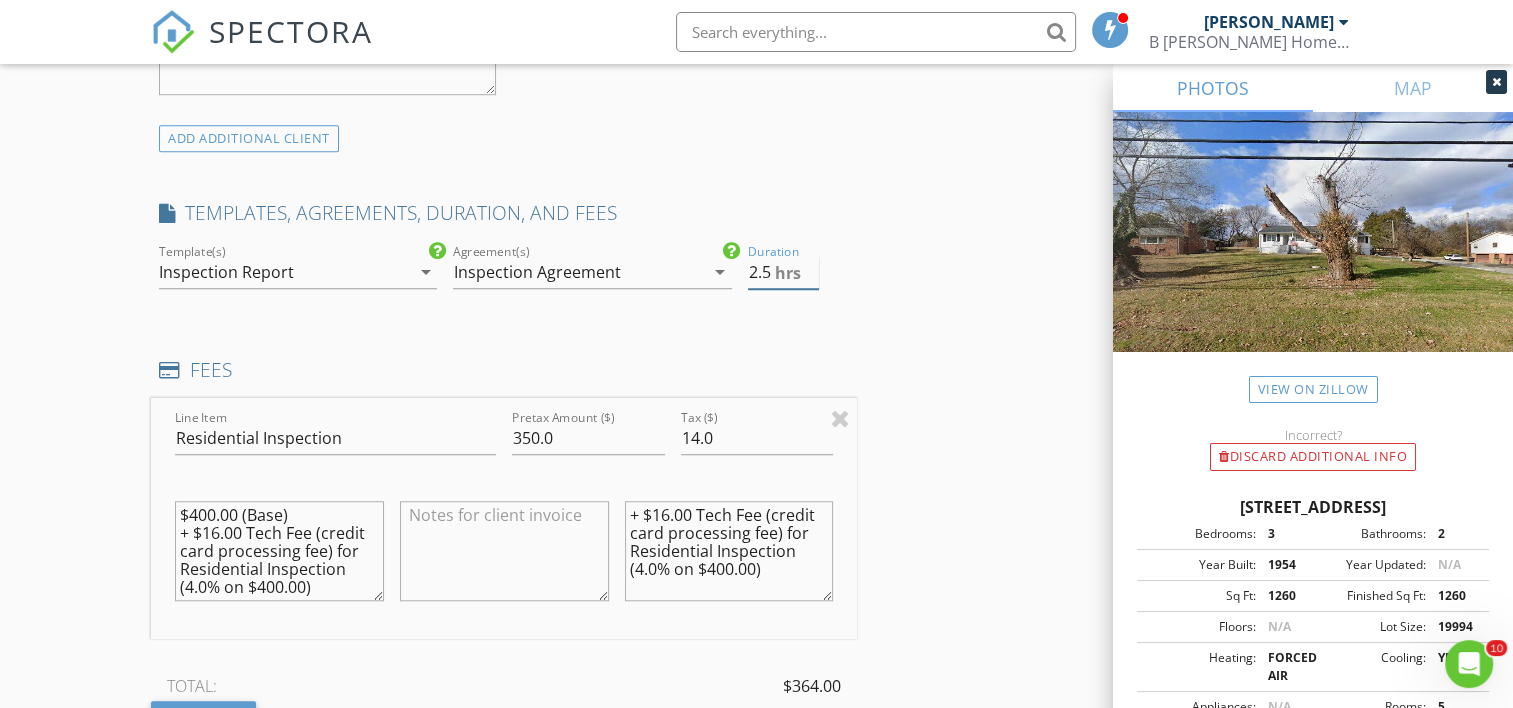 click on "2.5" at bounding box center (784, 272) 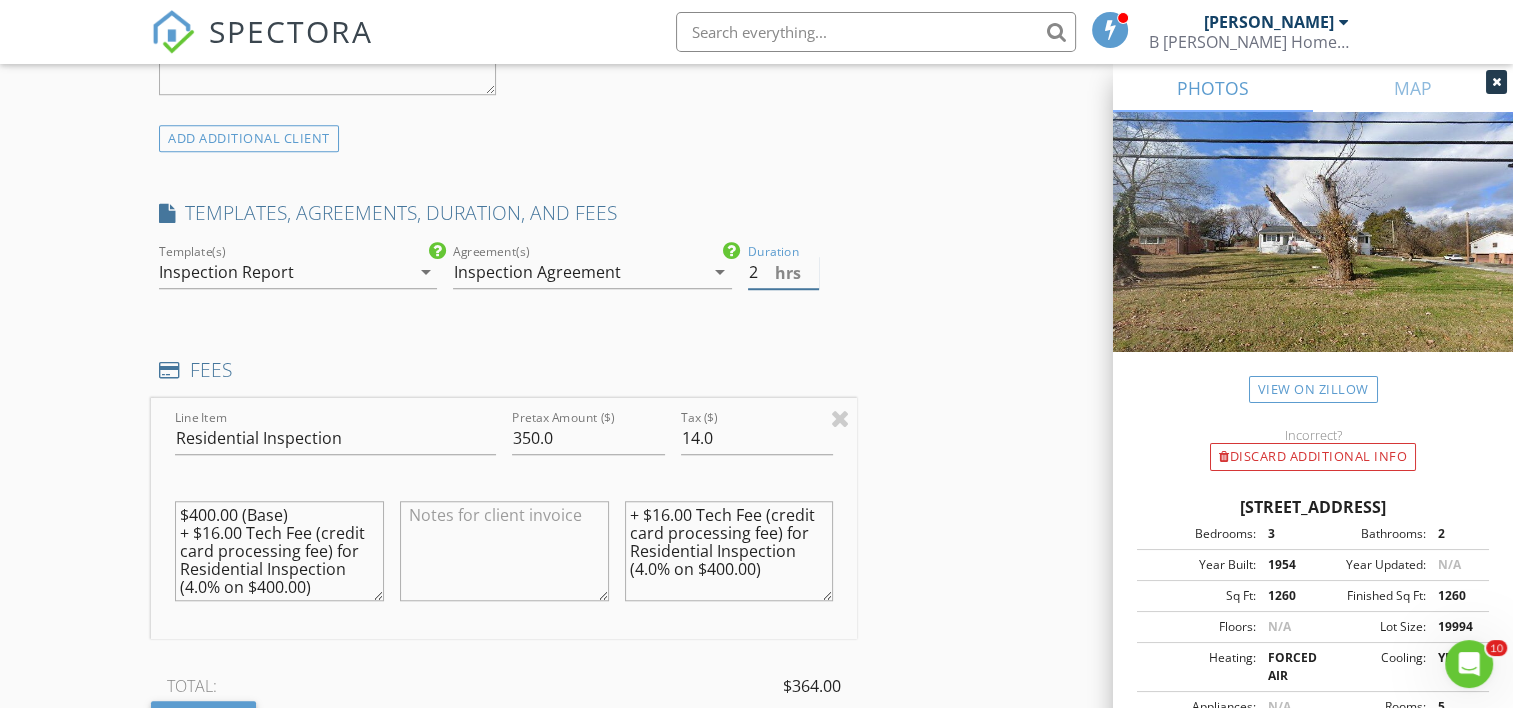 type on "2" 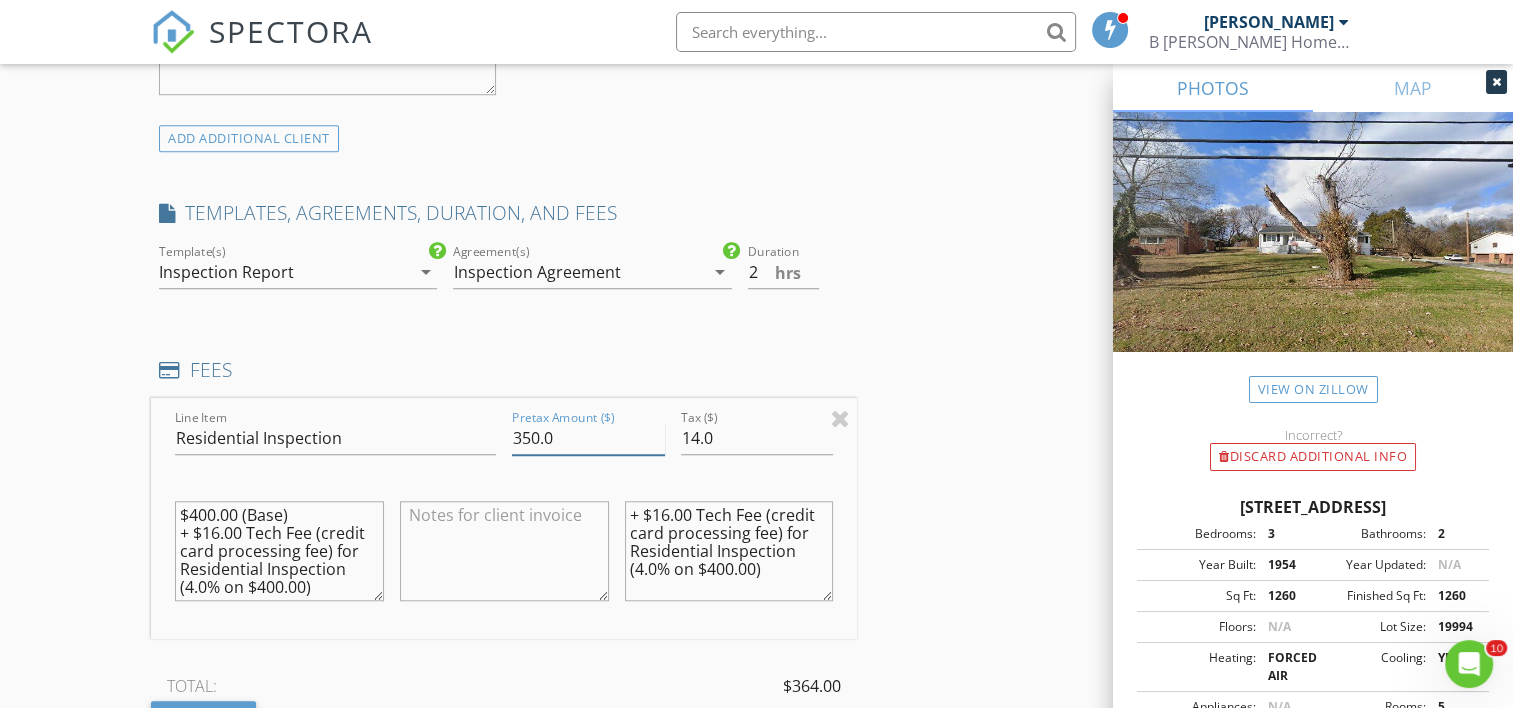 click on "350.0" at bounding box center [588, 438] 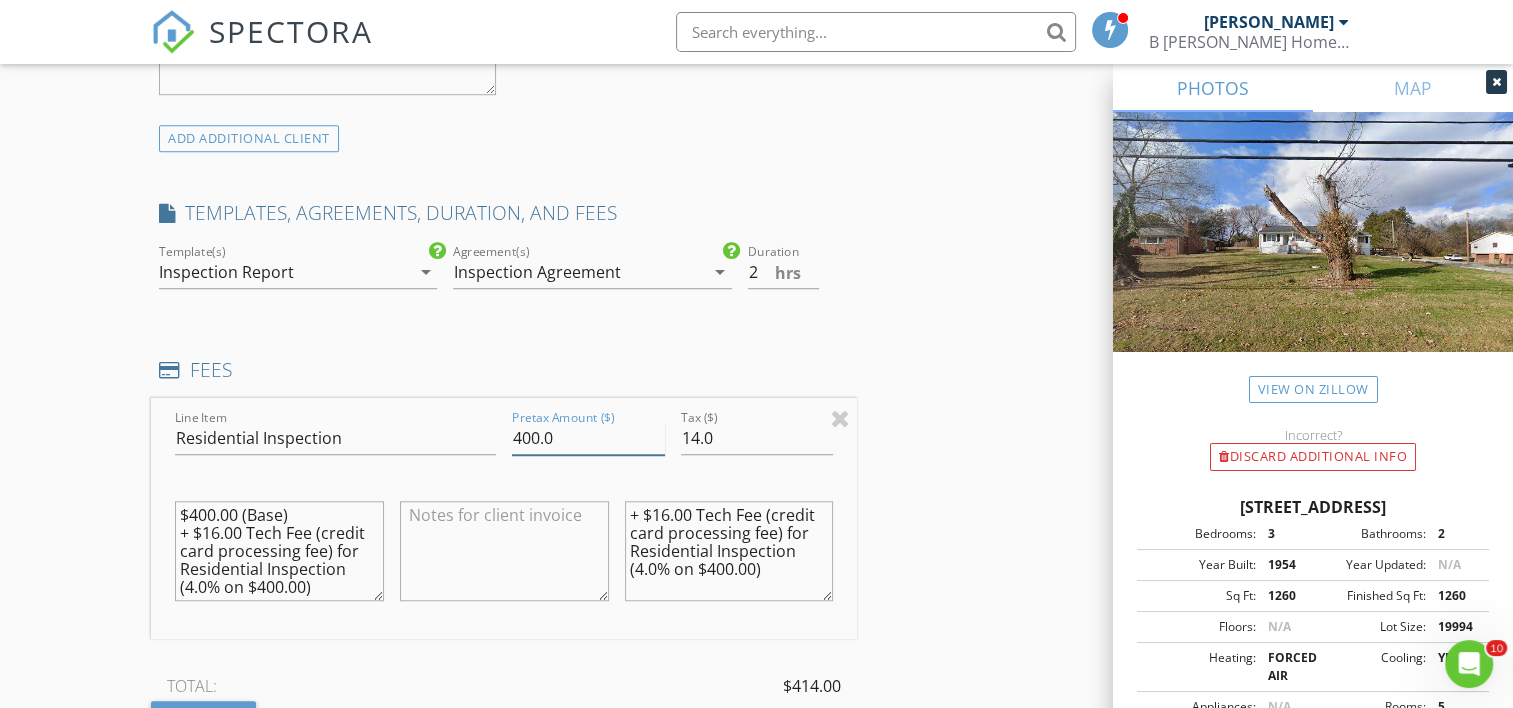 type on "400.0" 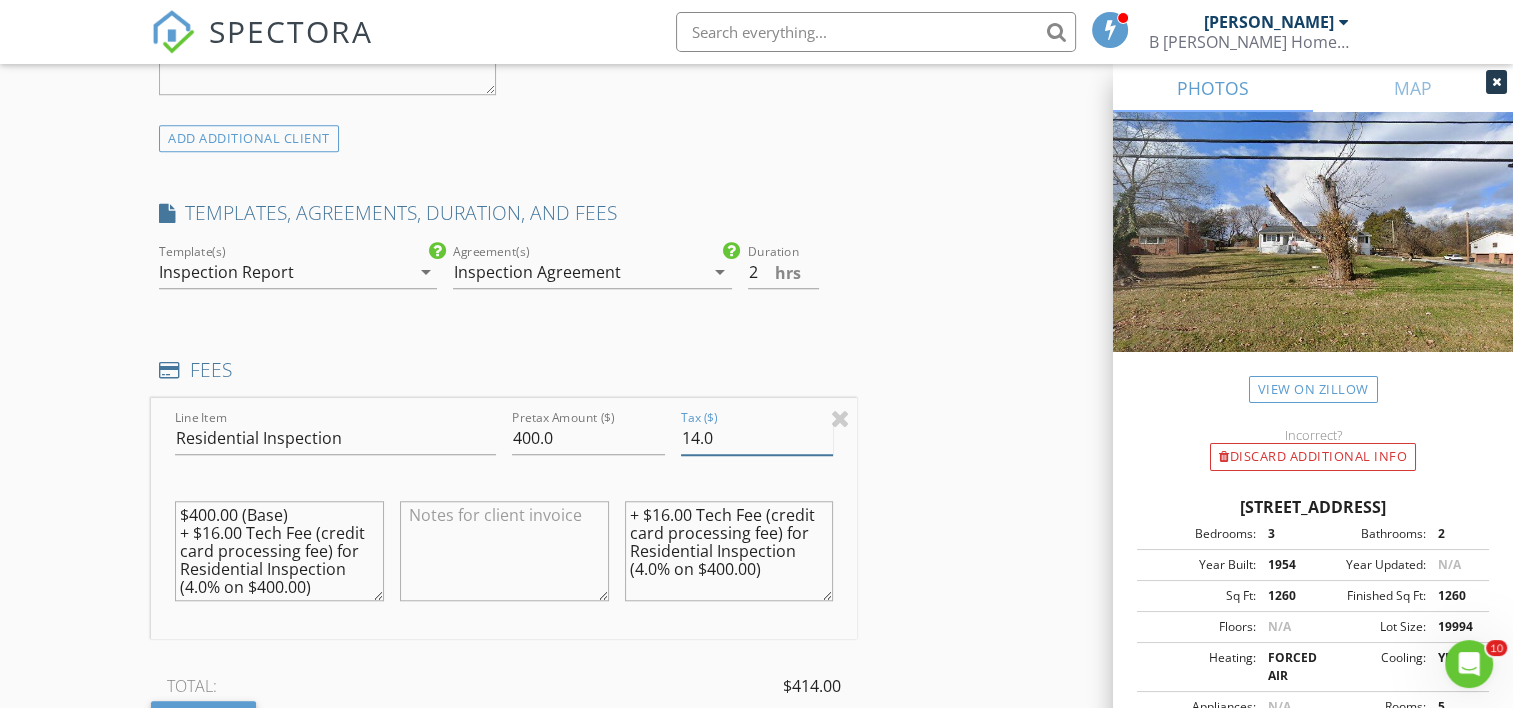 click on "14.0" at bounding box center [757, 438] 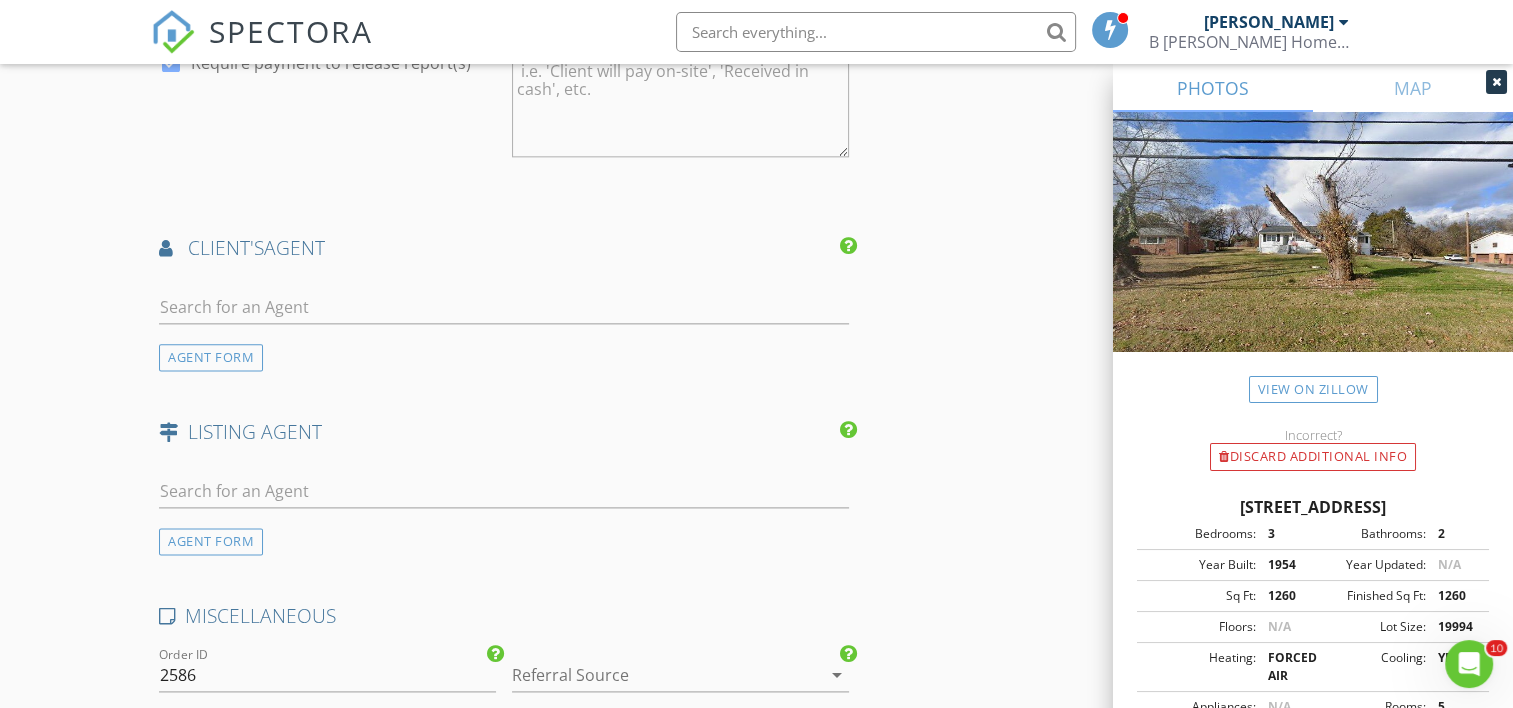 scroll, scrollTop: 2546, scrollLeft: 0, axis: vertical 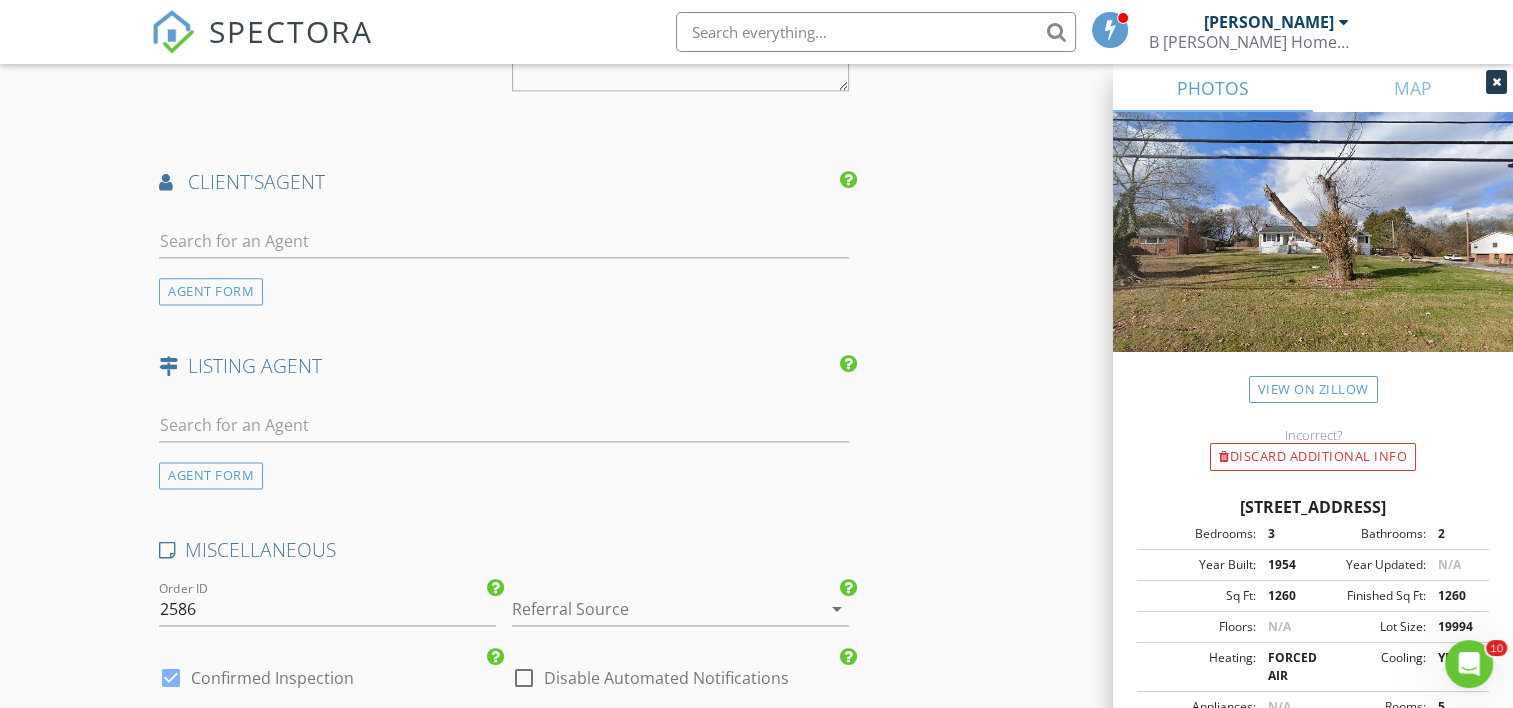 type on "16.0" 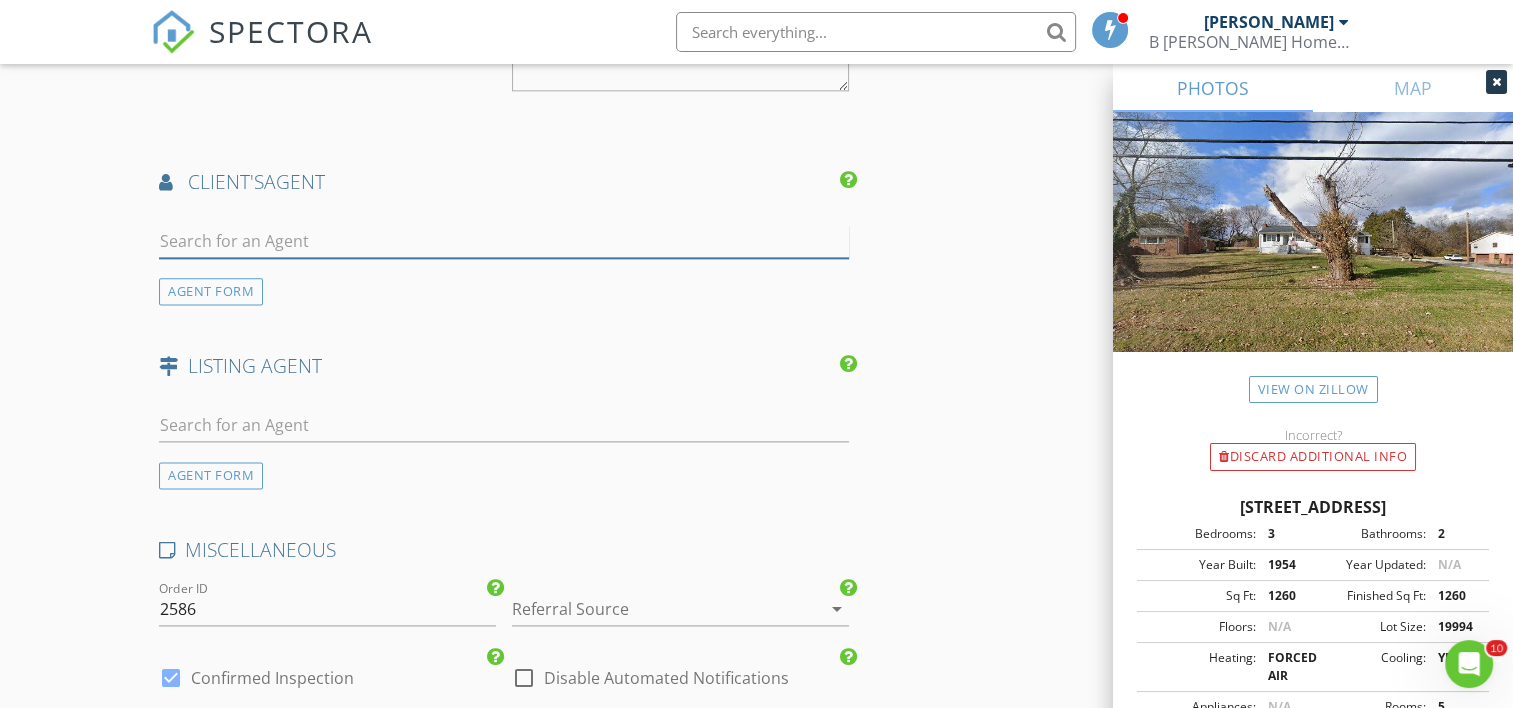 click at bounding box center [504, 241] 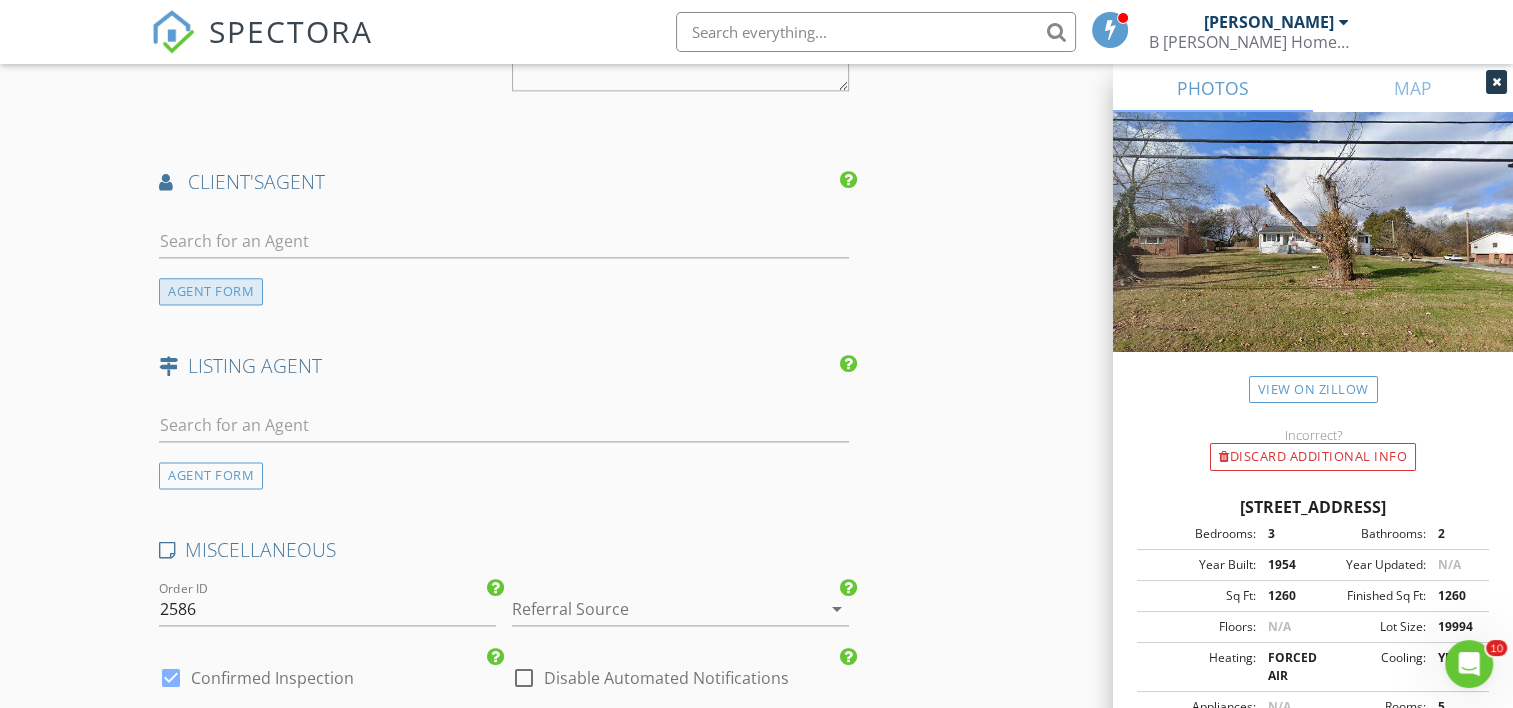 click on "AGENT FORM" at bounding box center [211, 291] 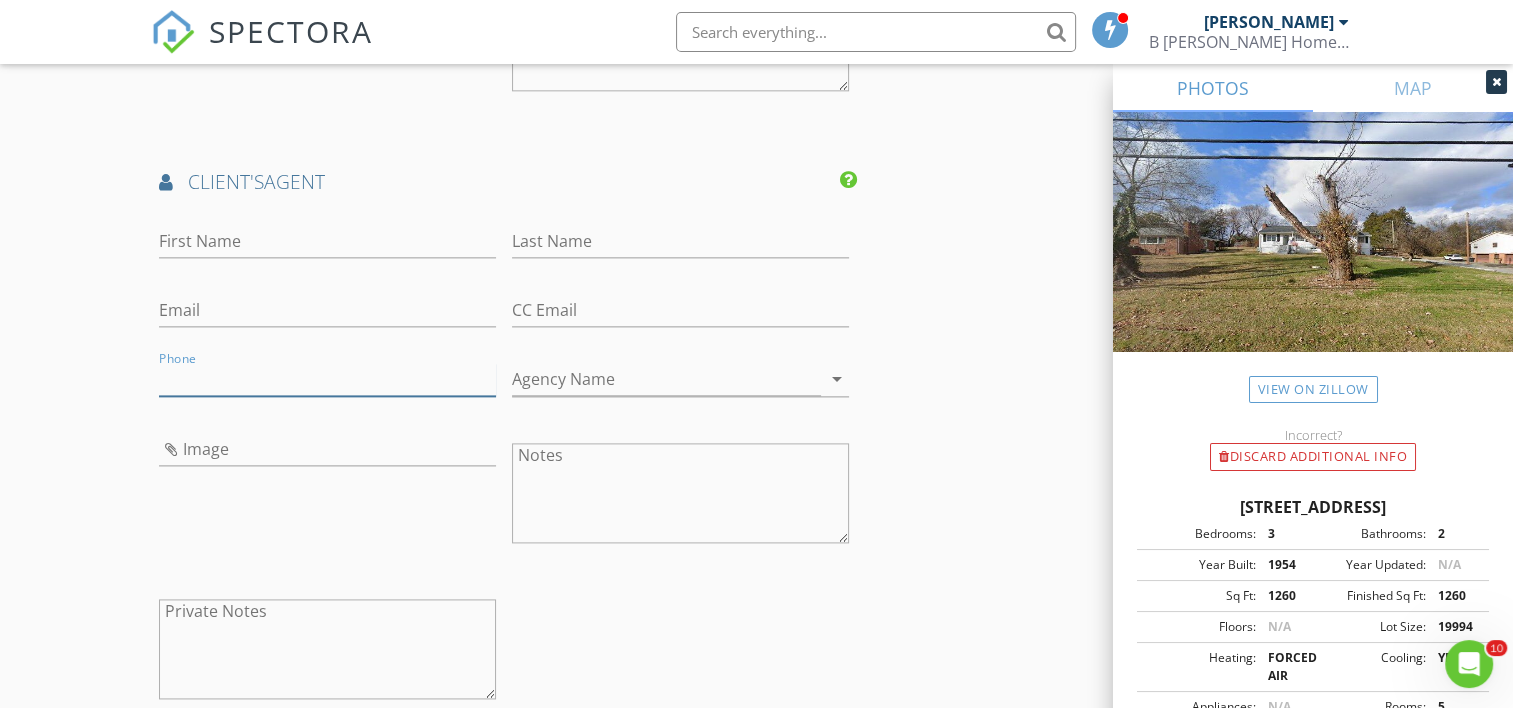 click on "Phone" at bounding box center (327, 379) 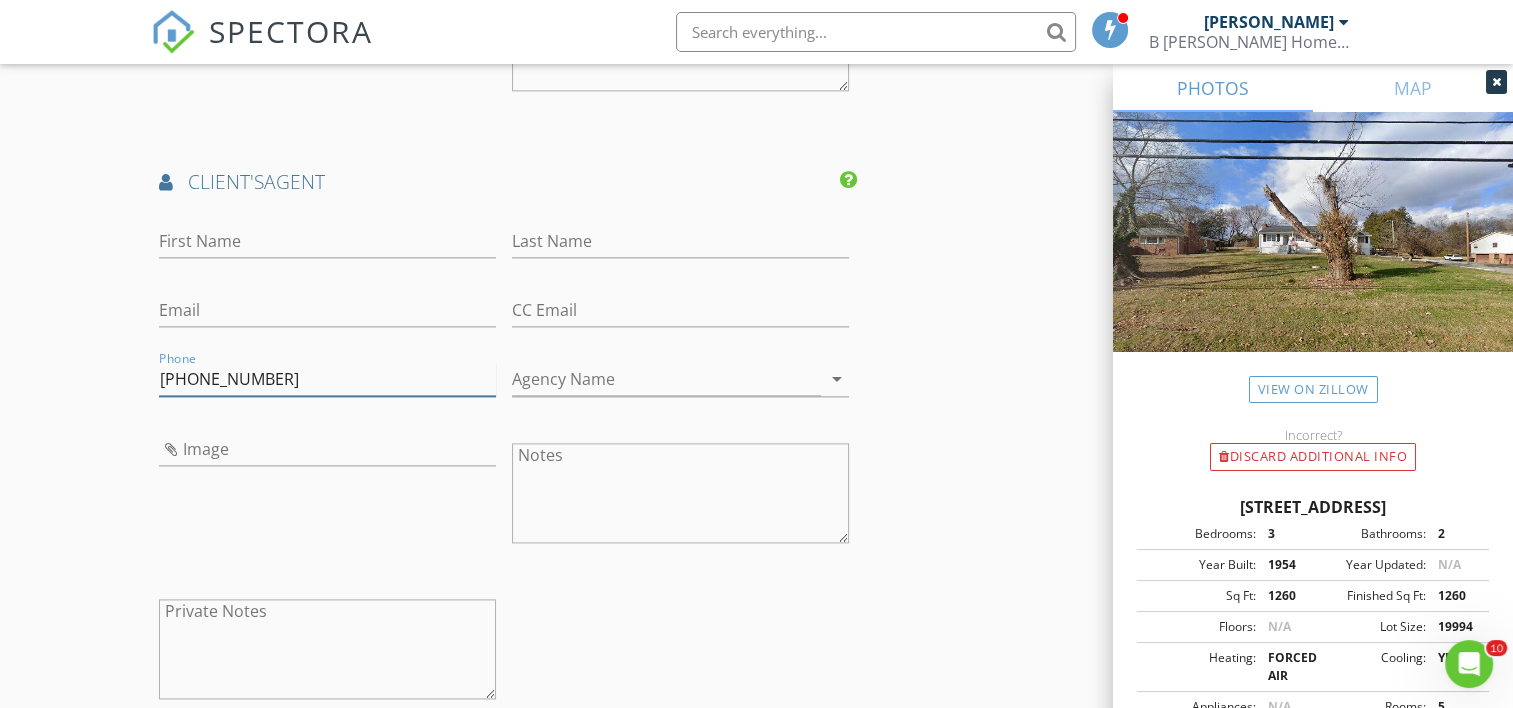 click on "865-705-9081" at bounding box center (327, 379) 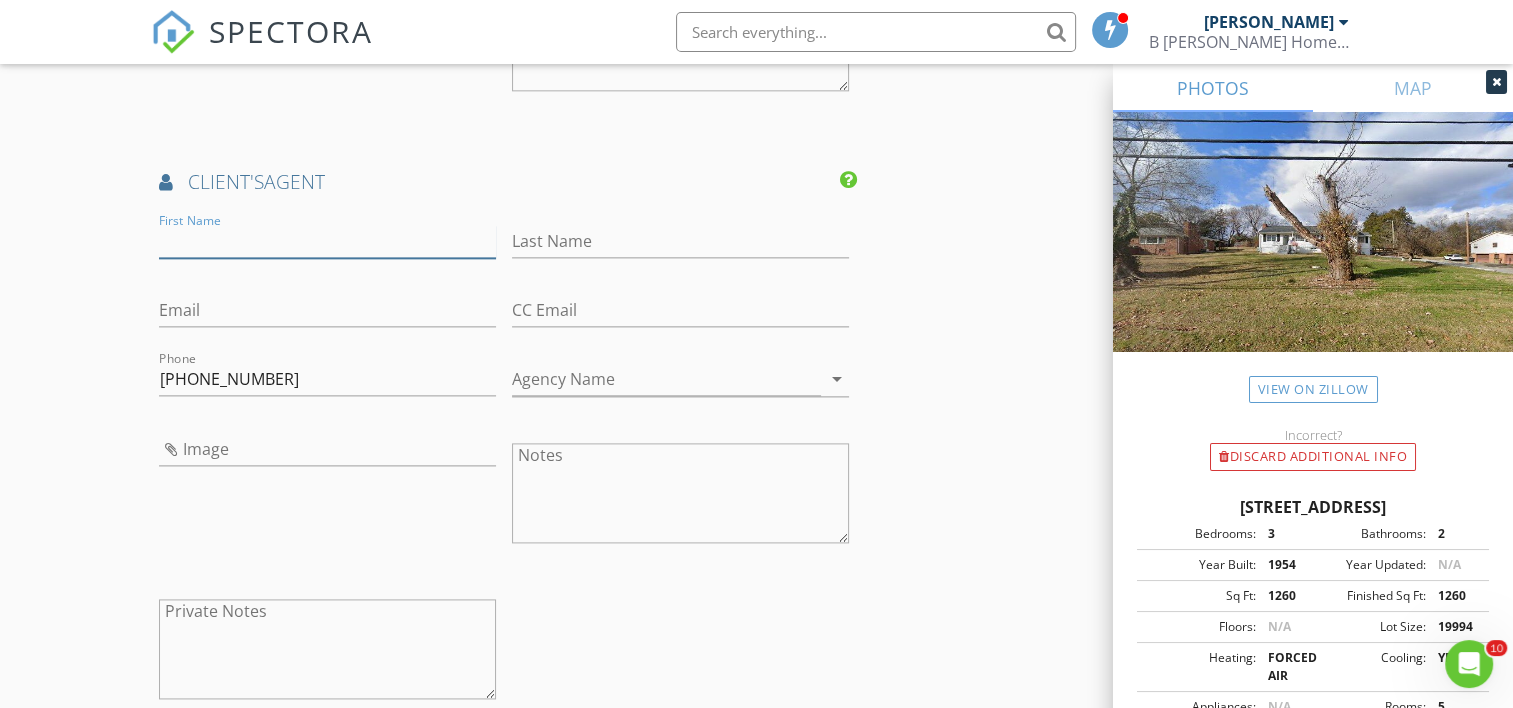 click on "First Name" at bounding box center (327, 241) 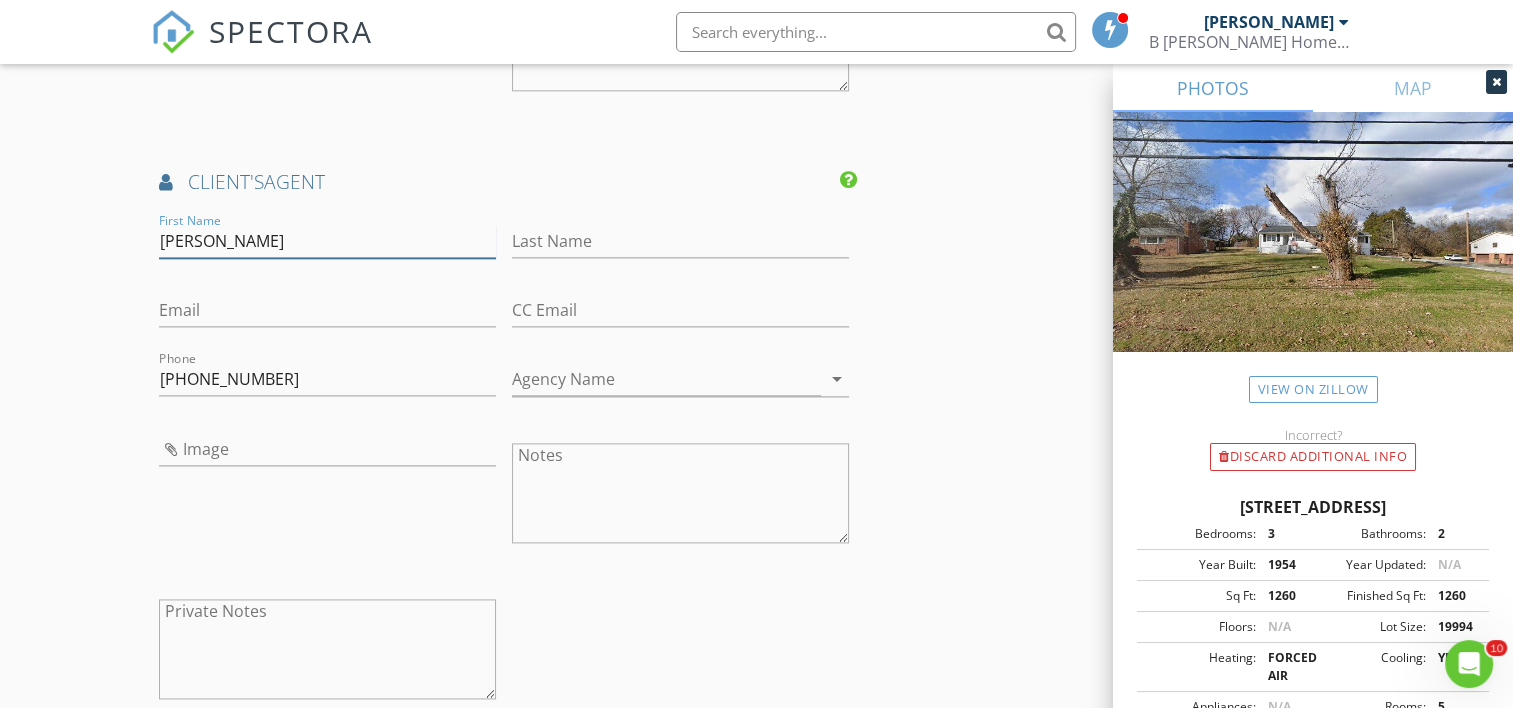 type on "Elsa" 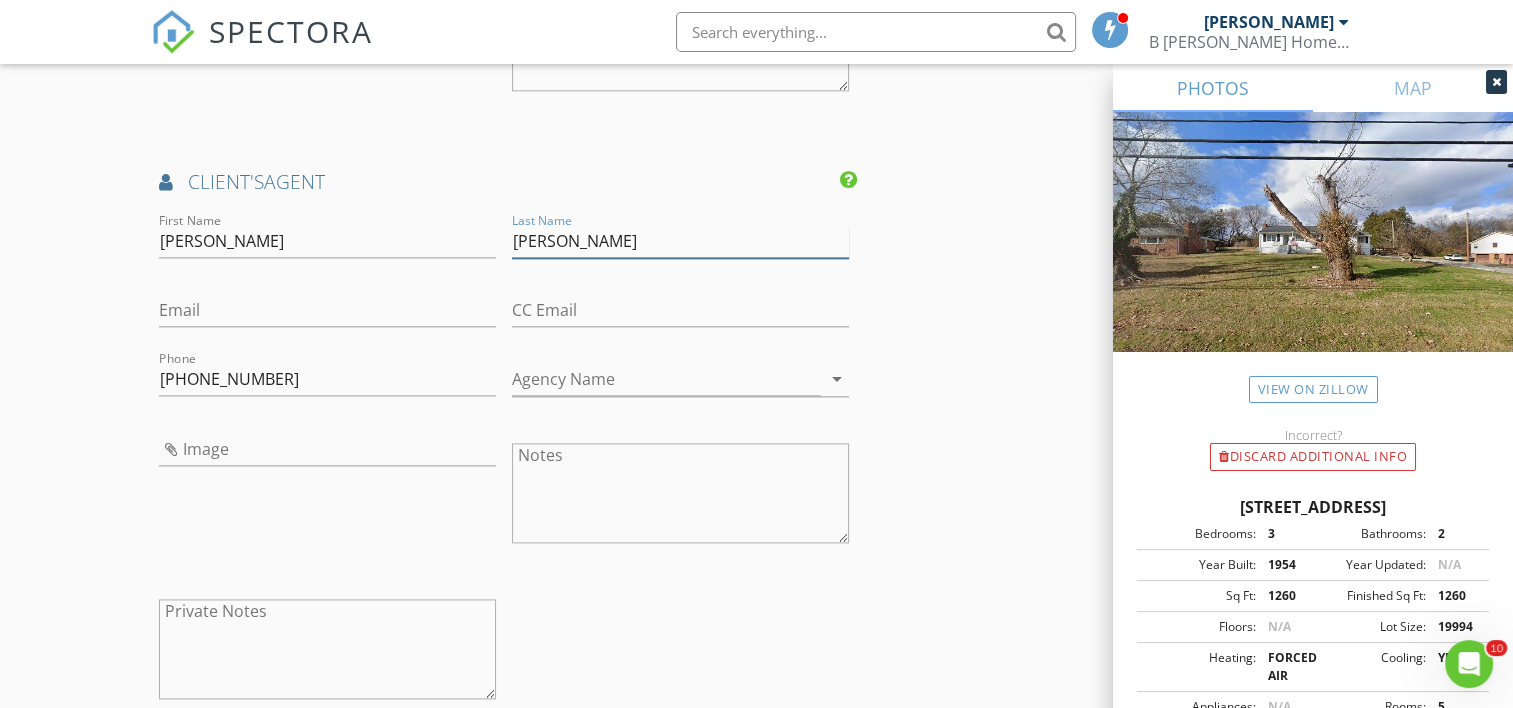 type on "Hyman" 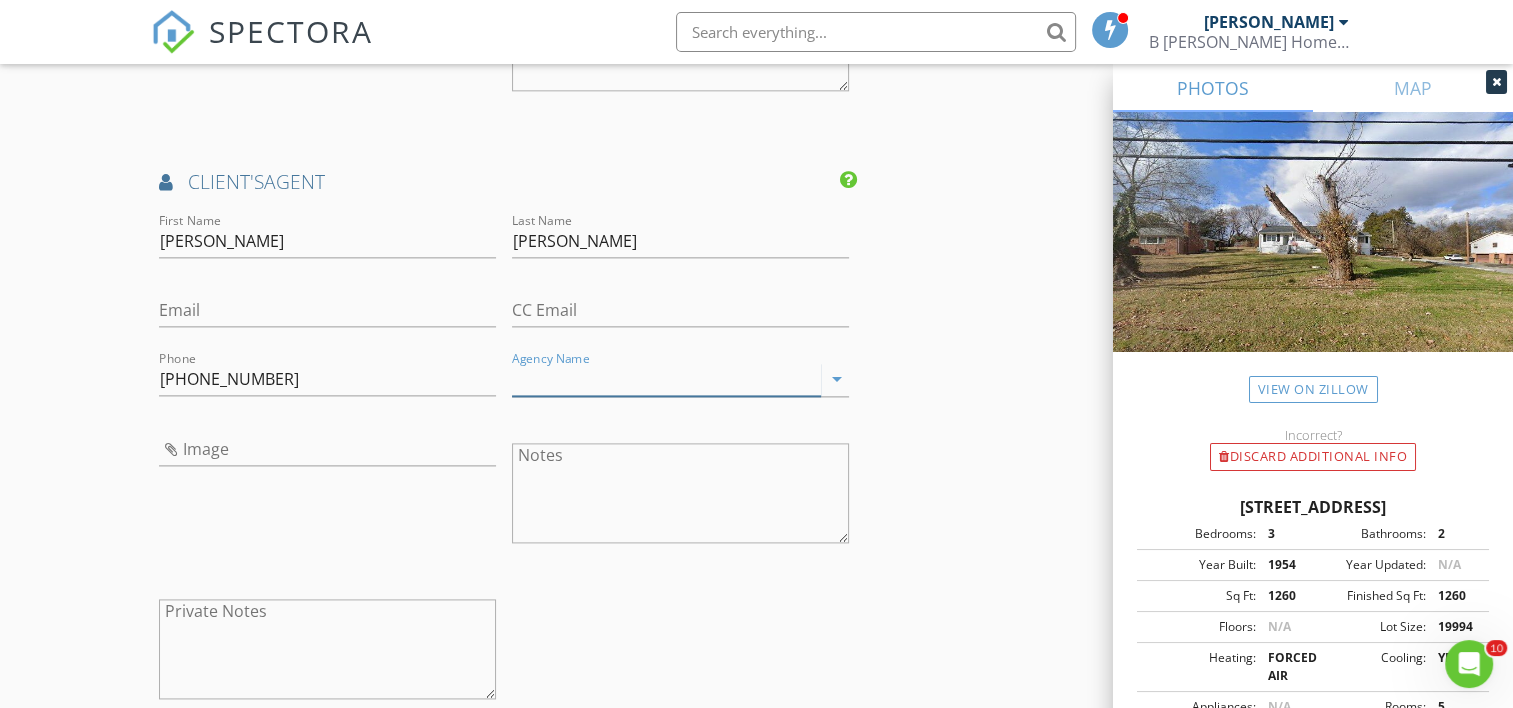 click on "Agency Name" at bounding box center [666, 379] 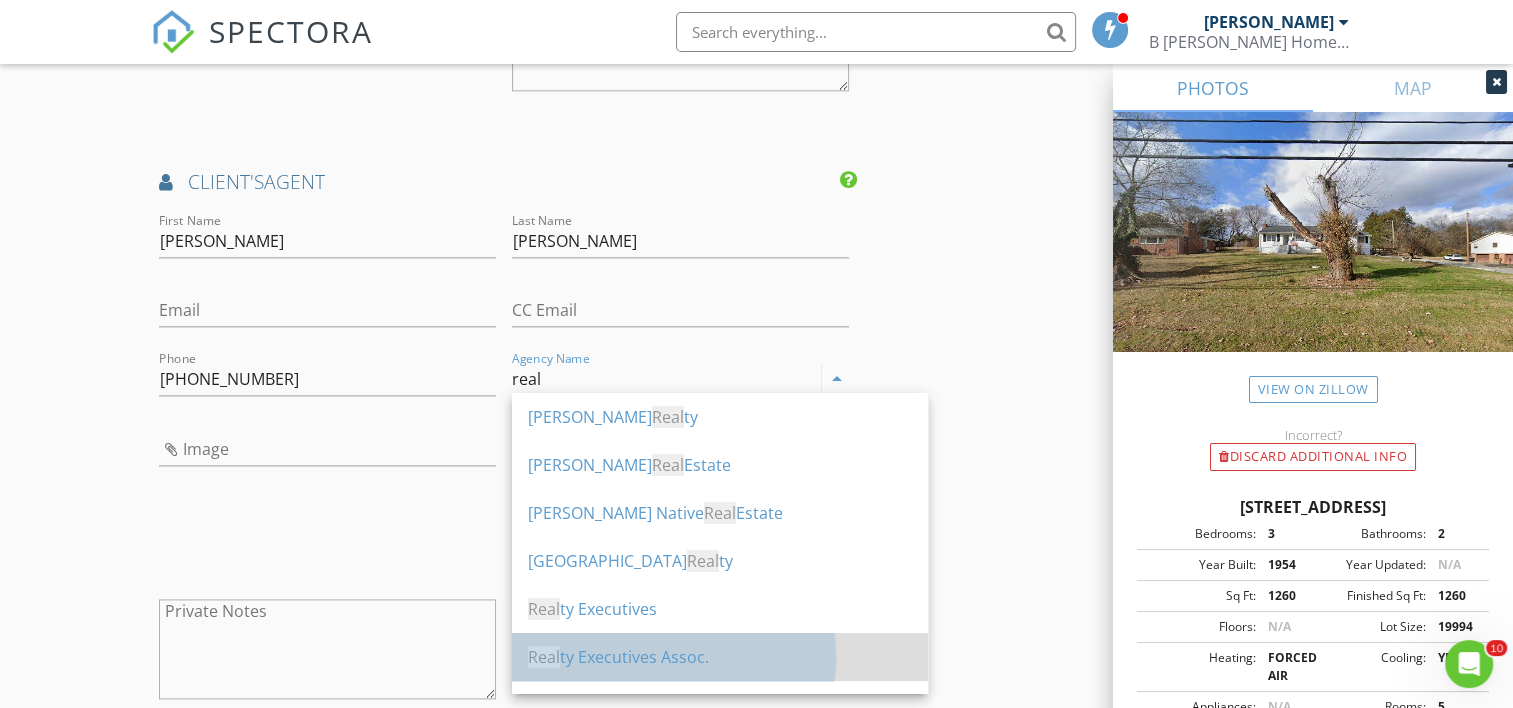 click on "Real ty Executives Assoc." at bounding box center [720, 657] 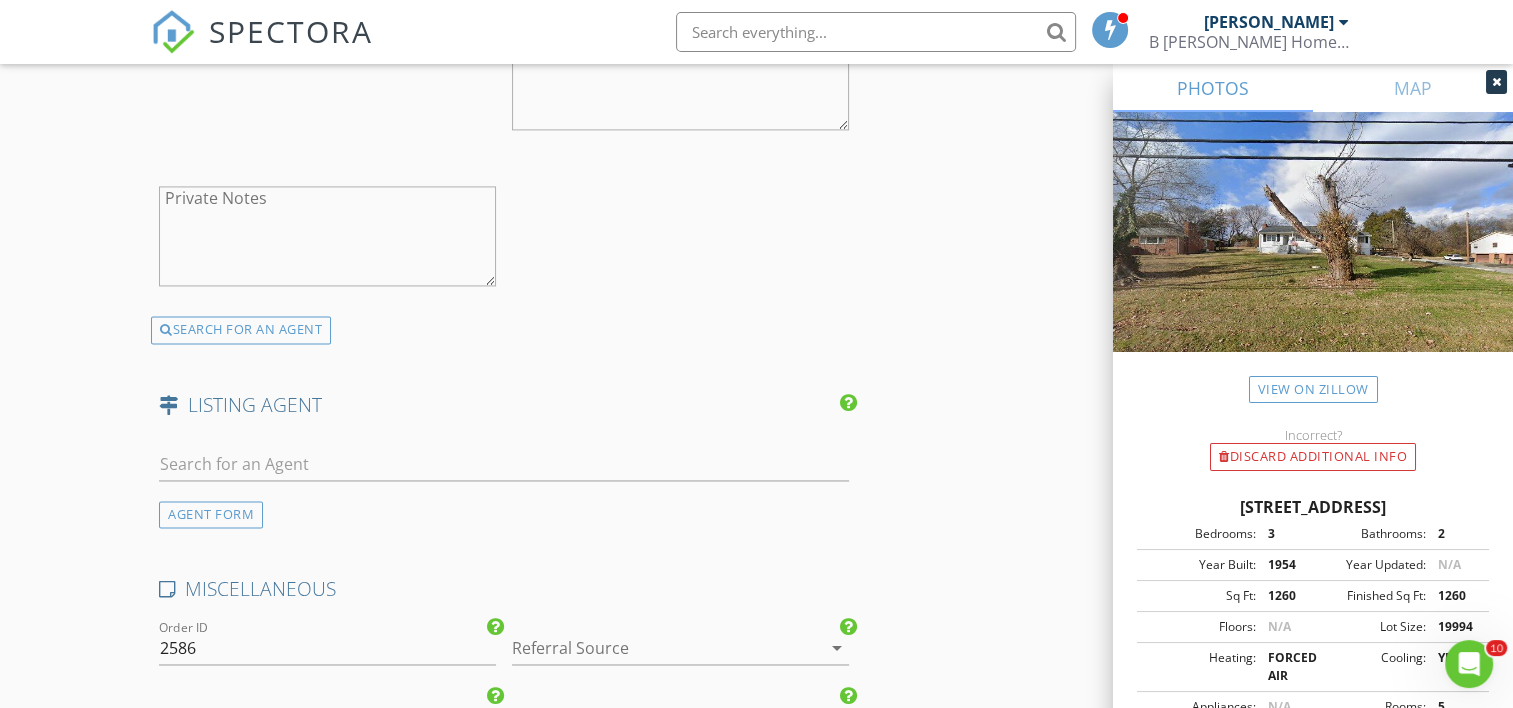 scroll, scrollTop: 3066, scrollLeft: 0, axis: vertical 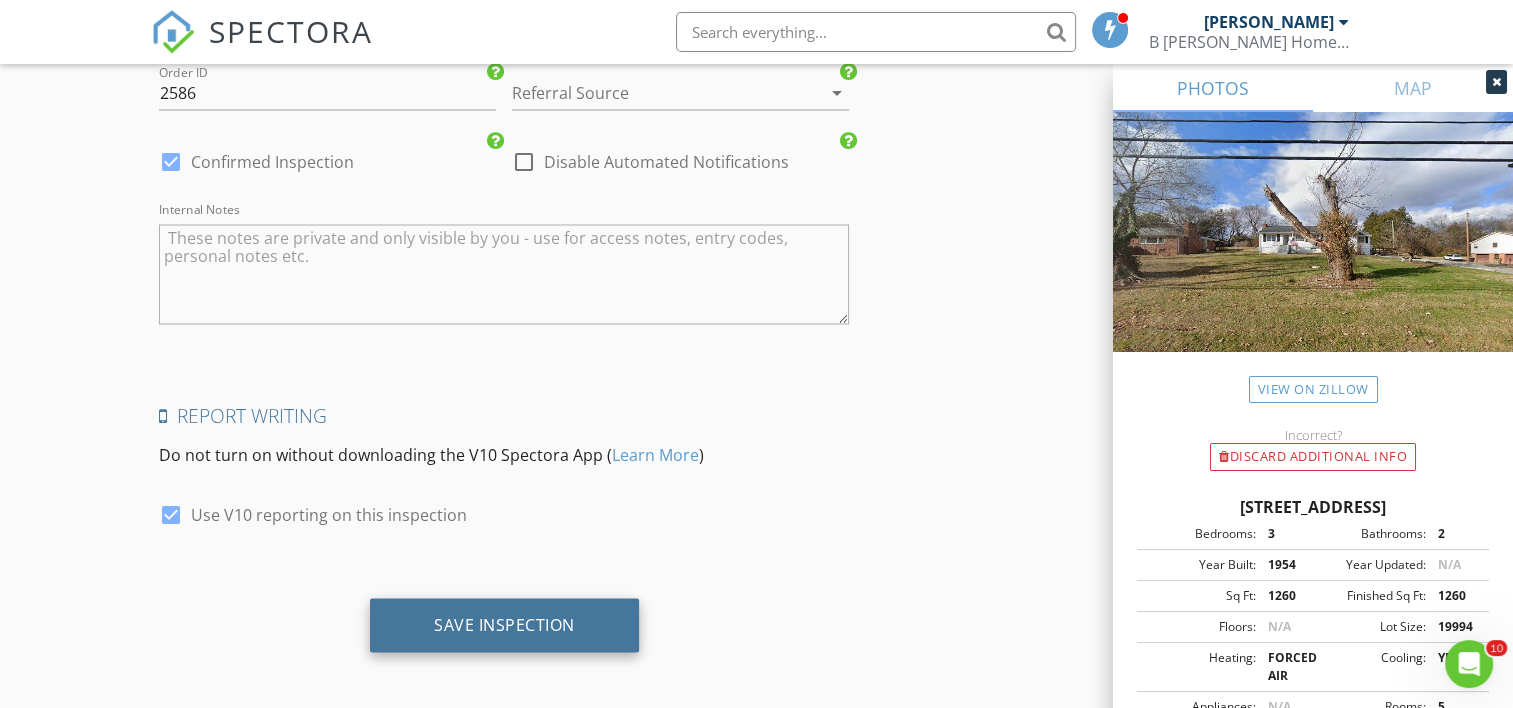 type on "Realty Executives Assoc." 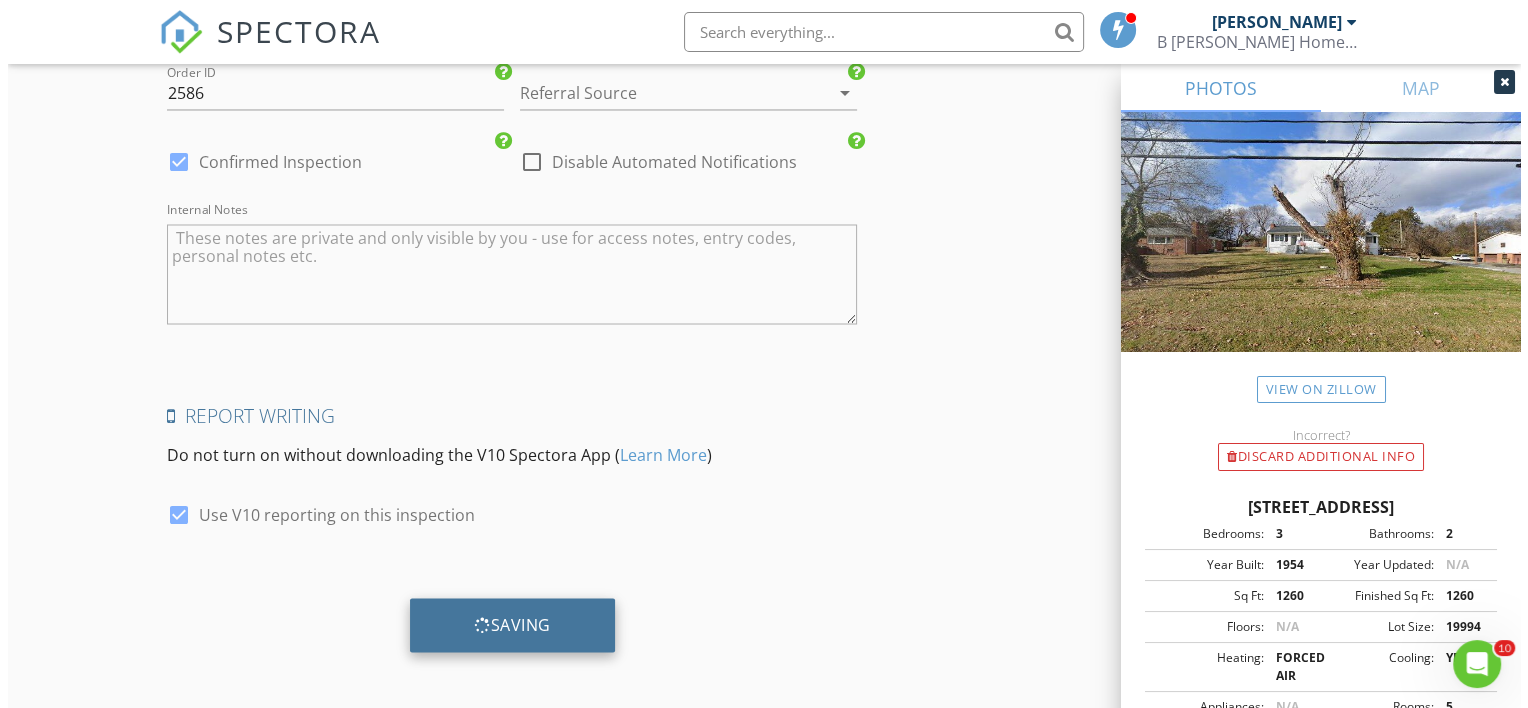scroll, scrollTop: 17, scrollLeft: 0, axis: vertical 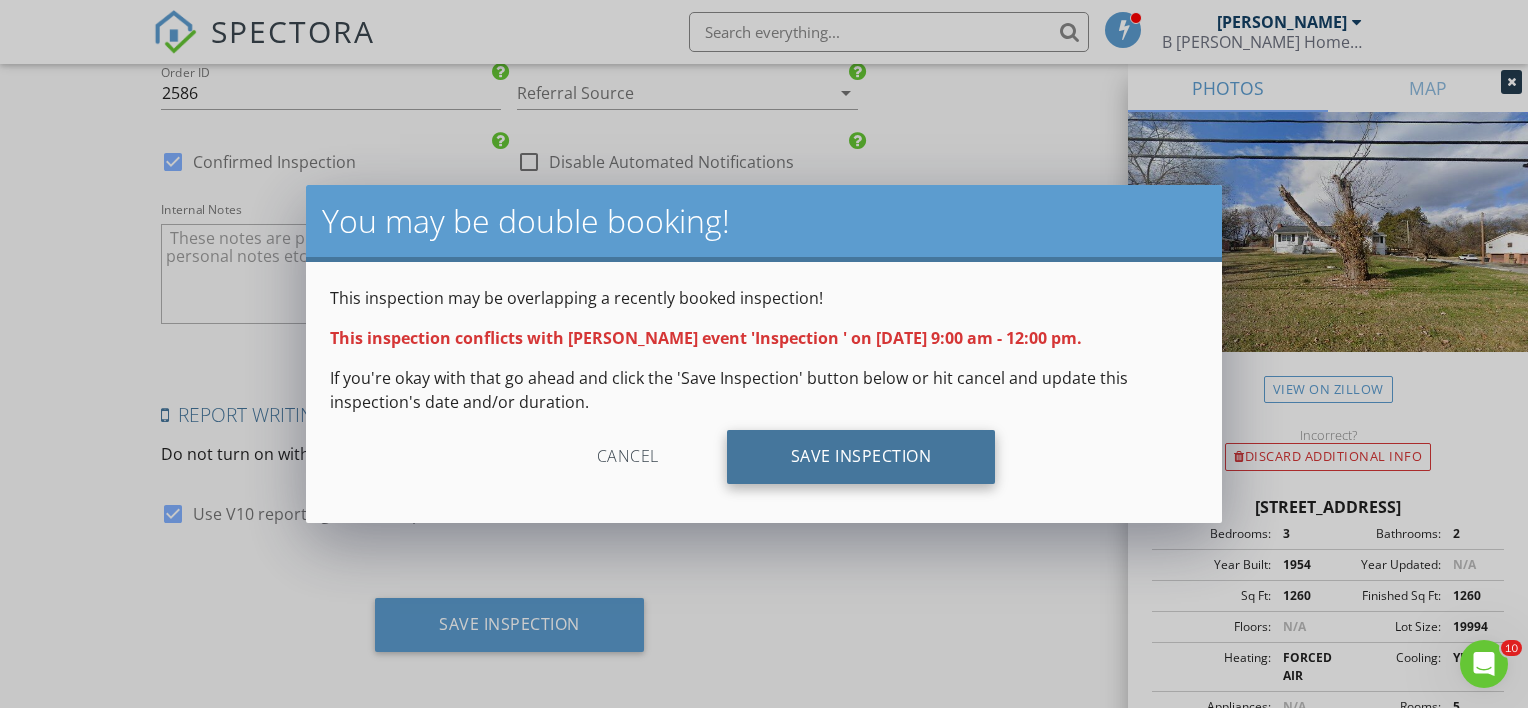 click on "Save Inspection" at bounding box center (861, 457) 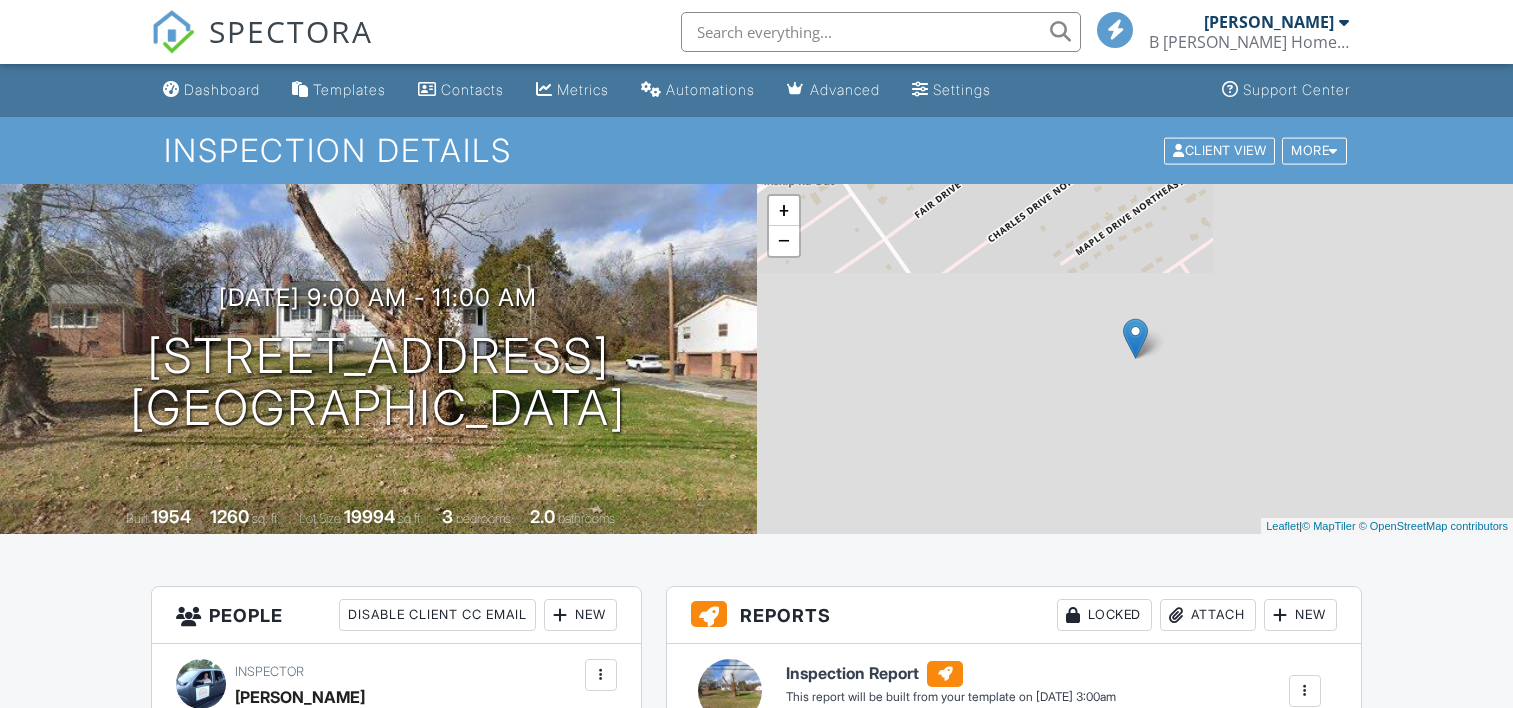 scroll, scrollTop: 0, scrollLeft: 0, axis: both 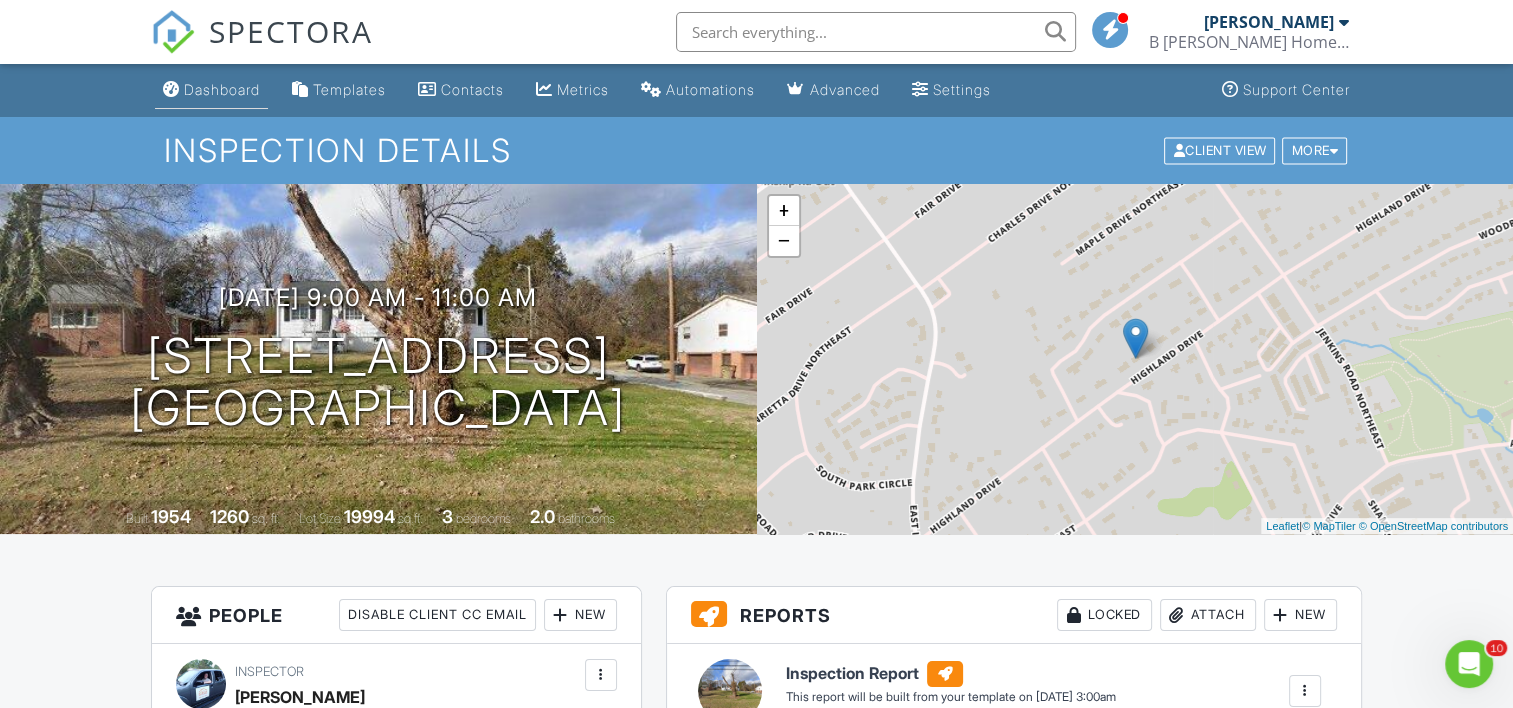 click on "Dashboard" at bounding box center [211, 90] 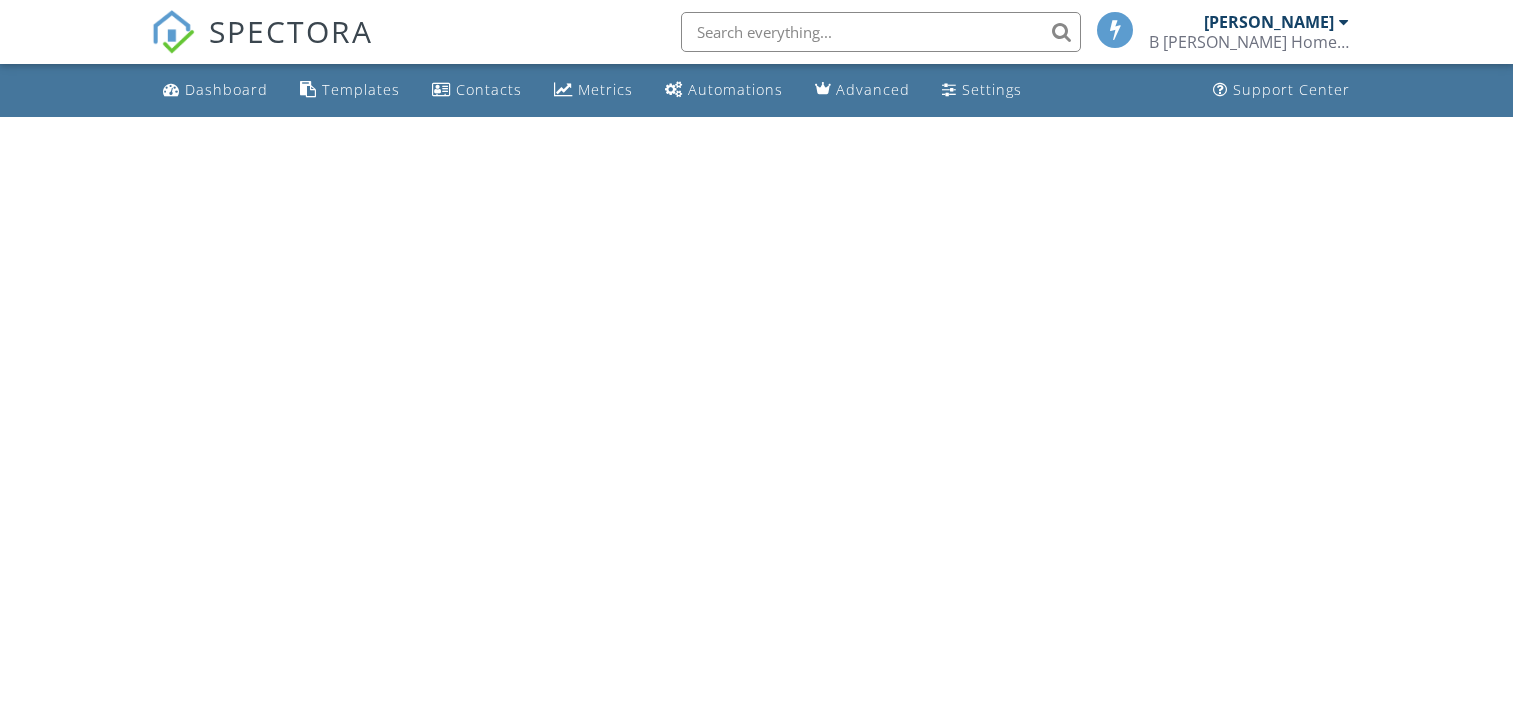 scroll, scrollTop: 0, scrollLeft: 0, axis: both 